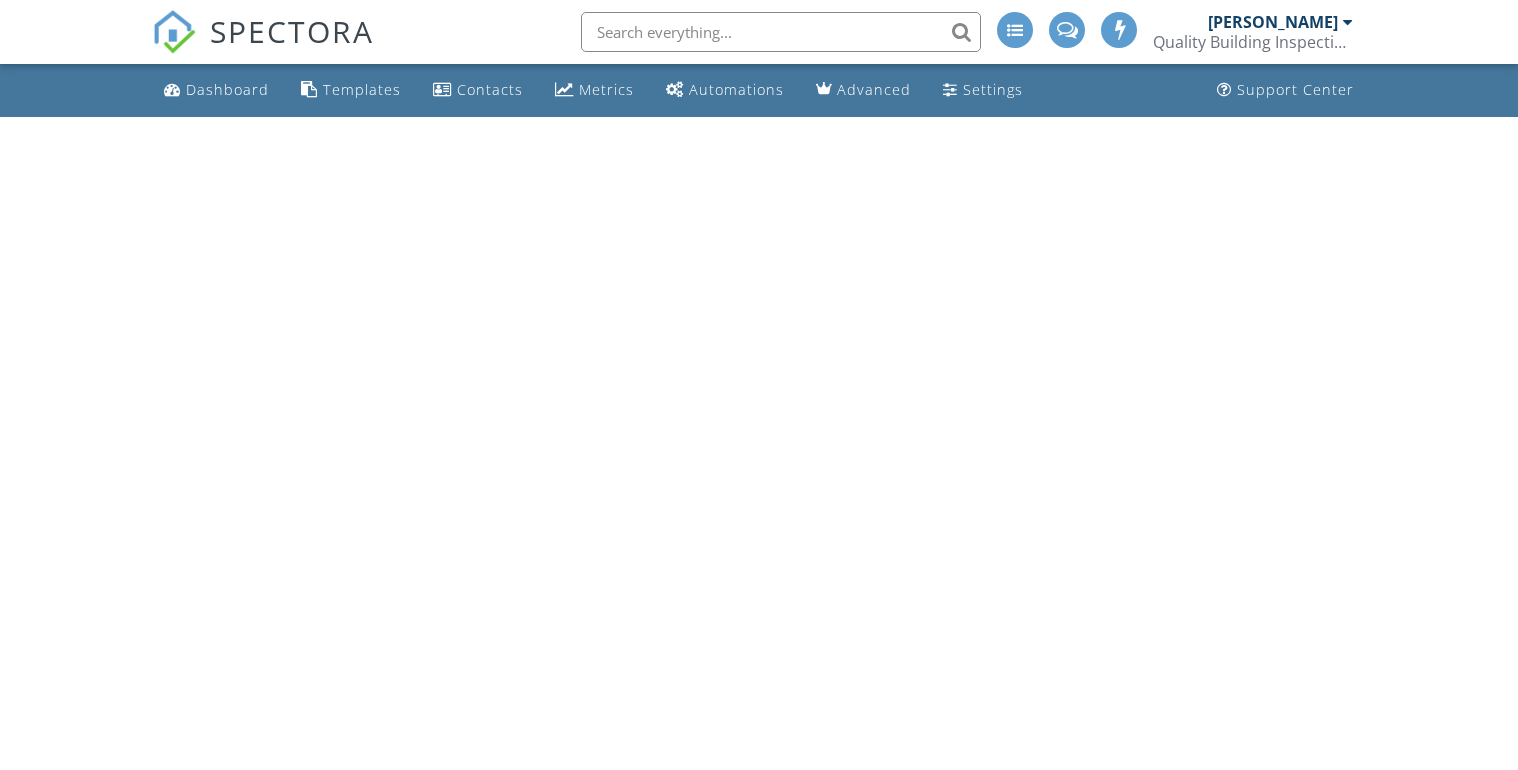 scroll, scrollTop: 0, scrollLeft: 0, axis: both 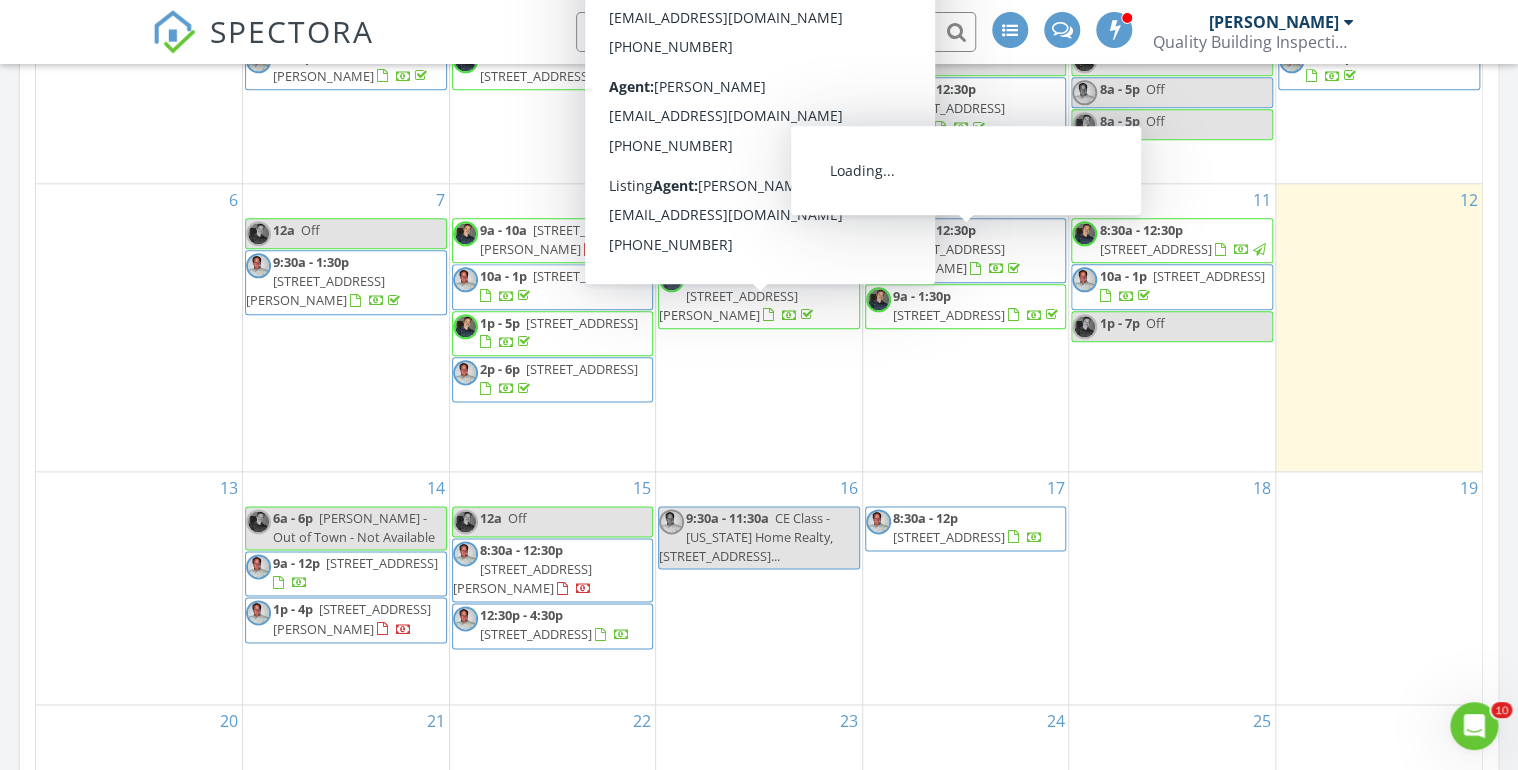 click on "8:30a - 12:30p
6480 Moss Cir, Arvada 80007" at bounding box center [966, 250] 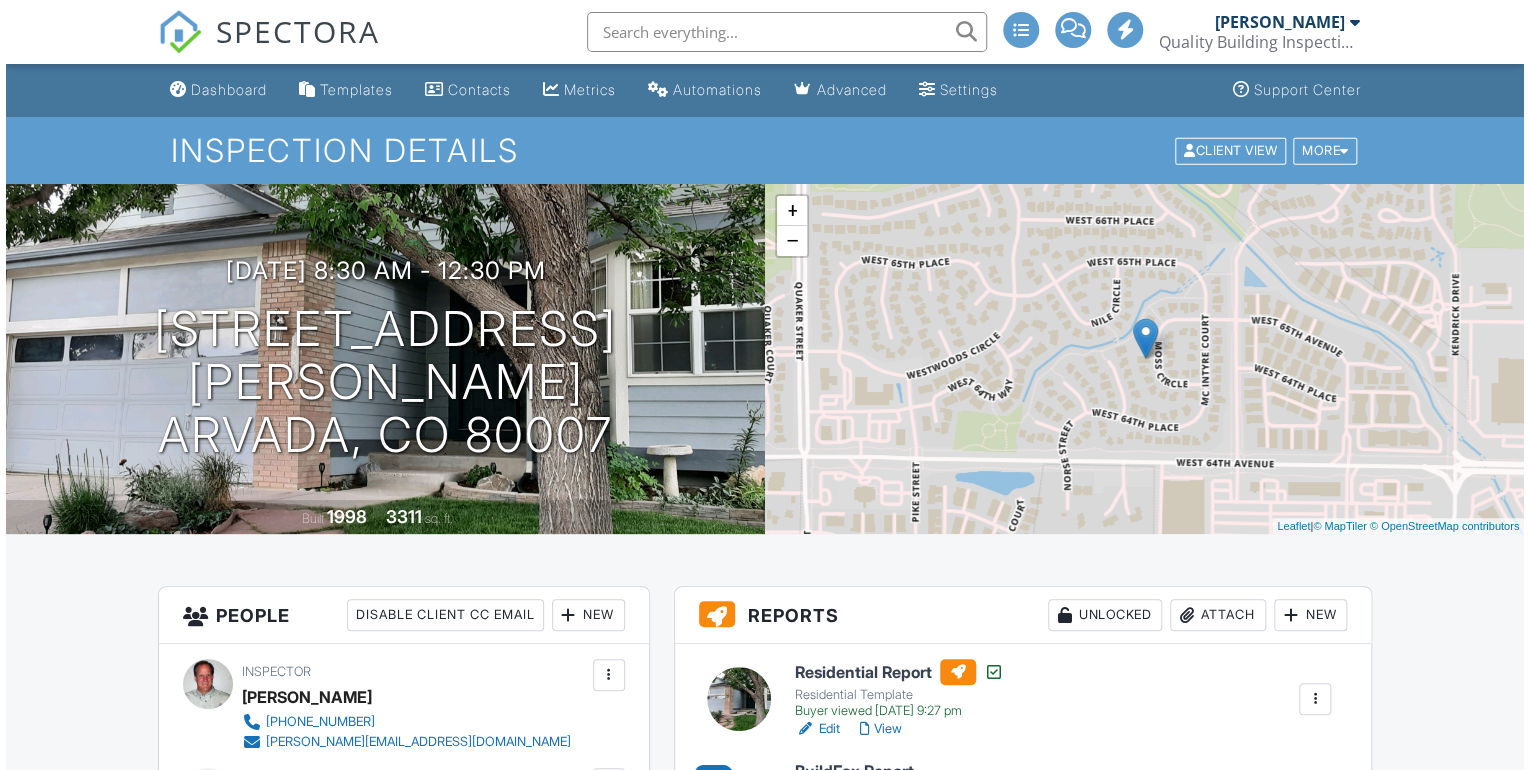 scroll, scrollTop: 240, scrollLeft: 0, axis: vertical 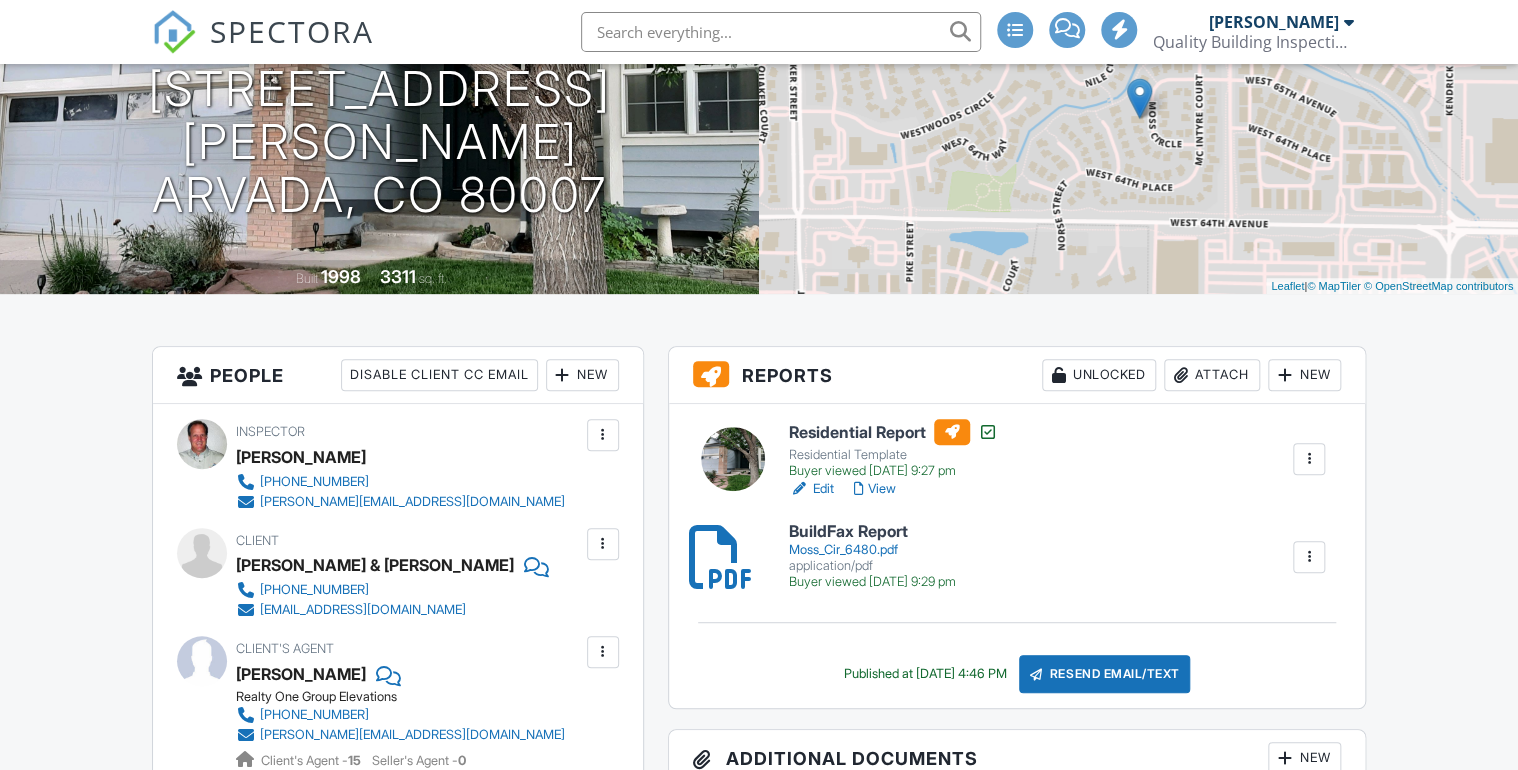 click on "Attach" at bounding box center [1212, 375] 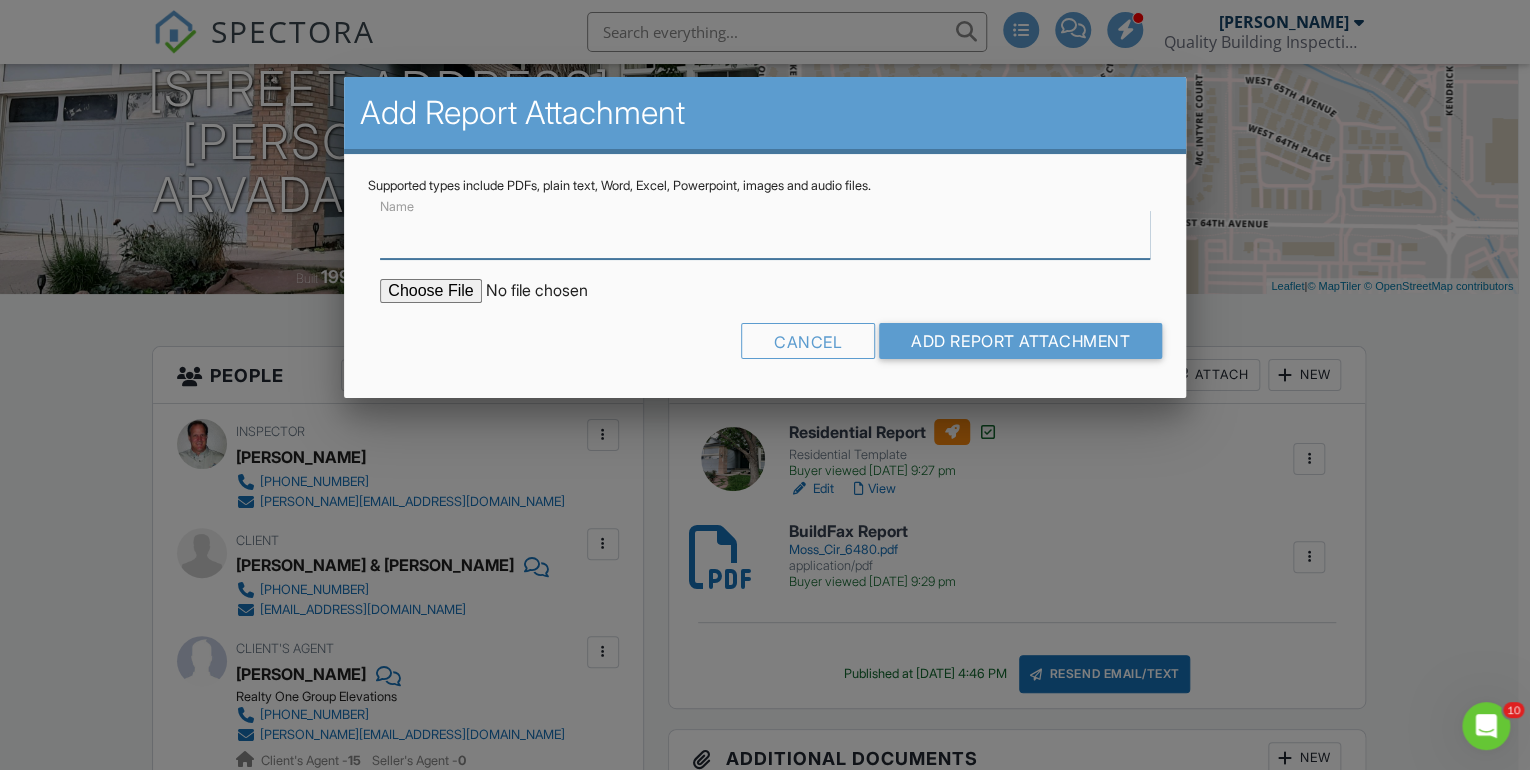 scroll, scrollTop: 0, scrollLeft: 0, axis: both 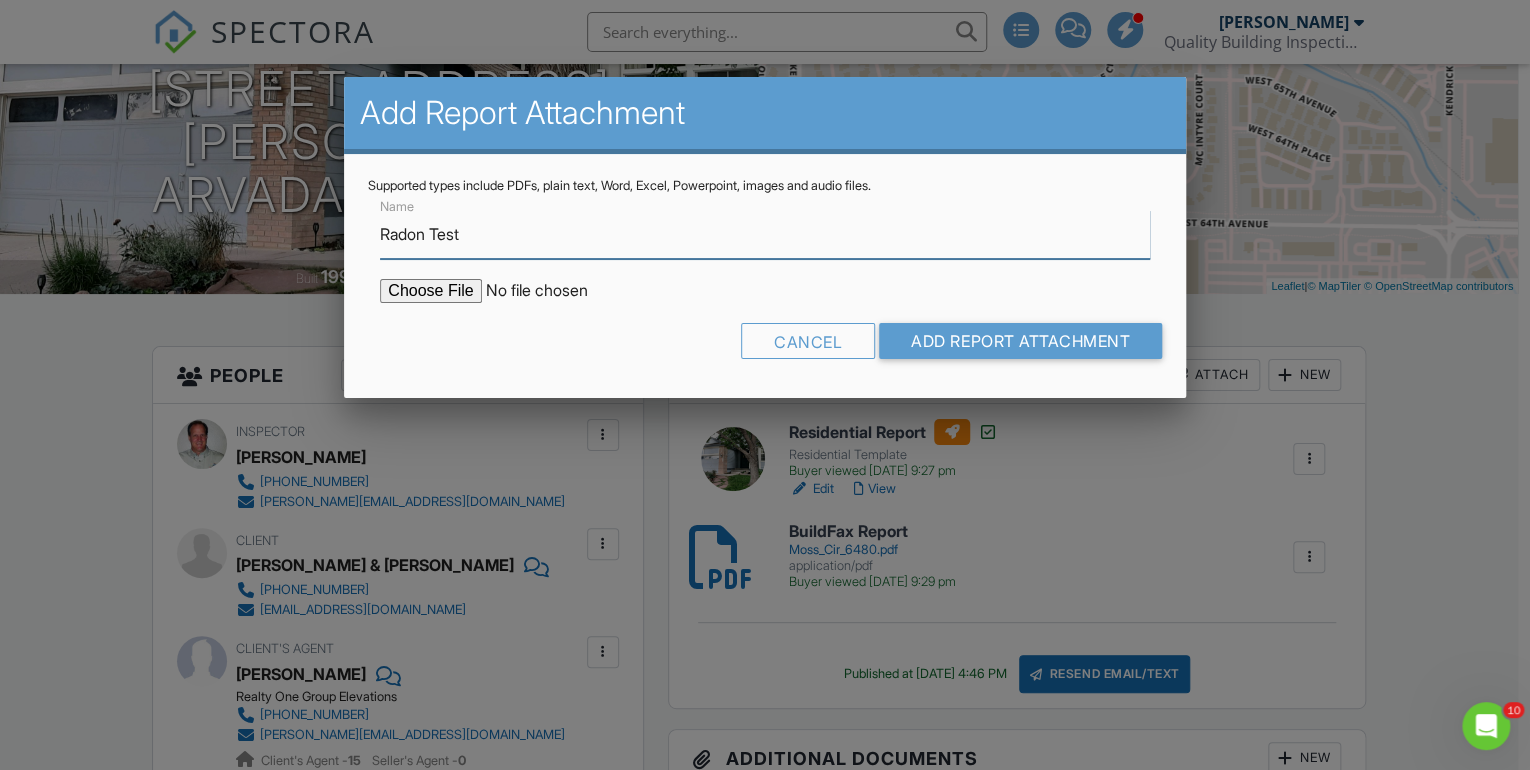 type on "Radon Test" 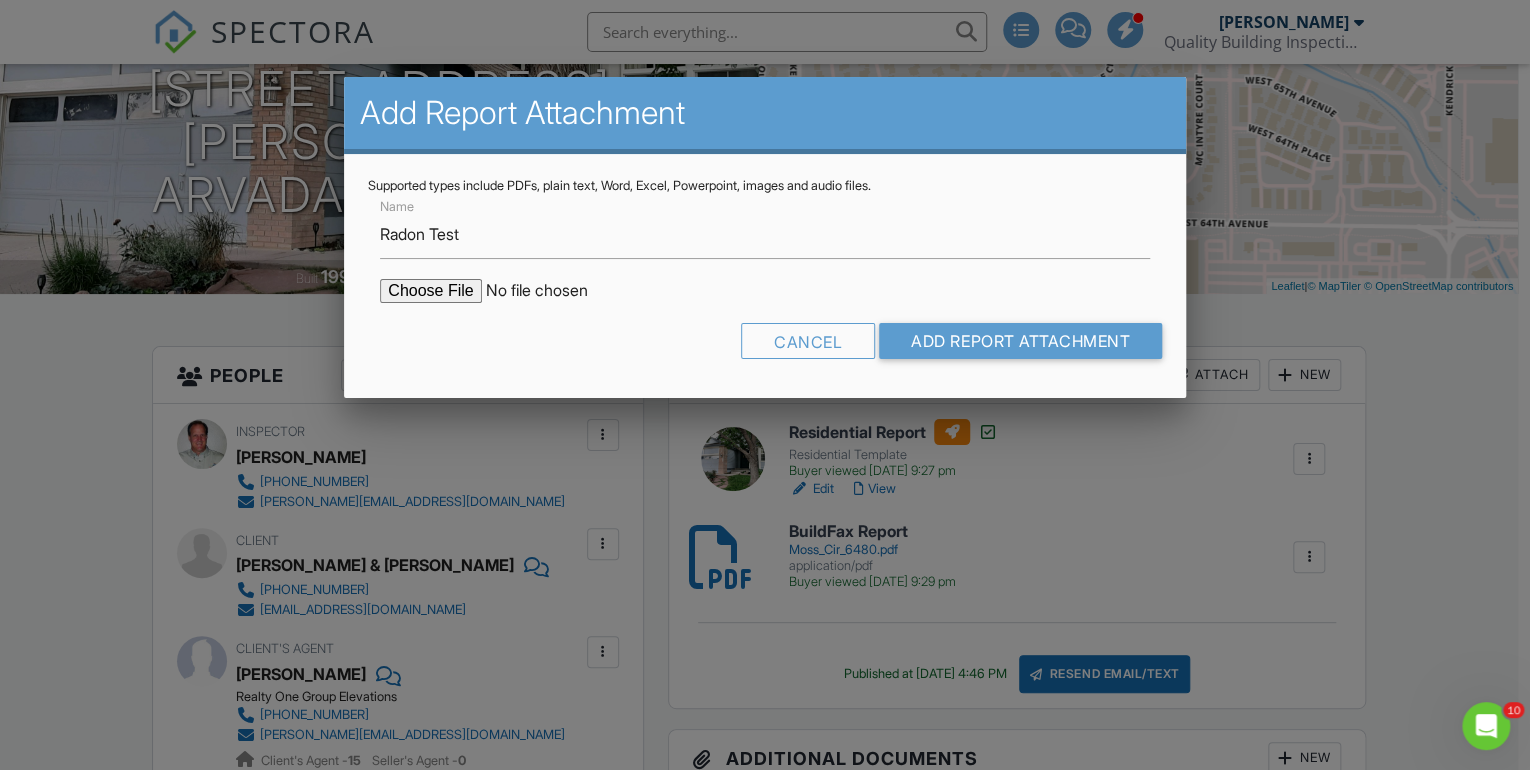 click at bounding box center [550, 291] 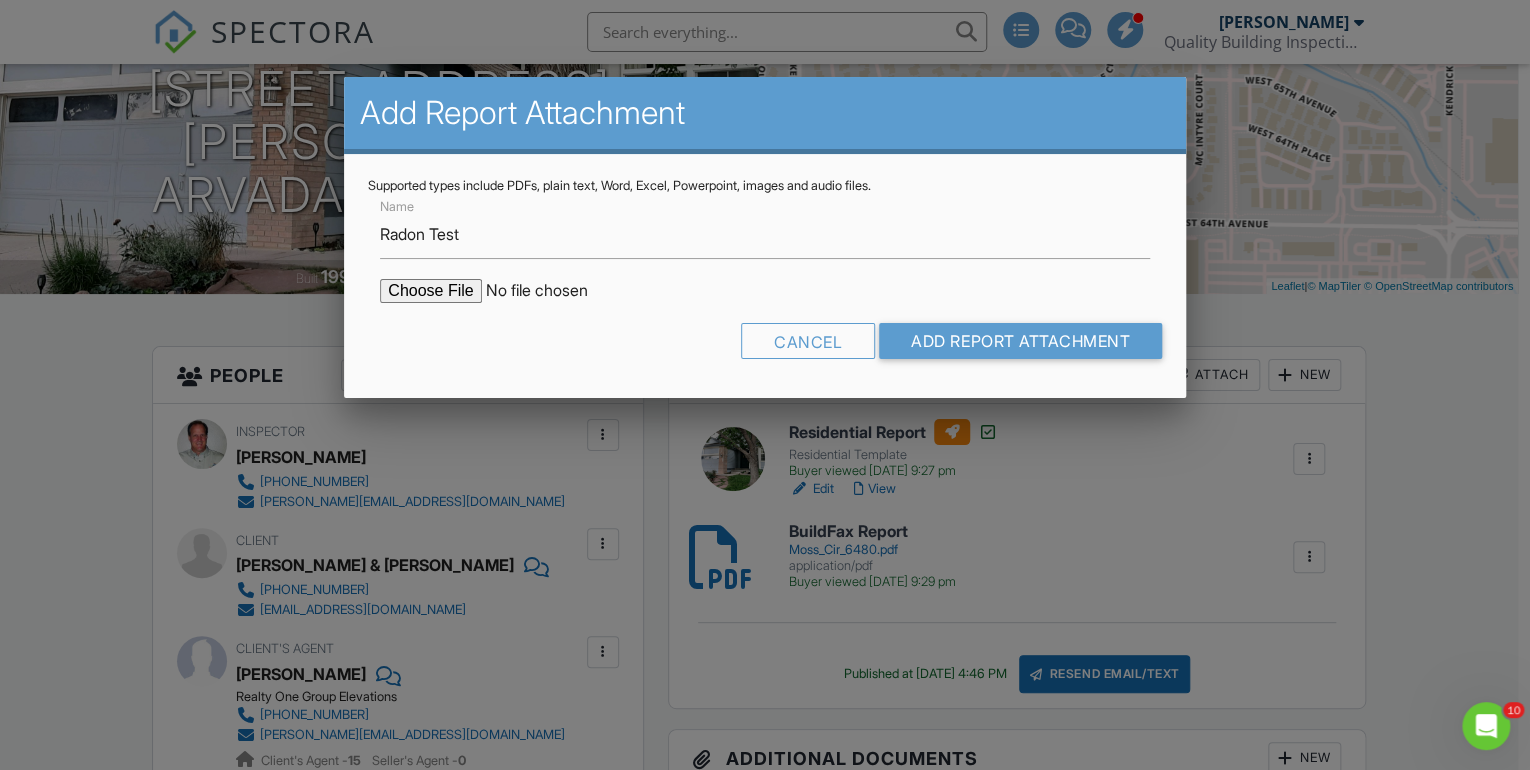 type on "C:\fakepath\Moss Cir 6480 radon.pdf" 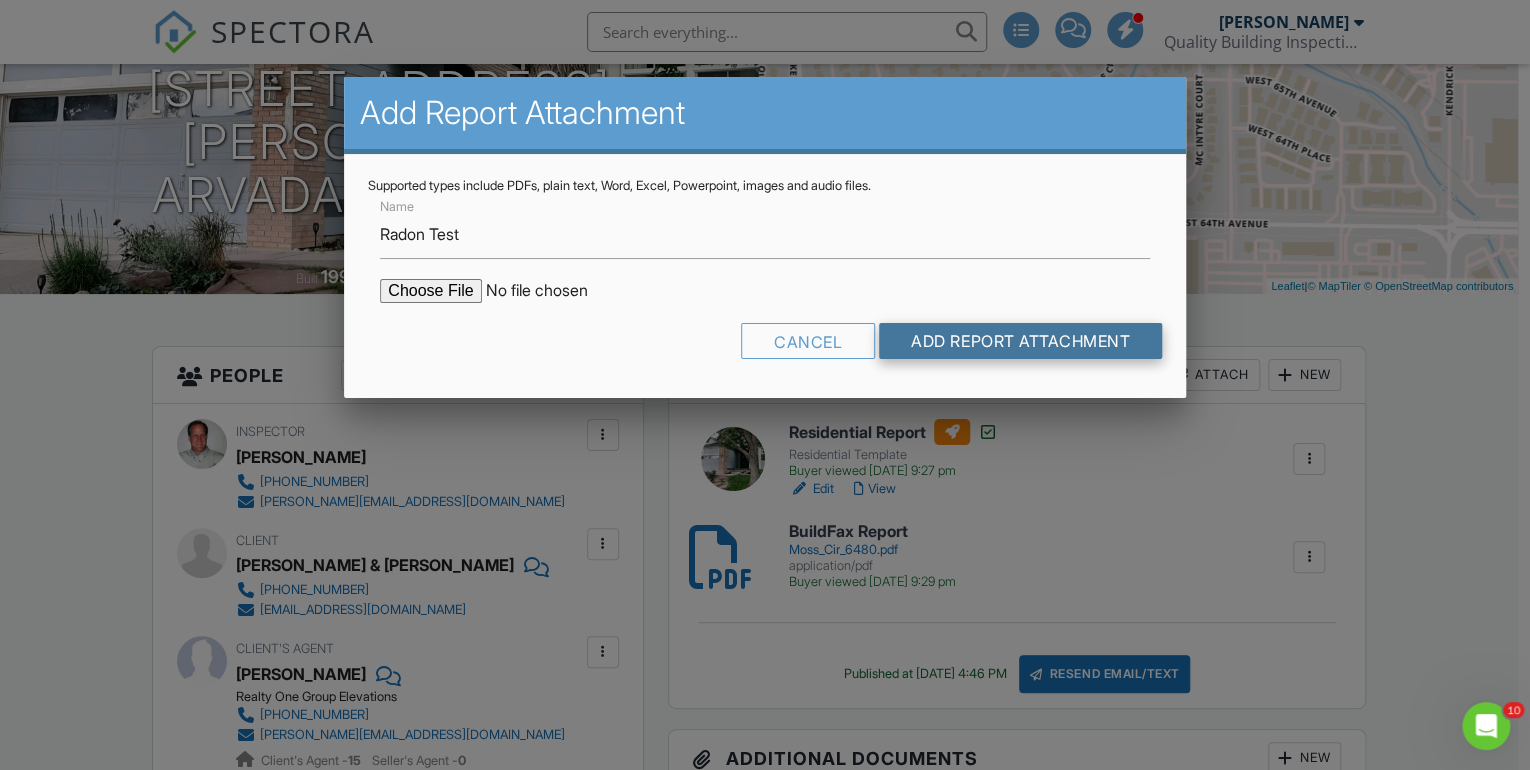 click on "Add Report Attachment" at bounding box center [1020, 341] 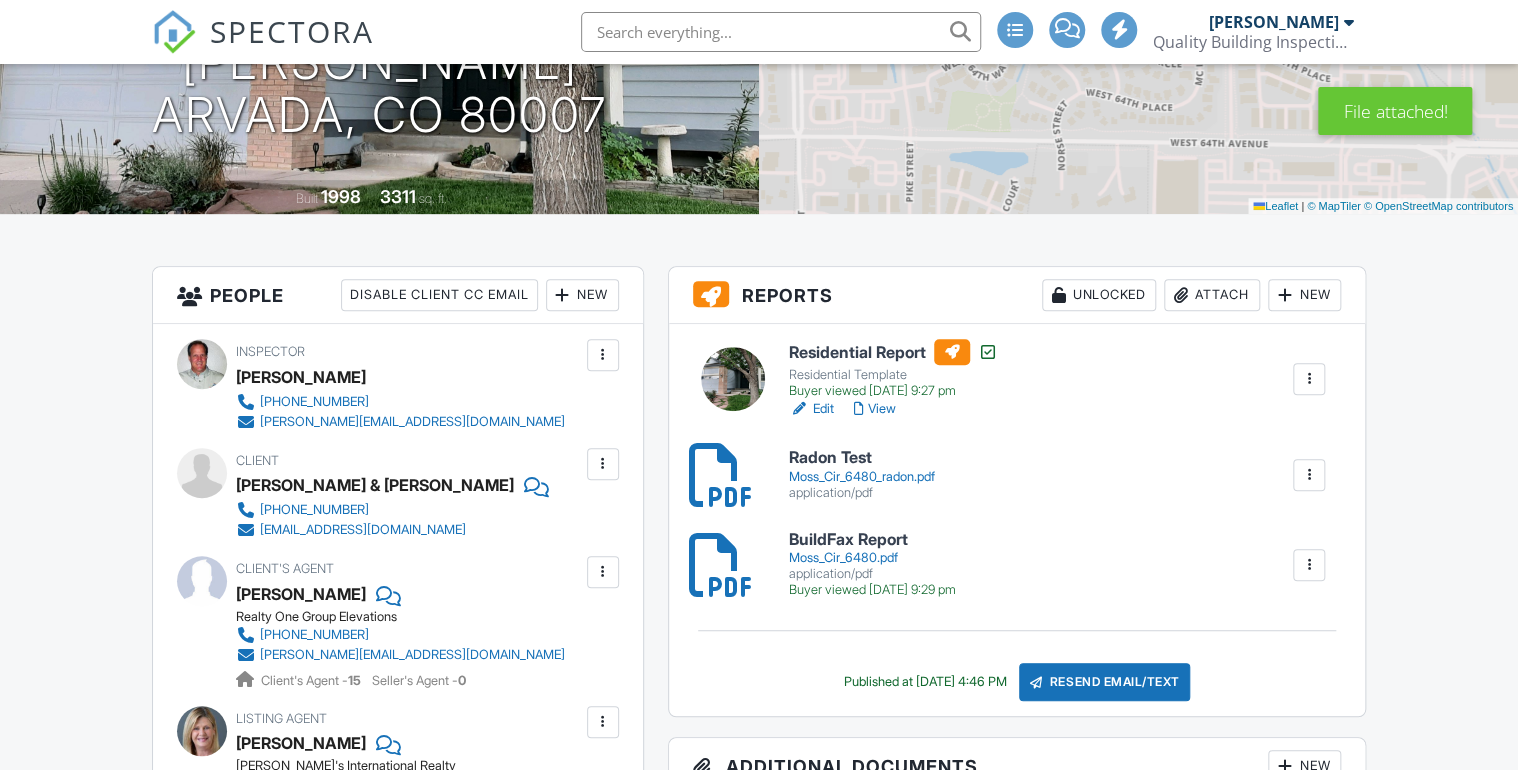 scroll, scrollTop: 320, scrollLeft: 0, axis: vertical 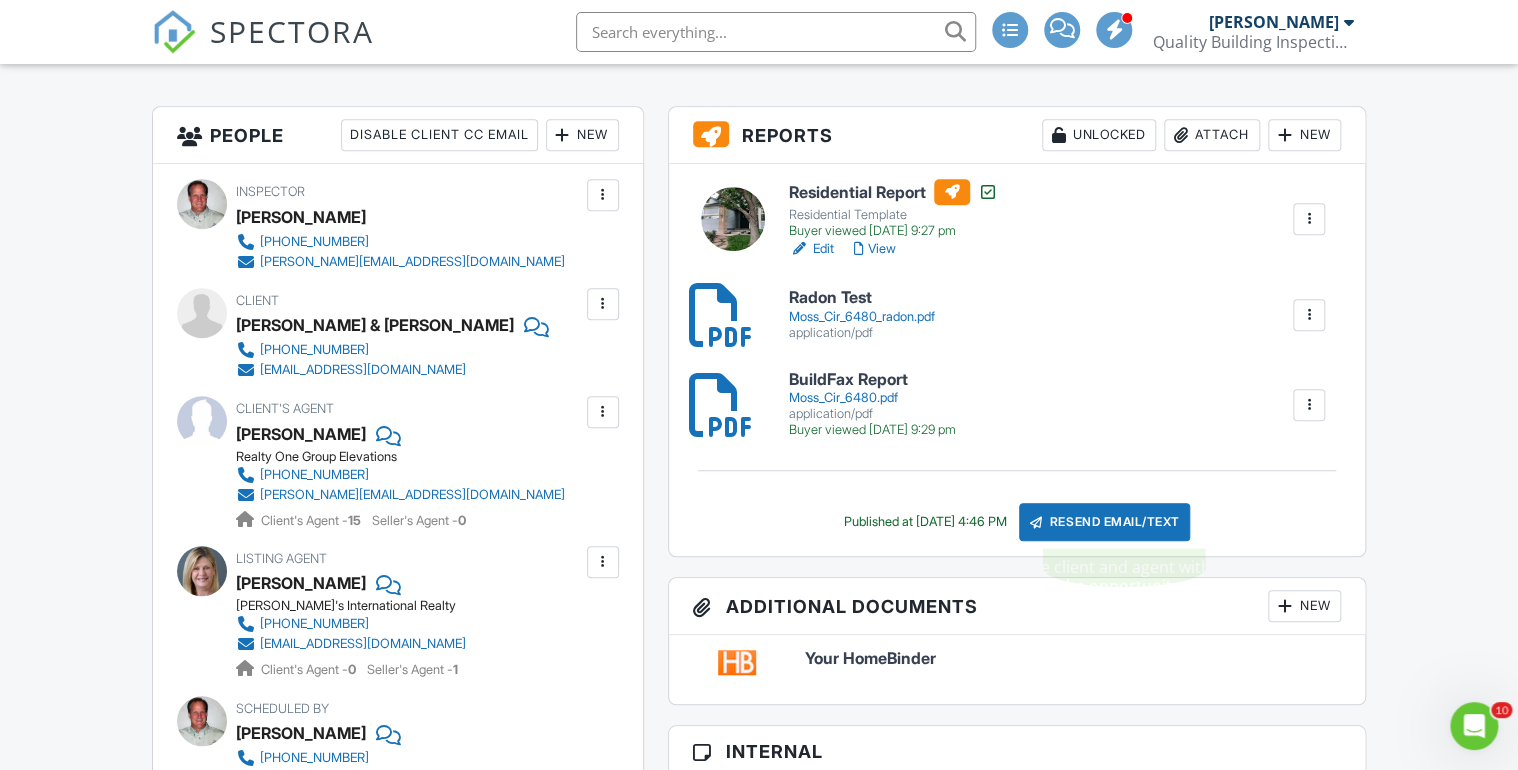 click on "Resend Email/Text" at bounding box center [1105, 522] 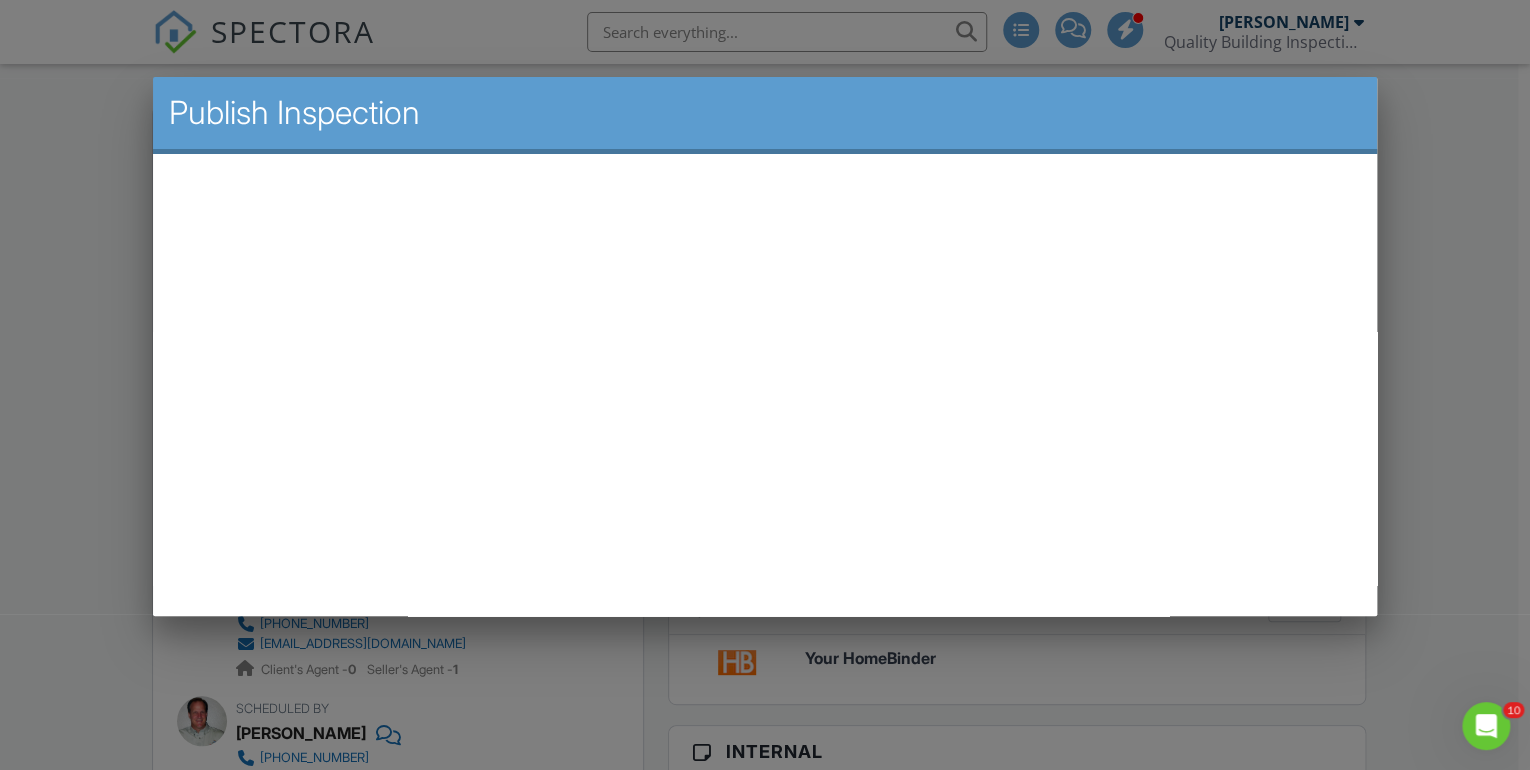 scroll, scrollTop: 0, scrollLeft: 0, axis: both 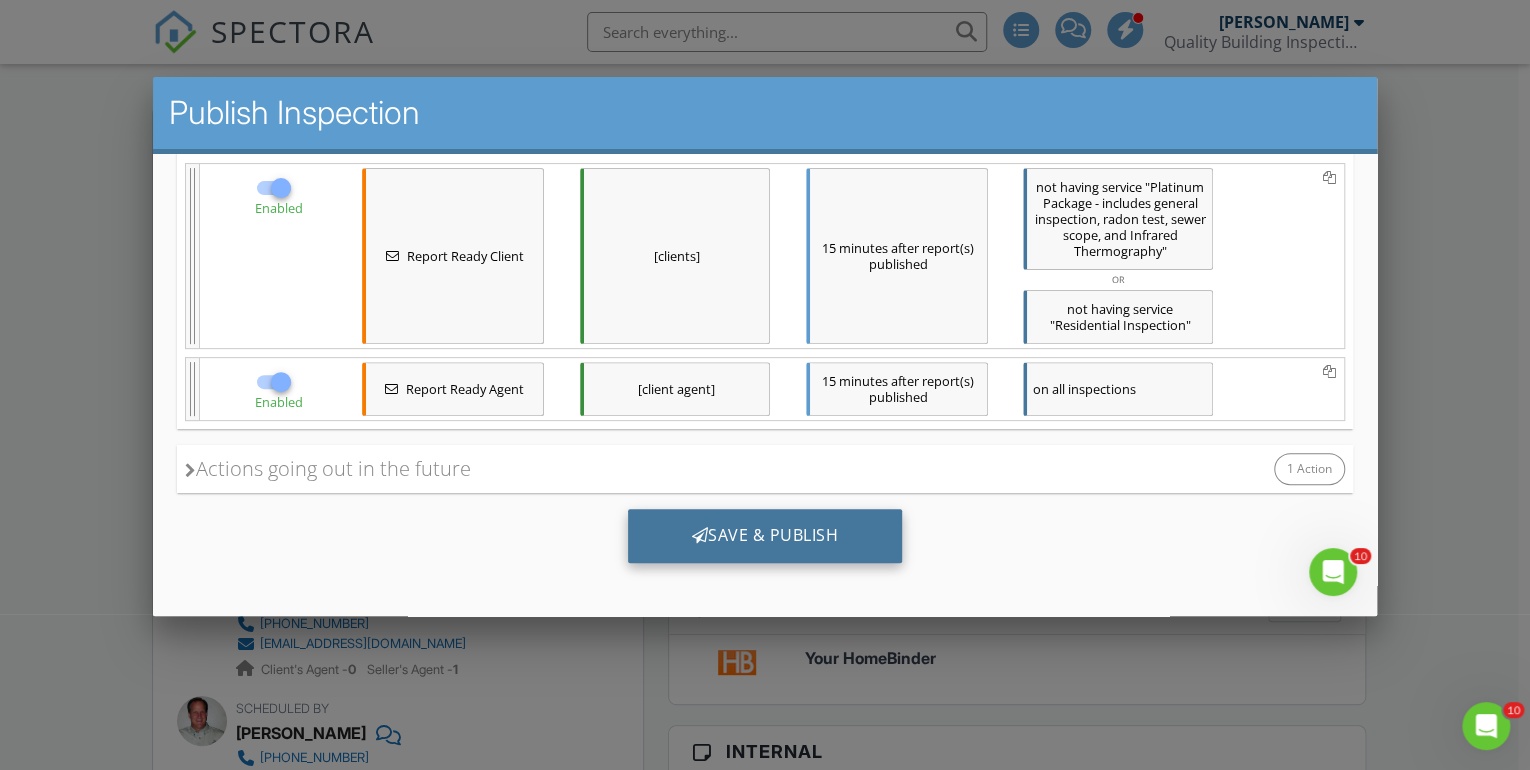 click on "Save & Publish" at bounding box center (765, 536) 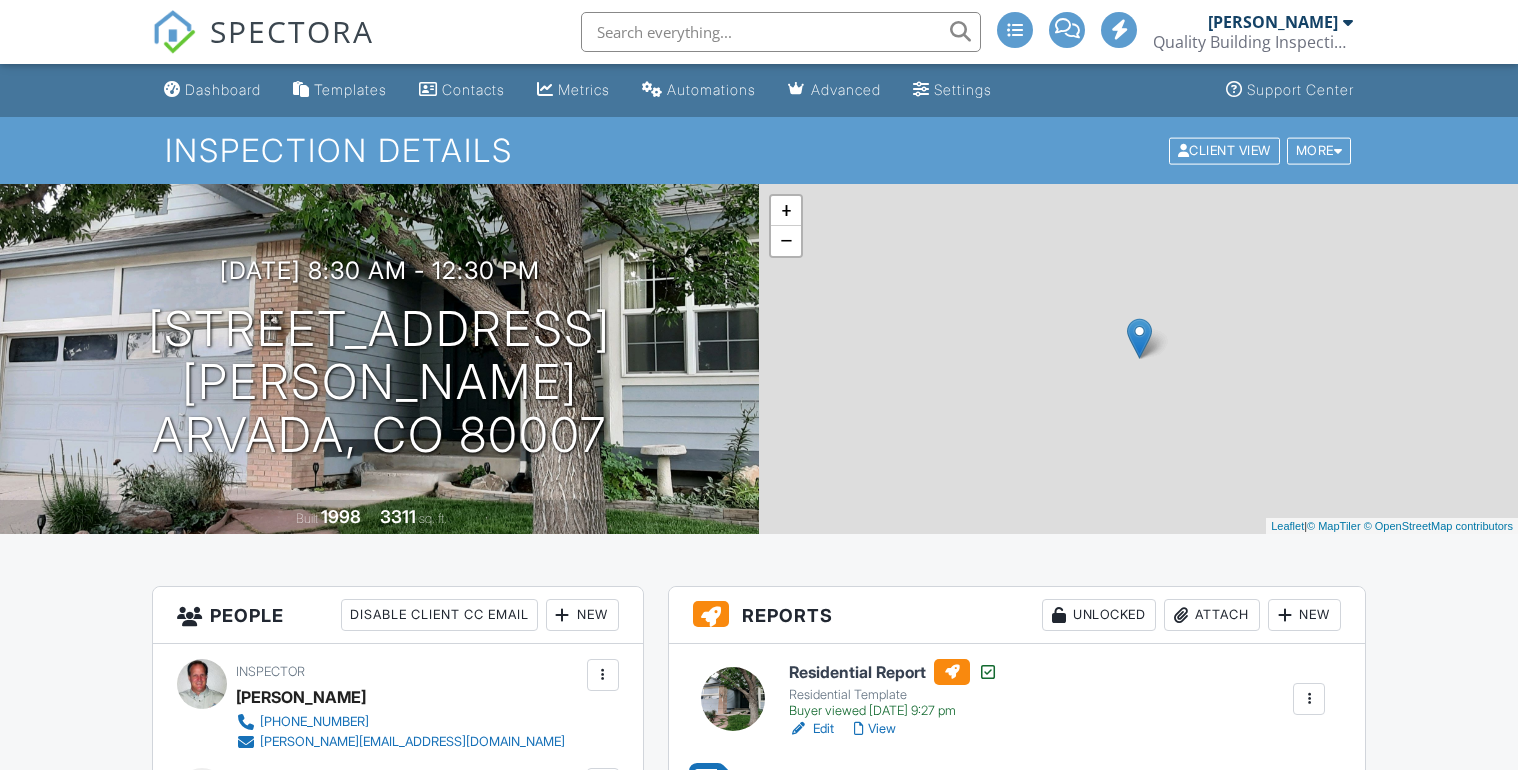 scroll, scrollTop: 0, scrollLeft: 0, axis: both 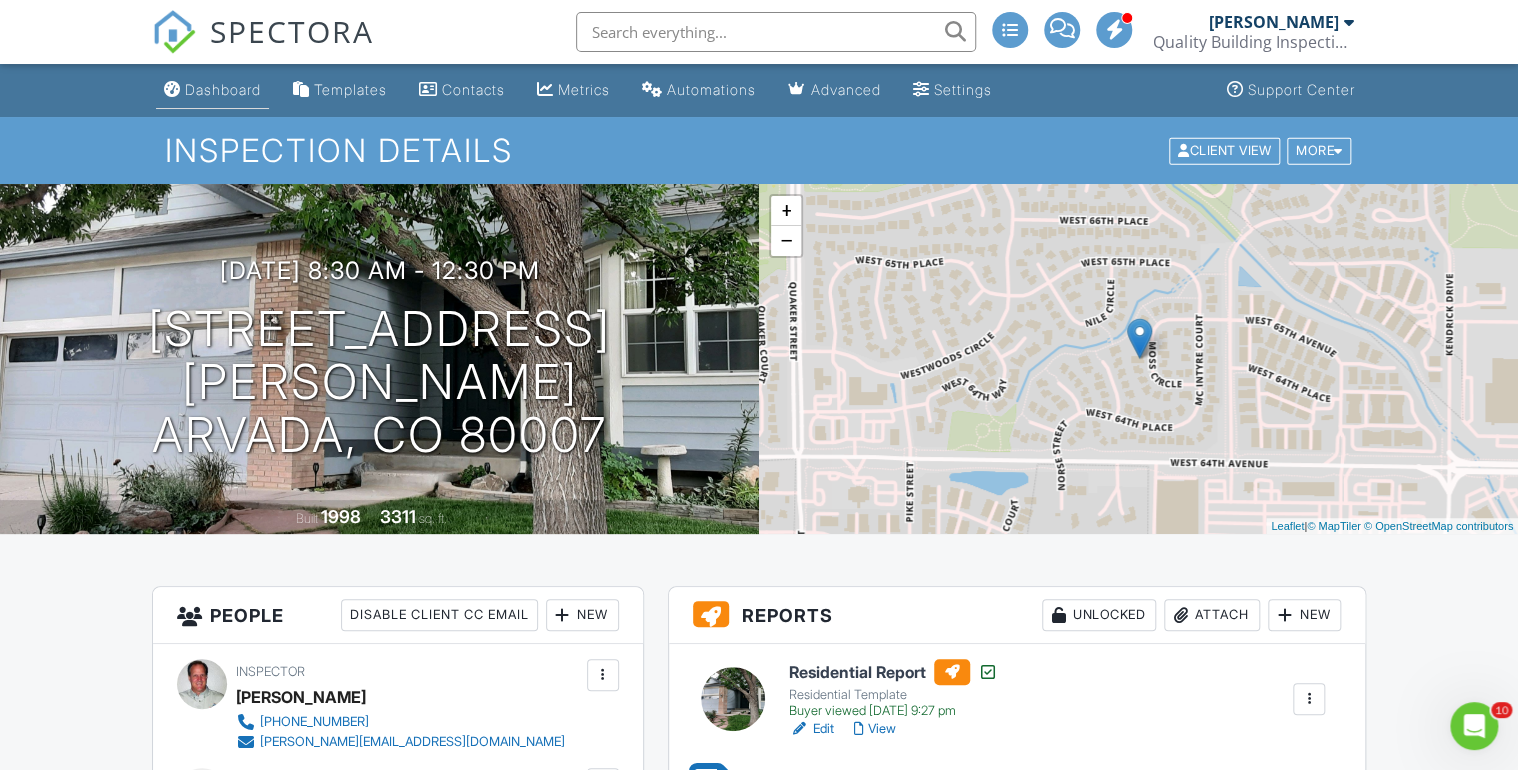 click on "Dashboard" at bounding box center (223, 89) 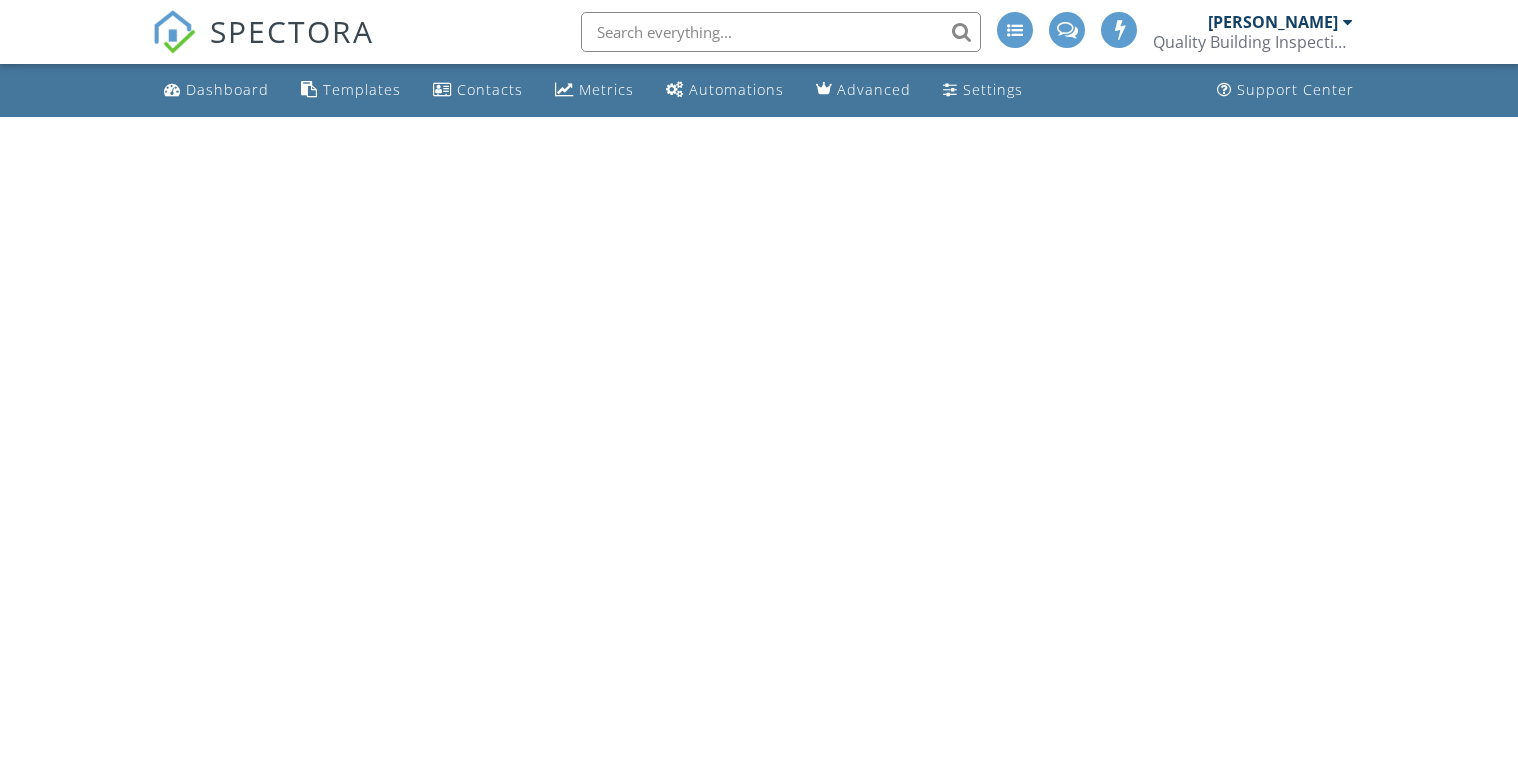 scroll, scrollTop: 0, scrollLeft: 0, axis: both 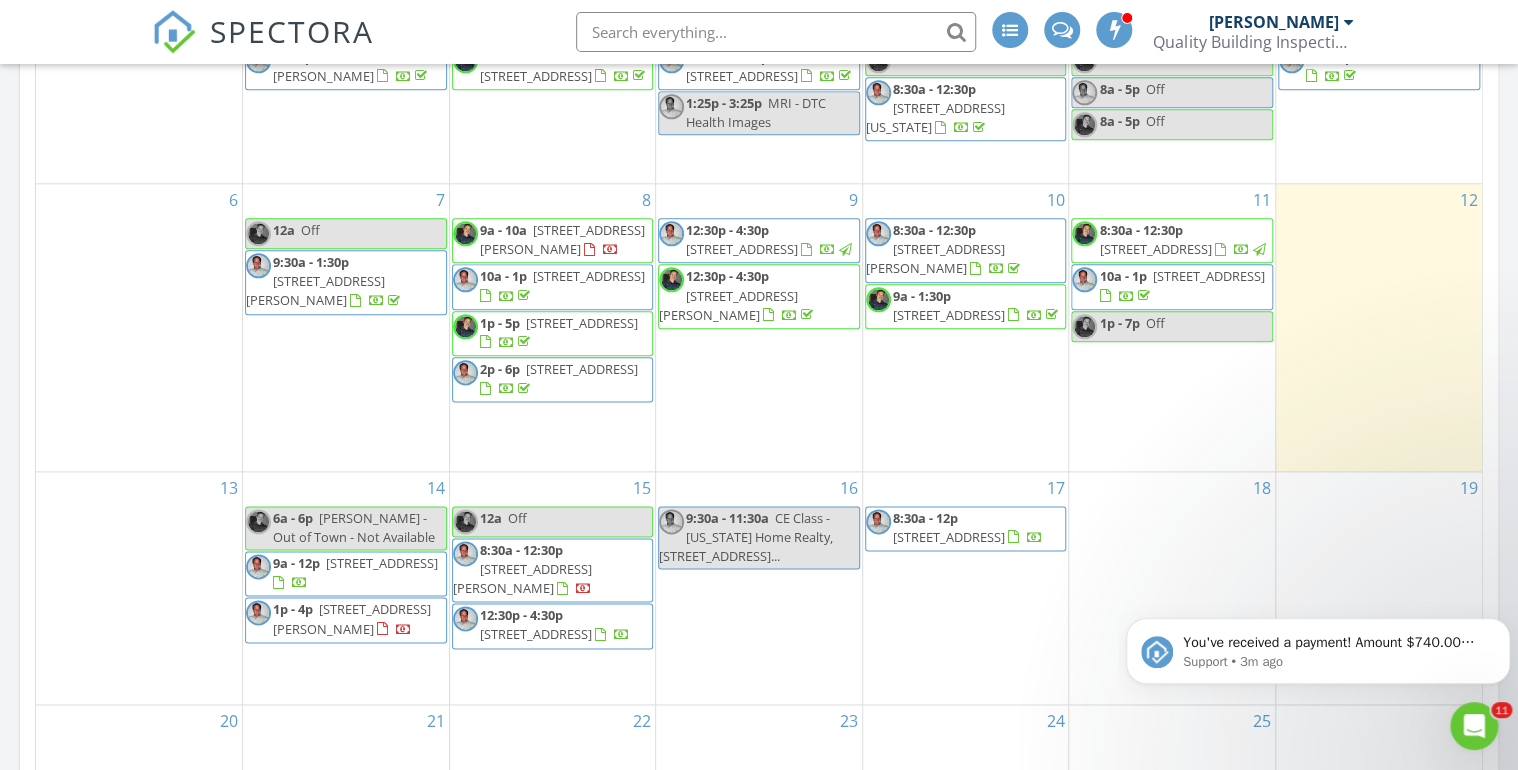 click on "[DATE]
[PERSON_NAME]
No results found       New Inspection     New Quote
Refresh from ISN
Map               + − Leaflet  |  © MapTiler   © OpenStreetMap contributors     Calendar                 [DATE] [DATE] list day week cal wk 4 wk month Sun Mon Tue Wed Thu Fri Sat 29 30
9a - 1p
[STREET_ADDRESS][PERSON_NAME]
1
8:30a - 11:30a
[STREET_ADDRESS]
2
10:30a - 1:30p
[STREET_ADDRESS]
1:25p - 3:25p
MRI - DTC Health Images 3" at bounding box center [759, 180] 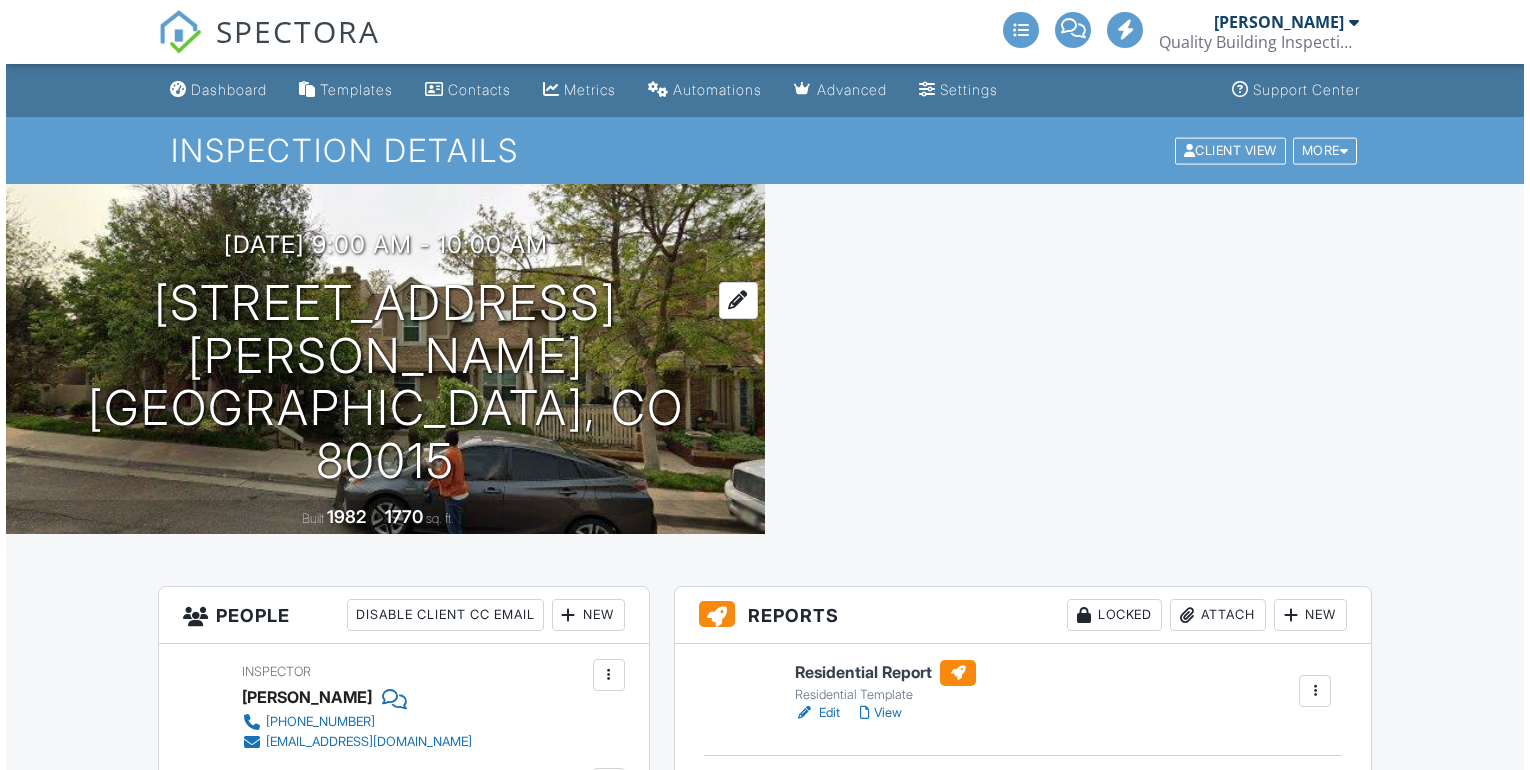 scroll, scrollTop: 0, scrollLeft: 0, axis: both 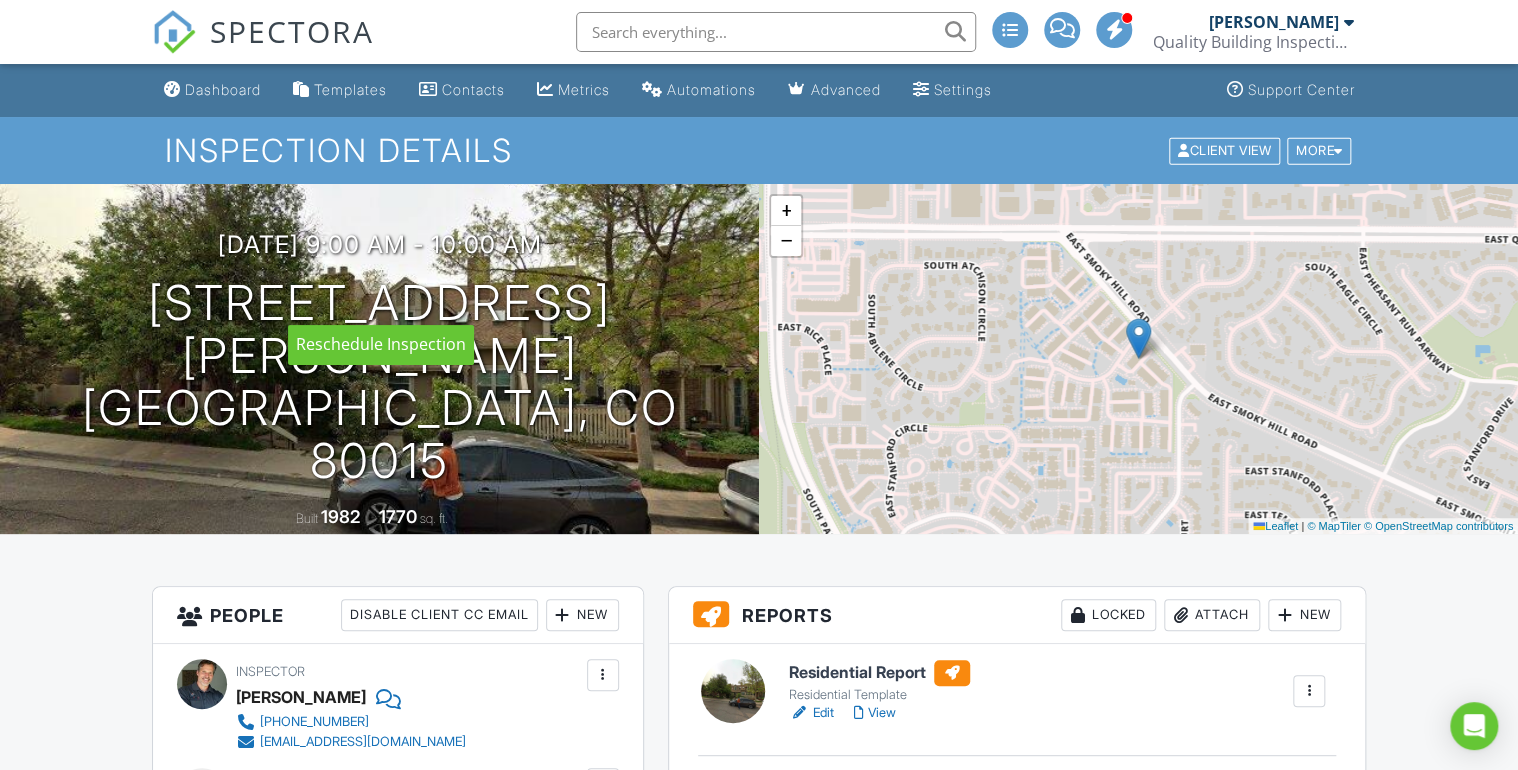 click at bounding box center (0, 0) 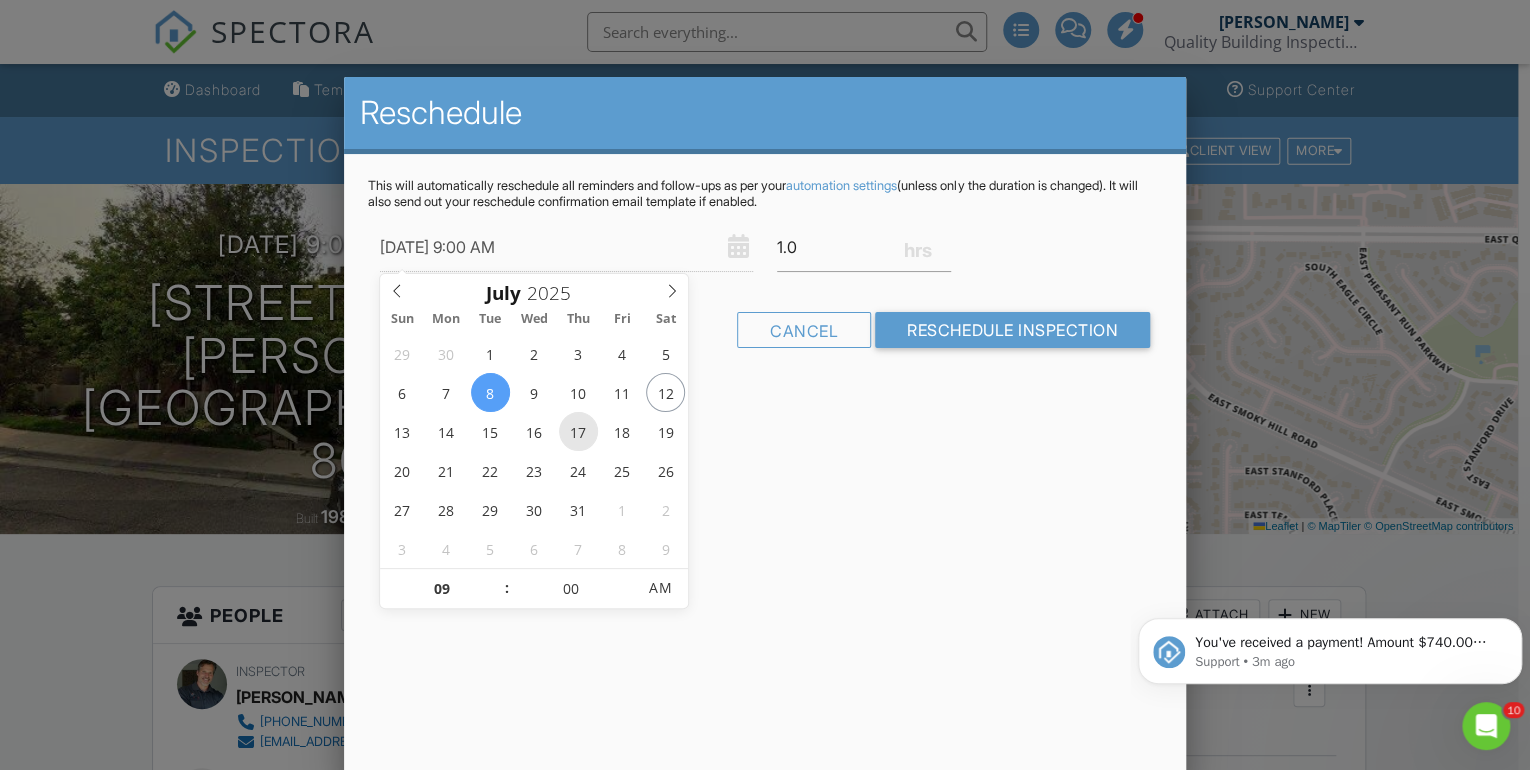 scroll, scrollTop: 0, scrollLeft: 0, axis: both 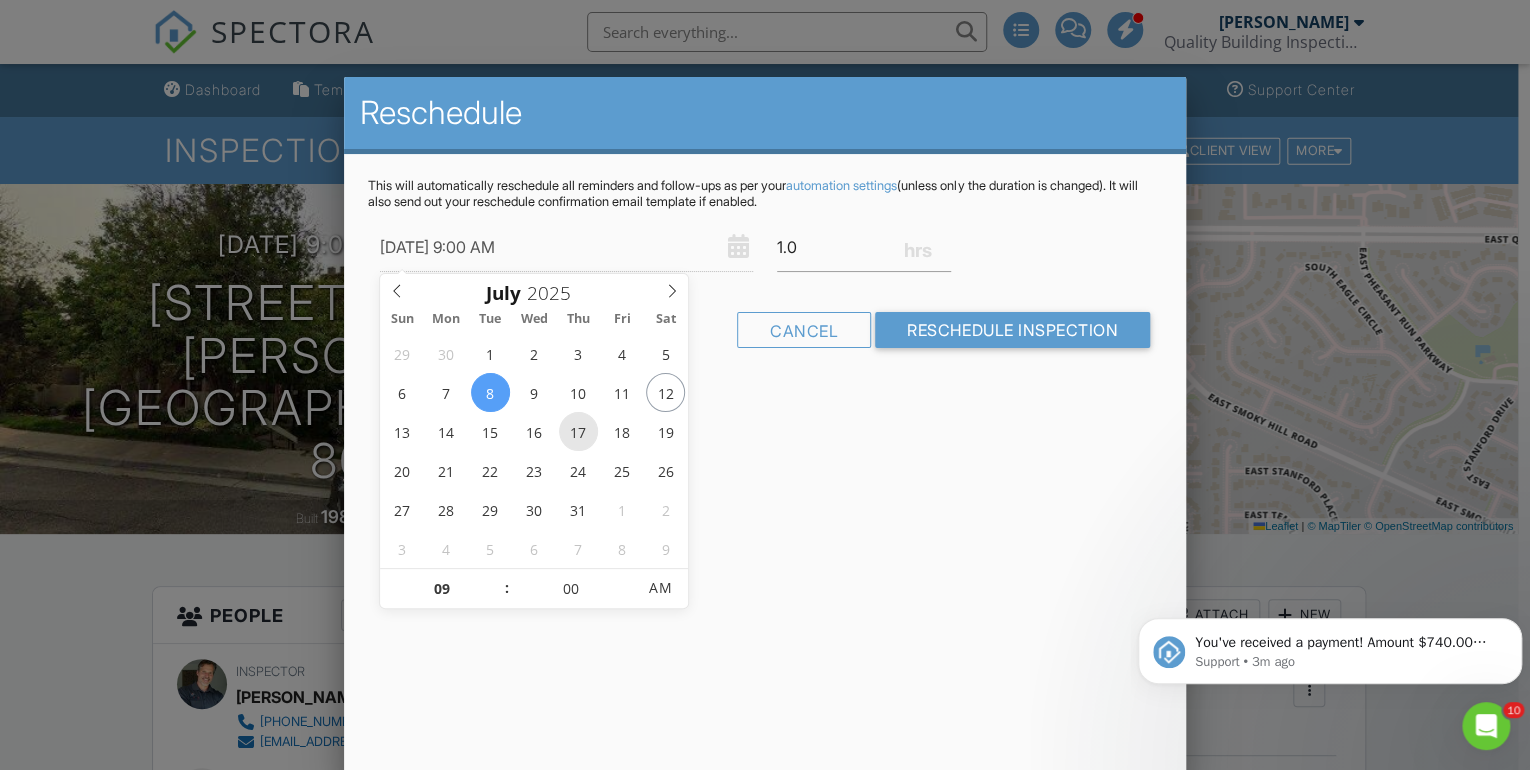 type on "[DATE] 9:00 AM" 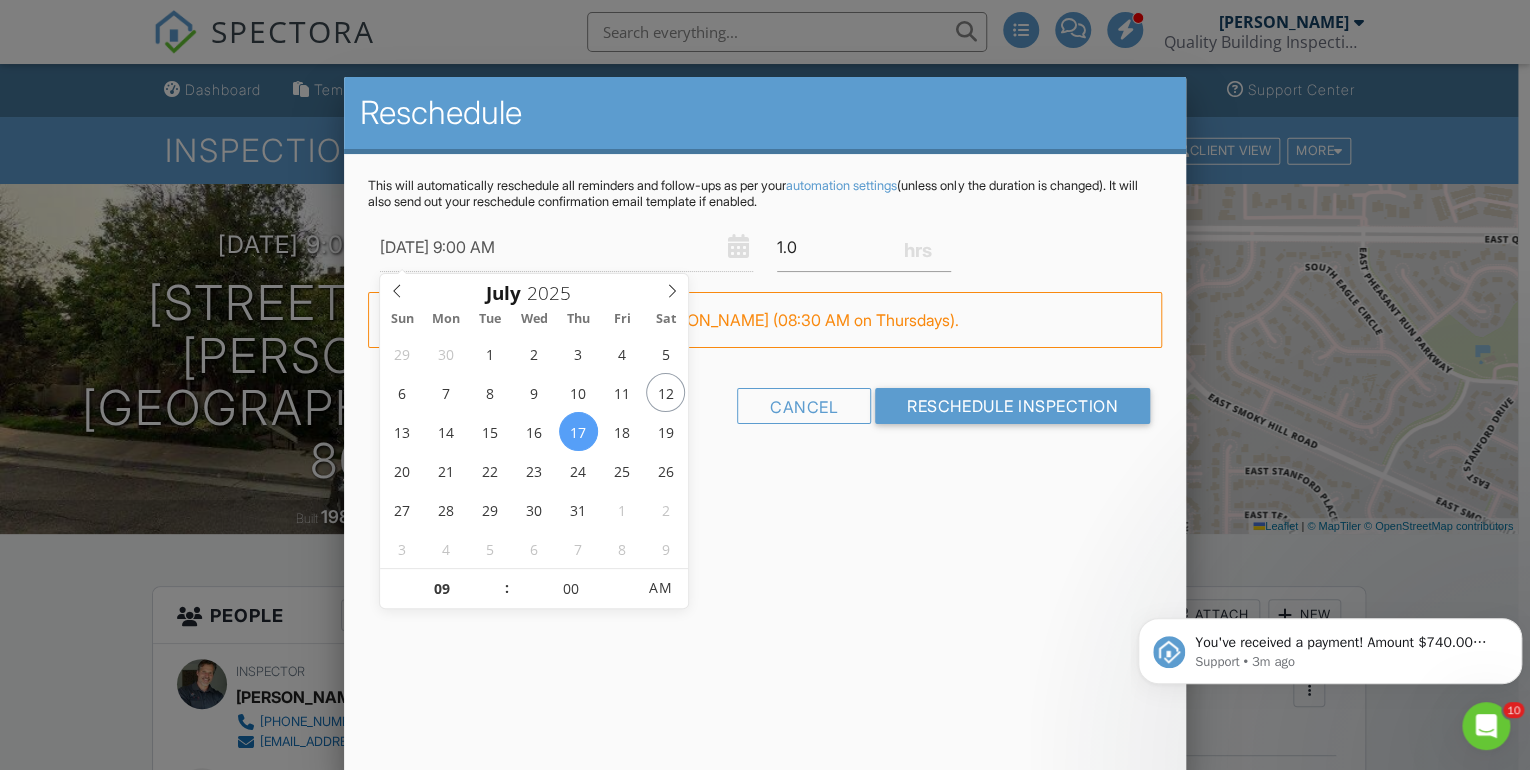 click on "Reschedule
This will automatically reschedule all reminders and follow-ups as per your  automation settings  (unless only the duration is changed). It will also send out your reschedule confirmation email template if enabled.
07/17/2025 9:00 AM
1.0
Warning: this date/time is in the past.
FYI: This is not a regular time slot for Eric Parker (08:30 AM on Thursdays).
Cancel
Reschedule Inspection" at bounding box center (765, 427) 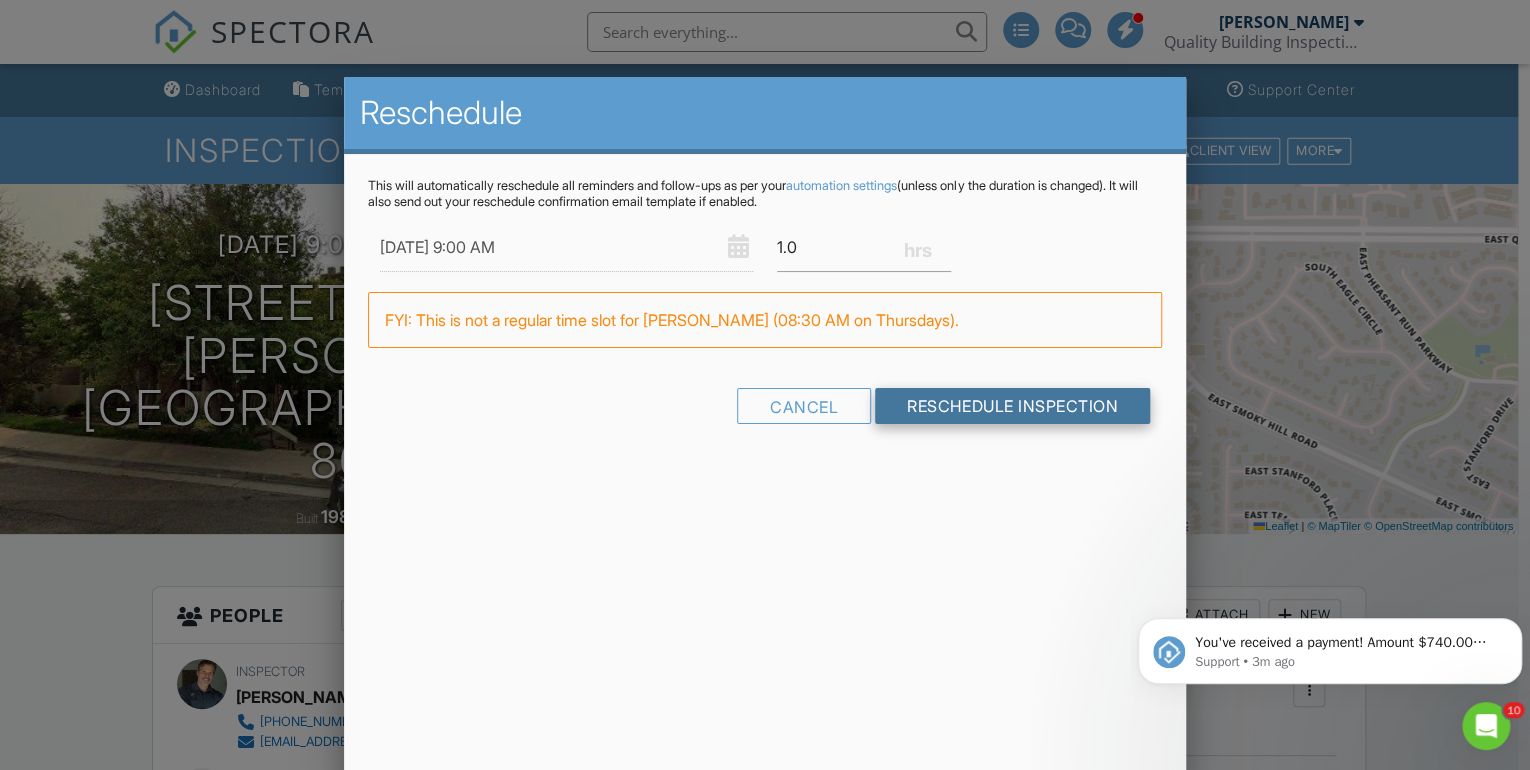 click on "Reschedule Inspection" at bounding box center [1012, 406] 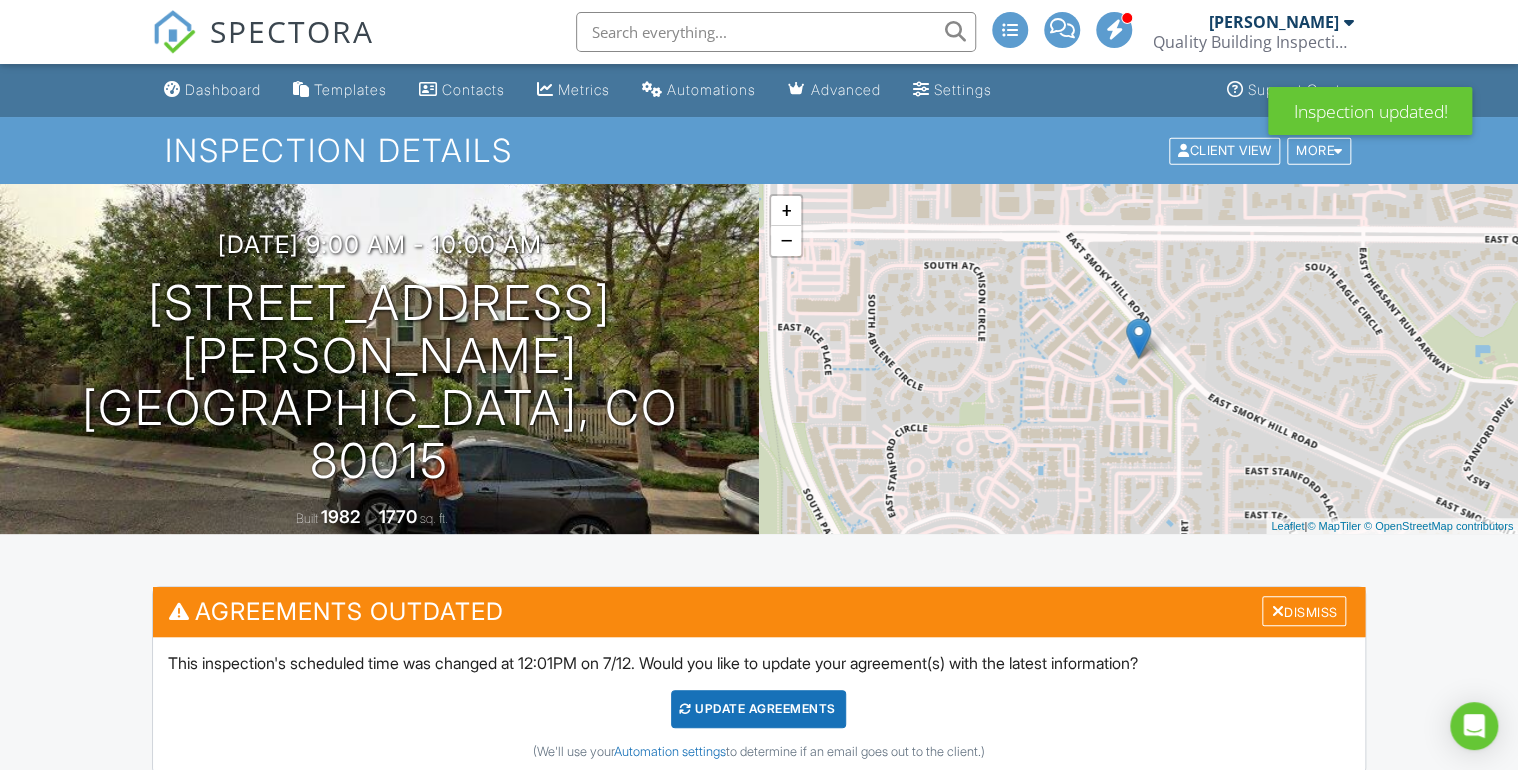 scroll, scrollTop: 240, scrollLeft: 0, axis: vertical 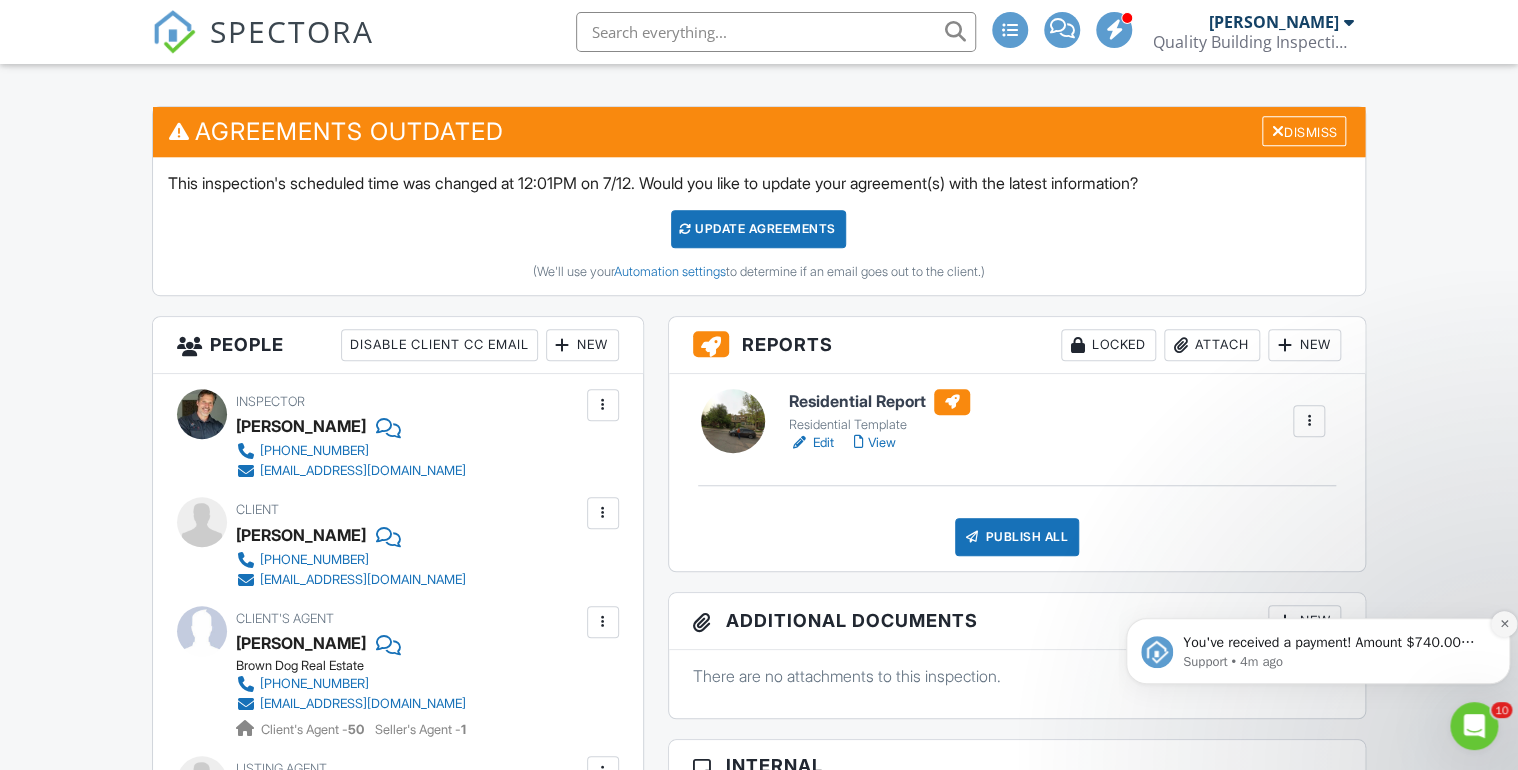 click 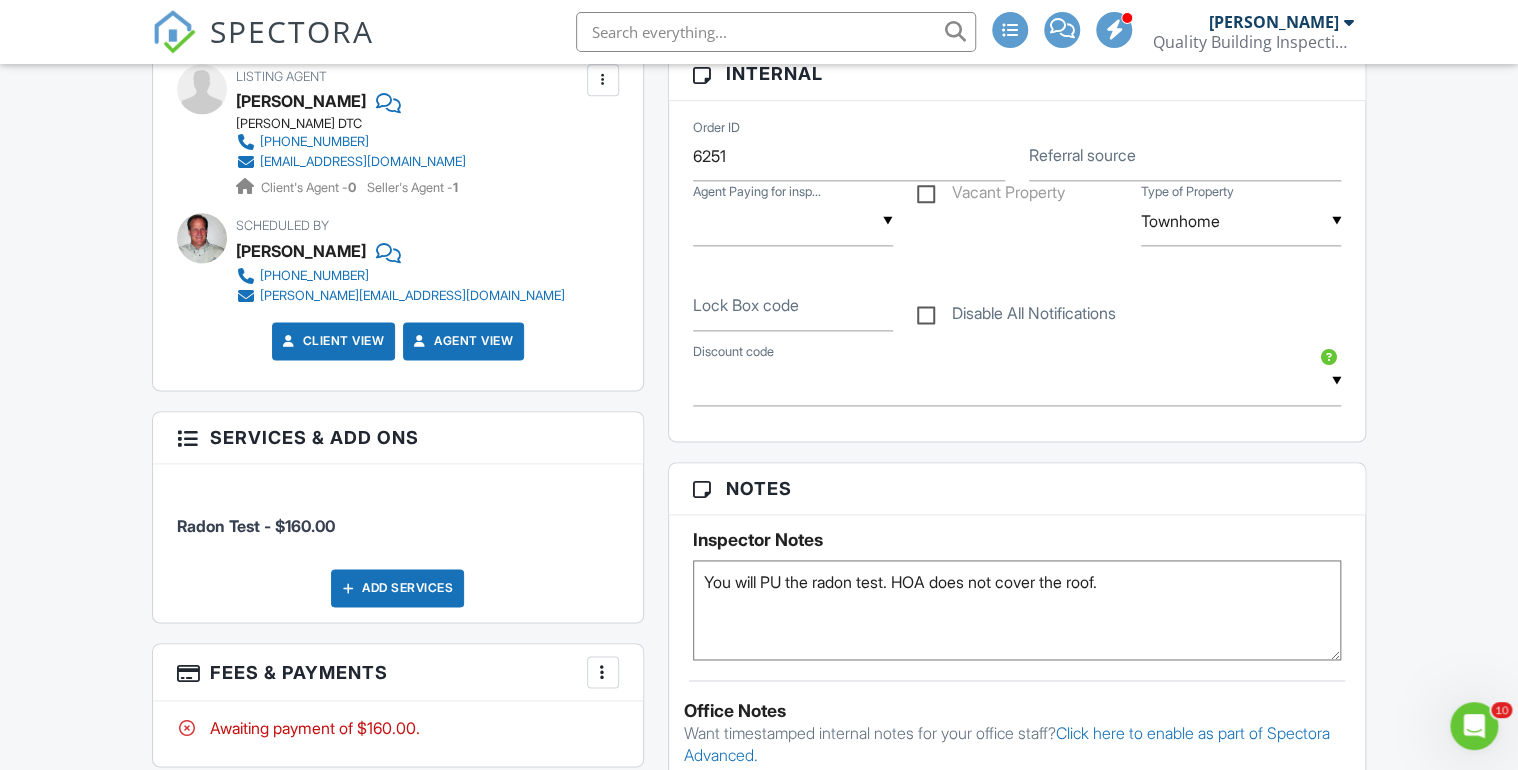 scroll, scrollTop: 1280, scrollLeft: 0, axis: vertical 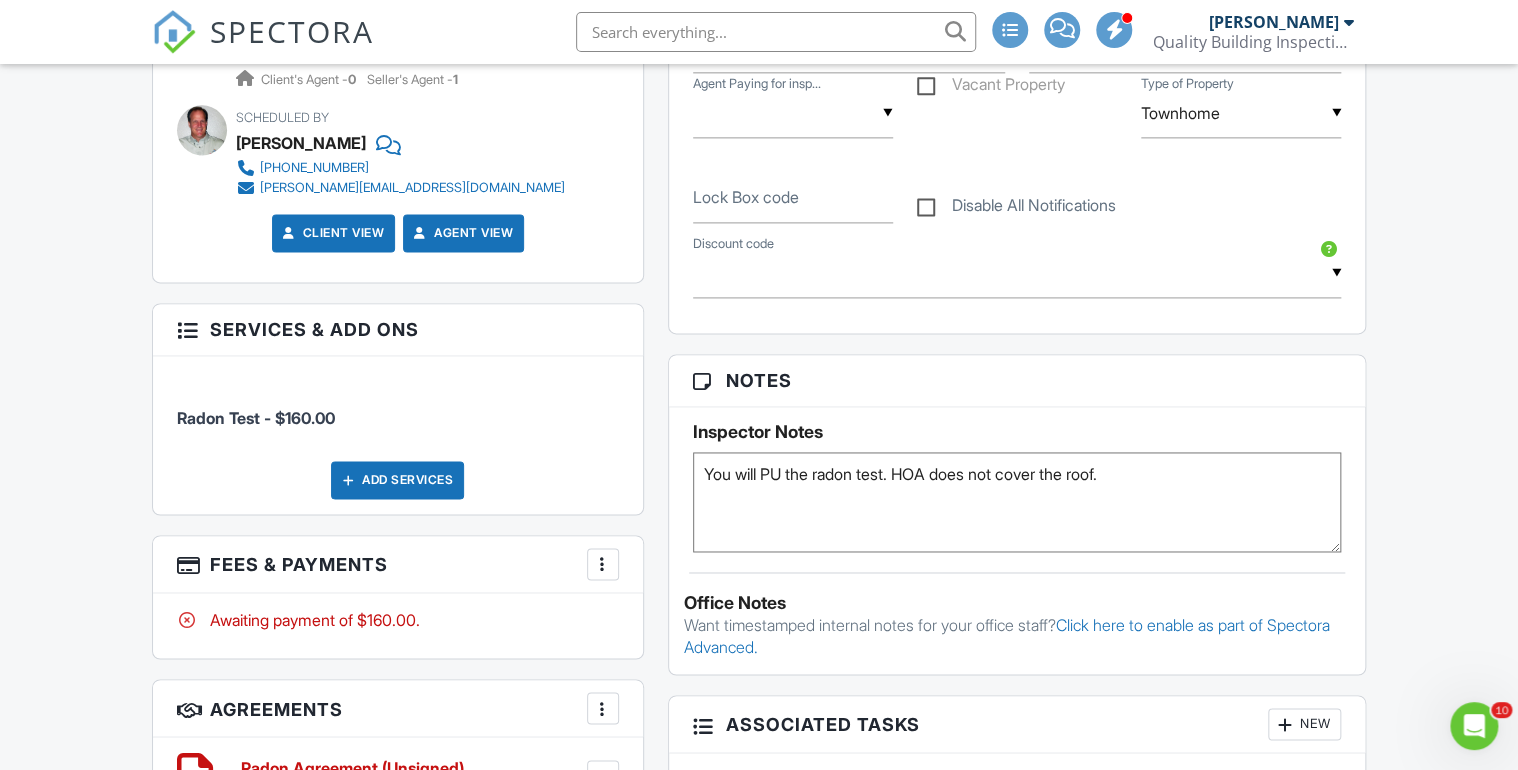 click on "You will PU the radon test. HOA does not cover the roof." at bounding box center [1017, 502] 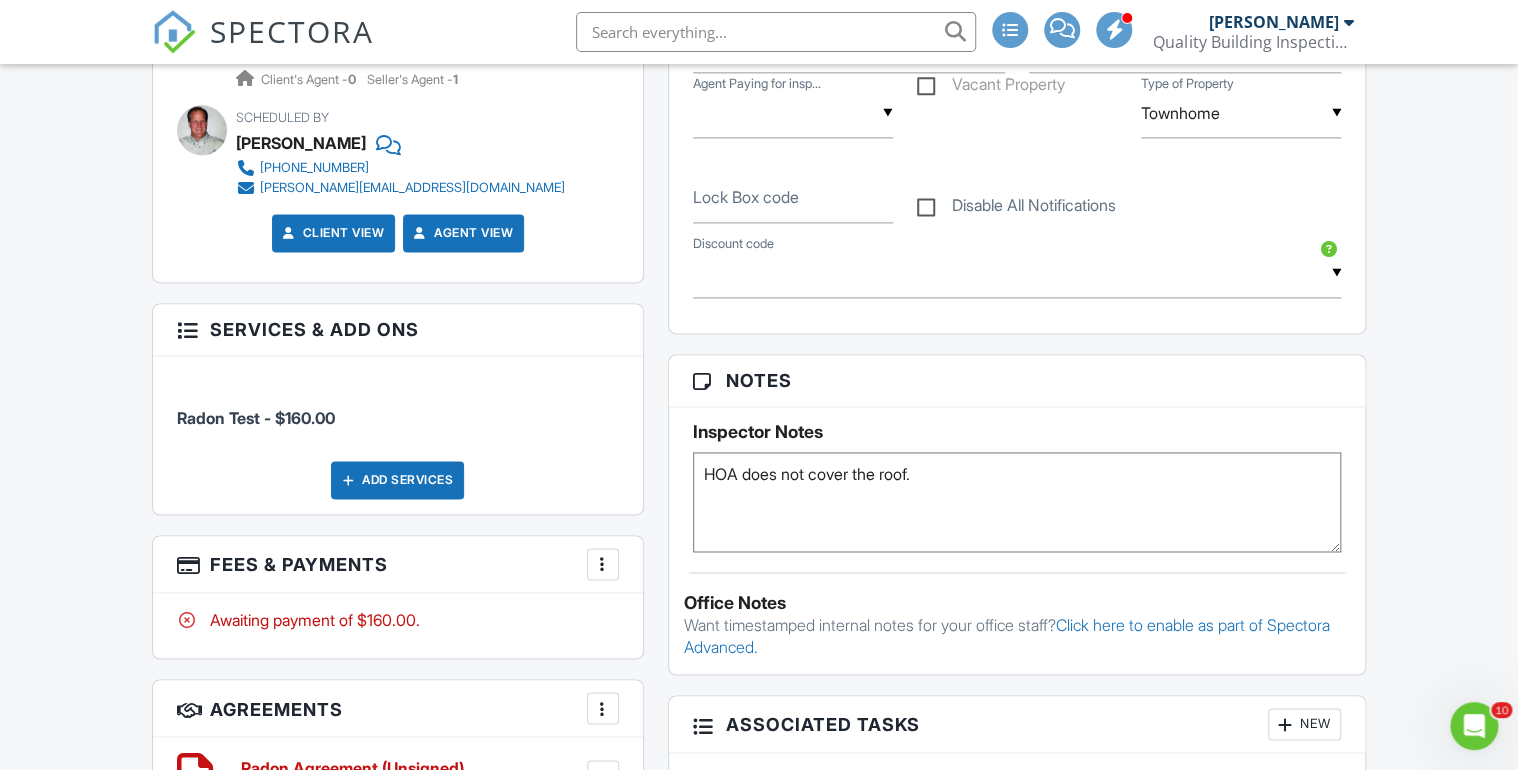 click on "You will PU the radon test. HOA does not cover the roof." at bounding box center (1017, 502) 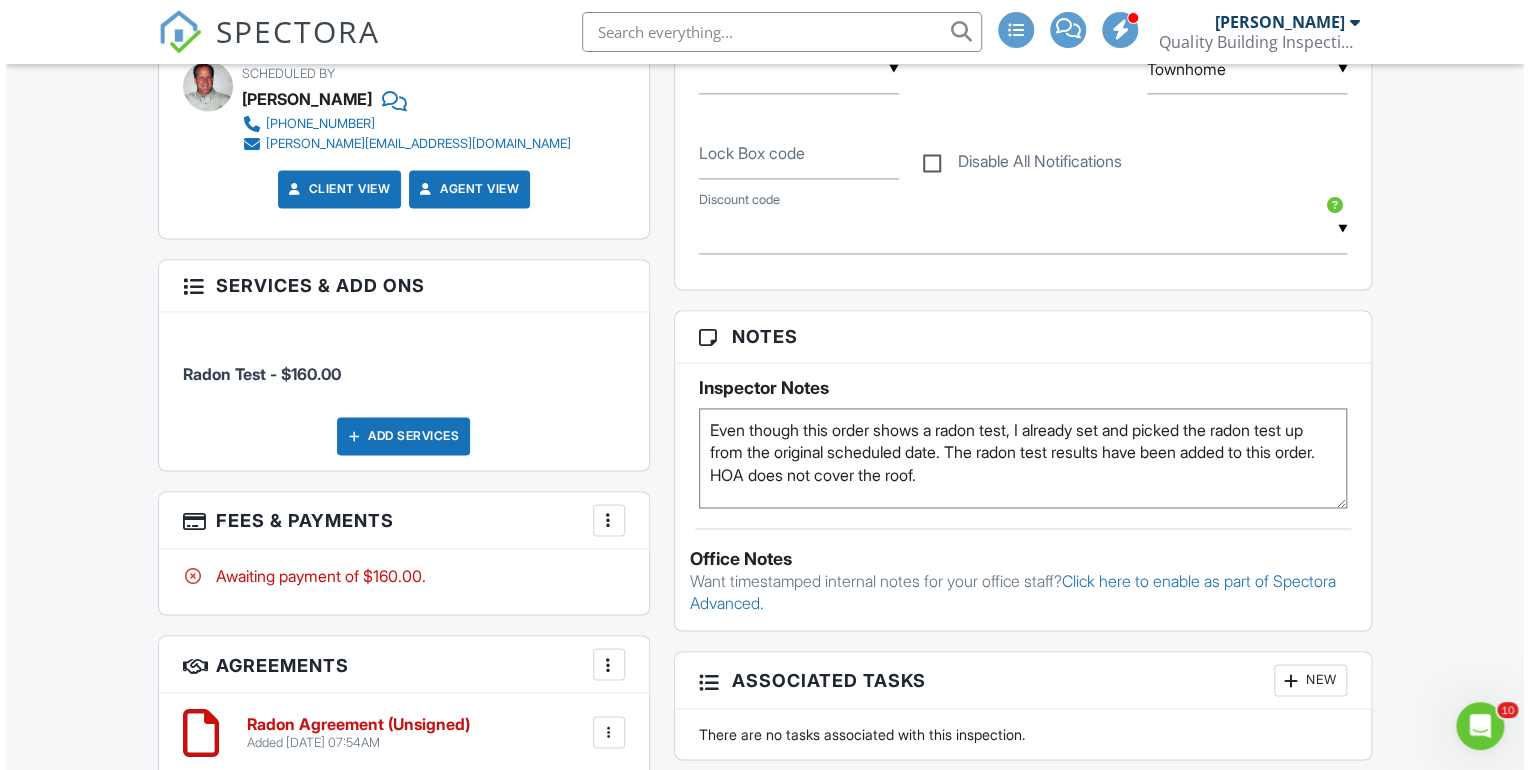scroll, scrollTop: 1280, scrollLeft: 0, axis: vertical 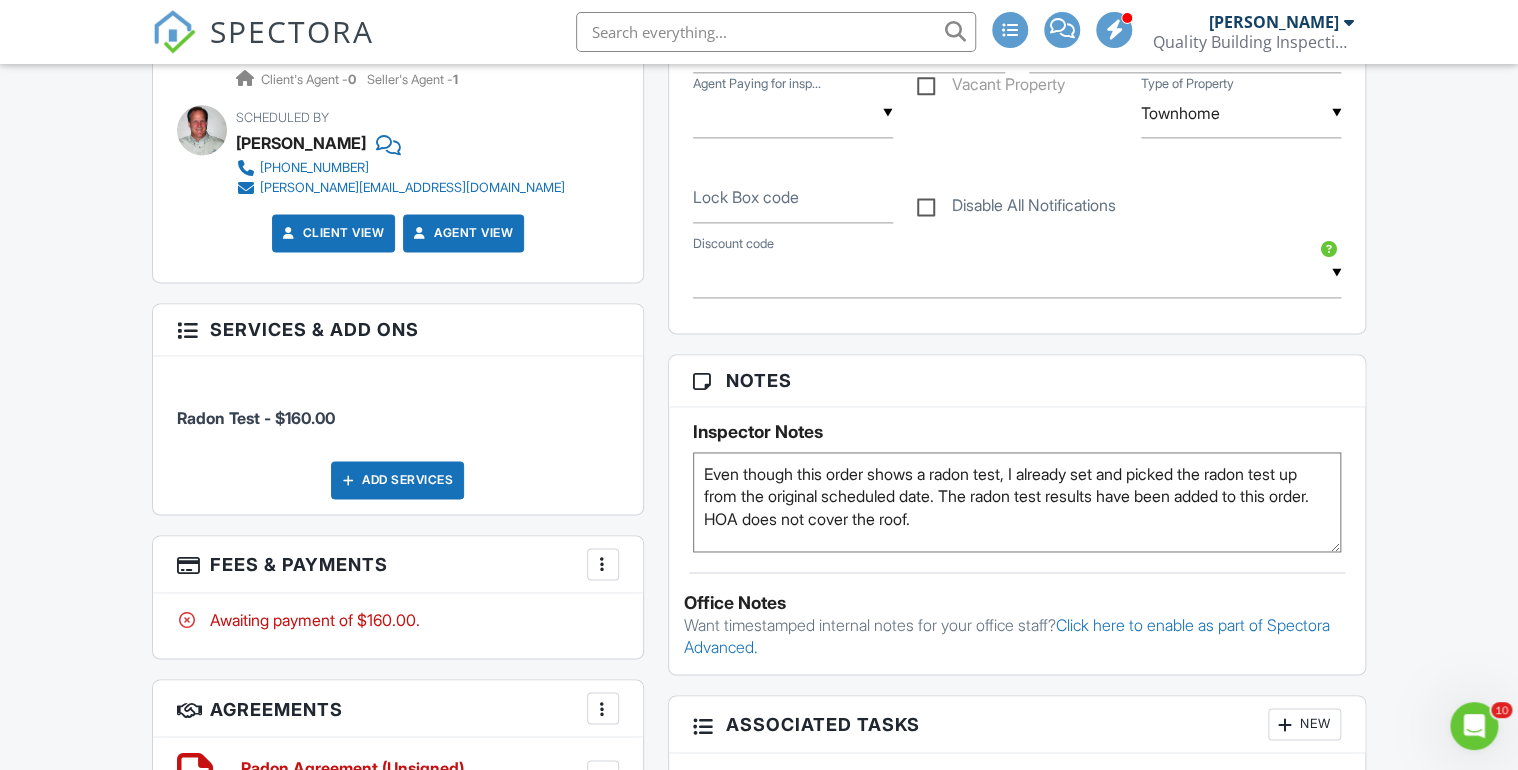 type on "Even though this order shows a radon test, I already set and picked the radon test up from the original scheduled date. The radon test results have been added to this order. HOA does not cover the roof." 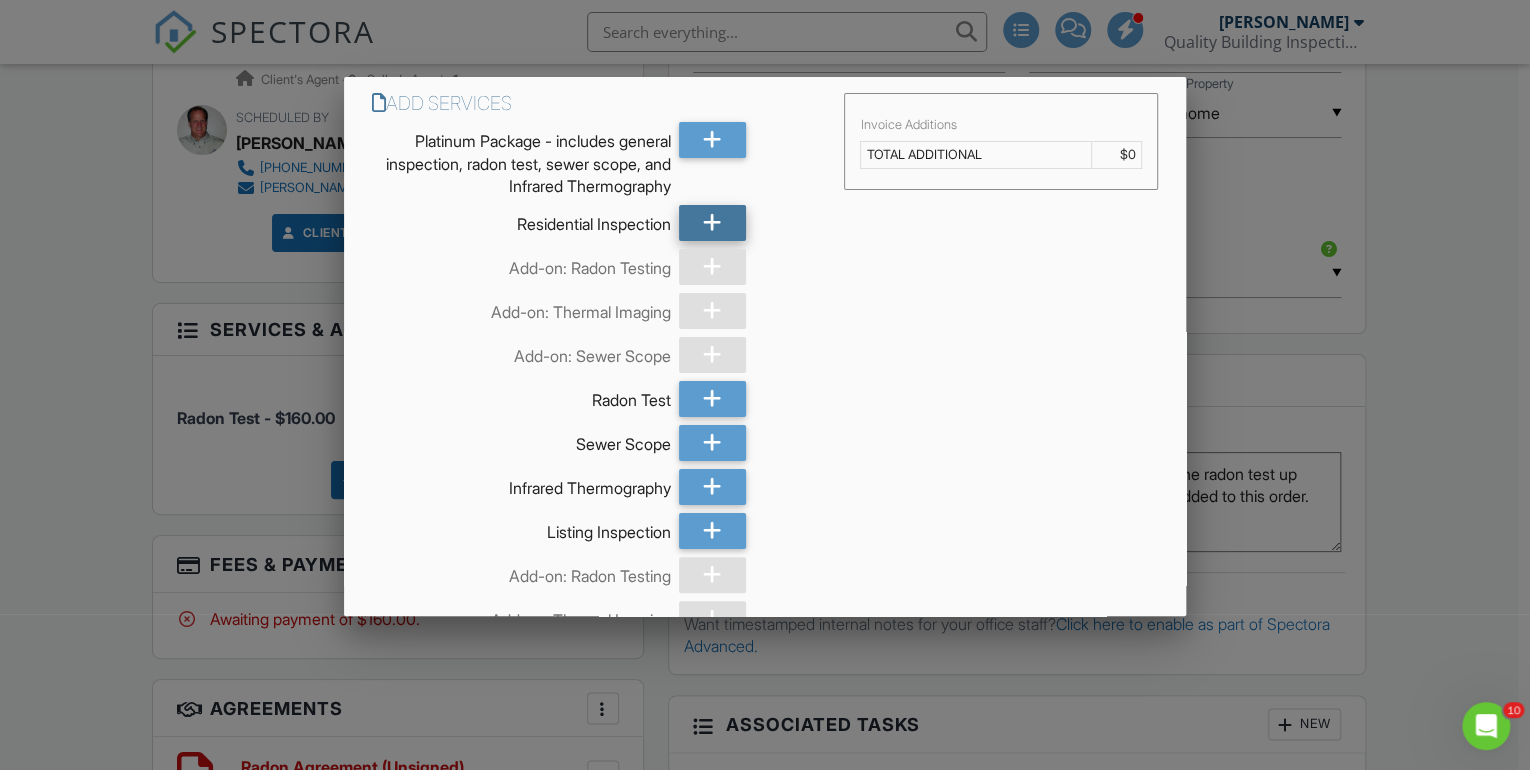 click at bounding box center [712, 223] 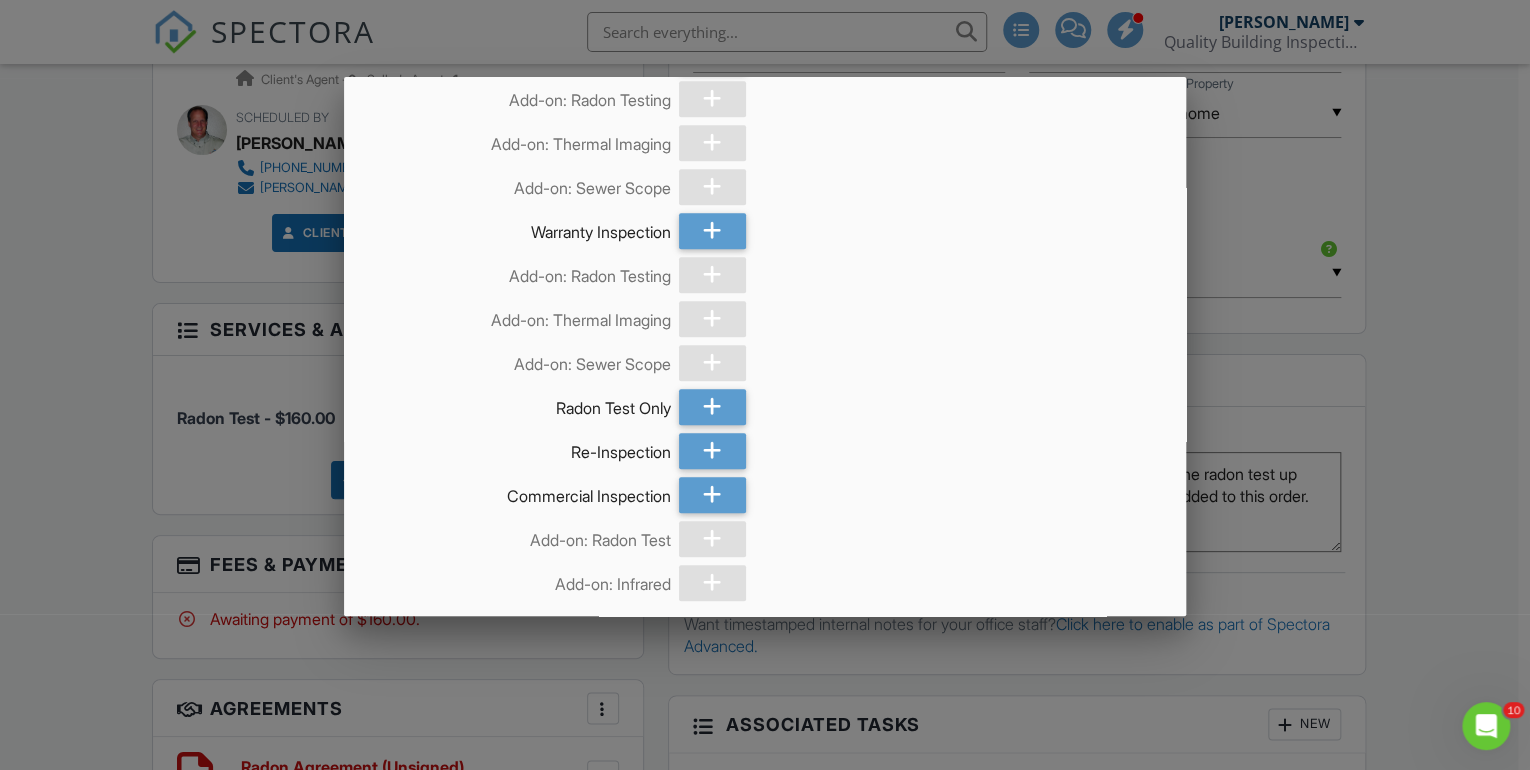 scroll, scrollTop: 768, scrollLeft: 0, axis: vertical 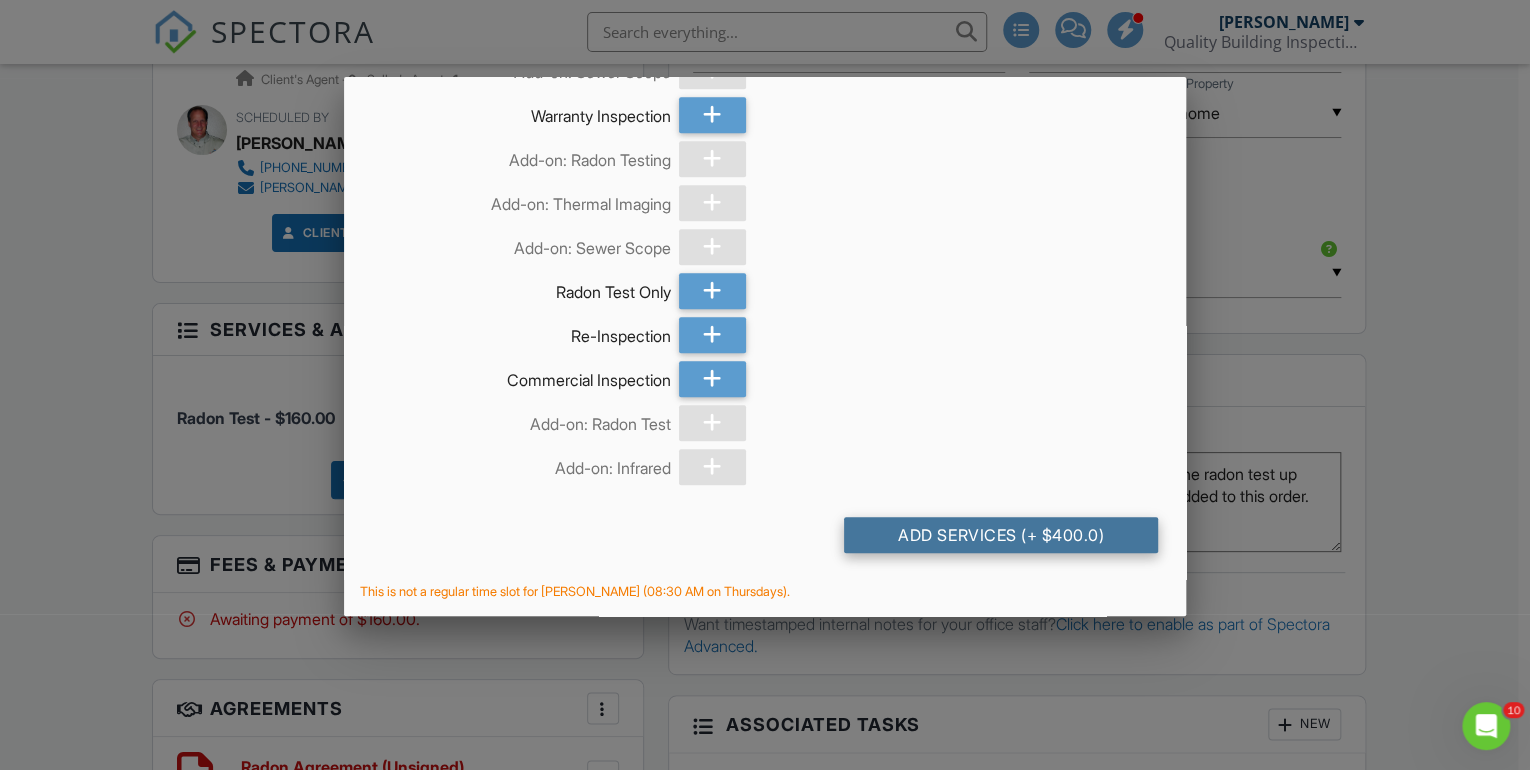 click on "Add Services
(+ $400.0)" at bounding box center [1000, 535] 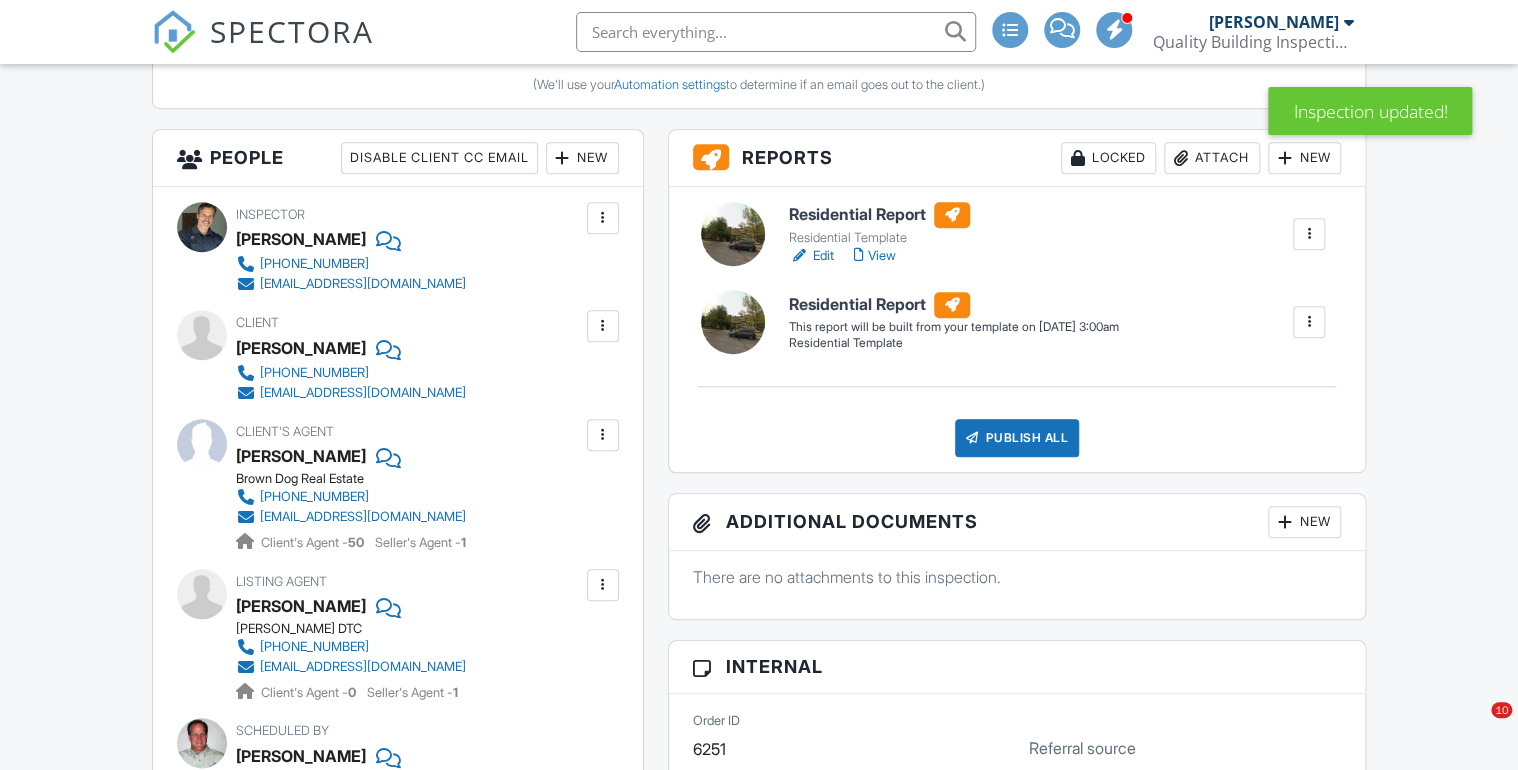 scroll, scrollTop: 720, scrollLeft: 0, axis: vertical 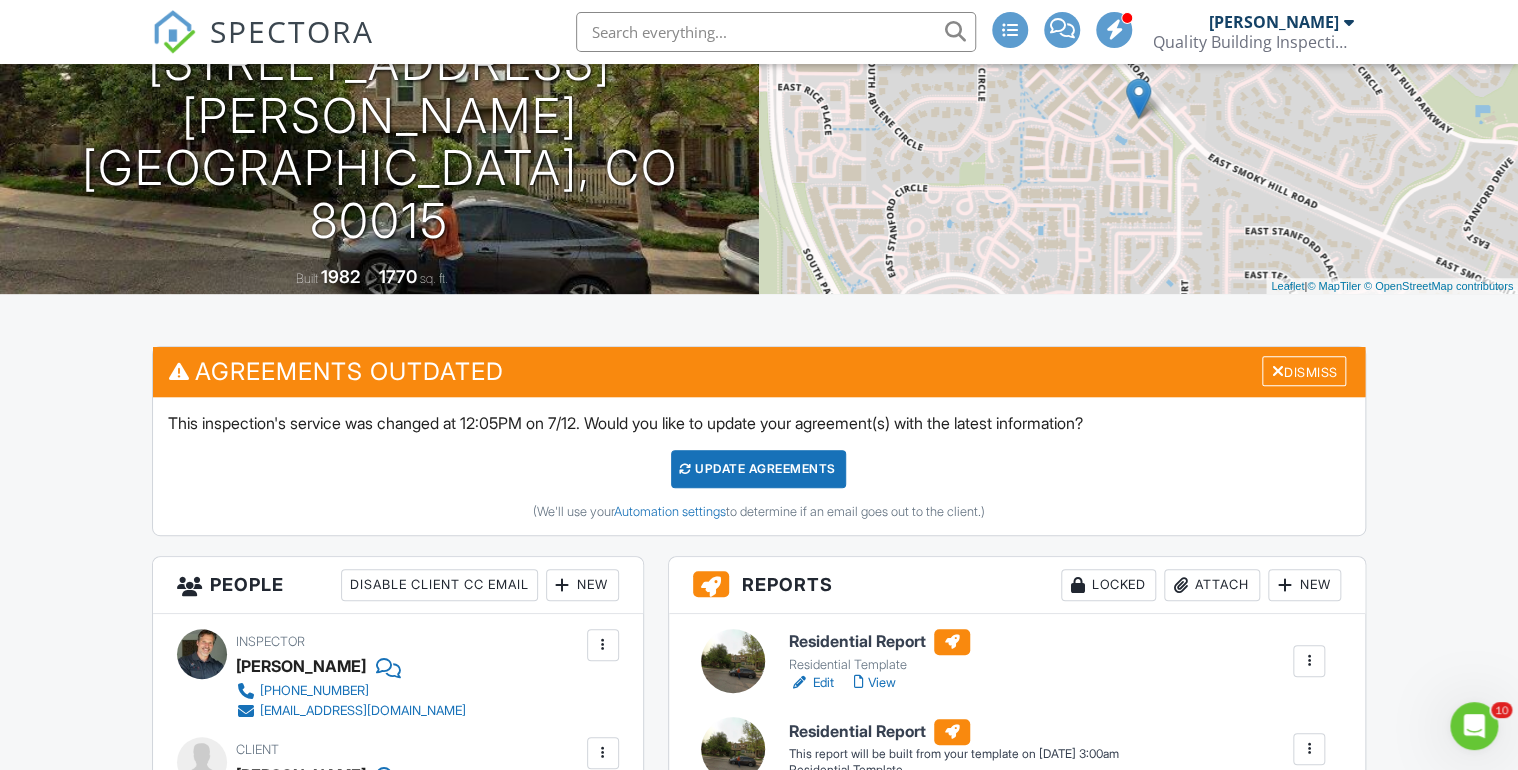 click on "Update Agreements" at bounding box center [758, 469] 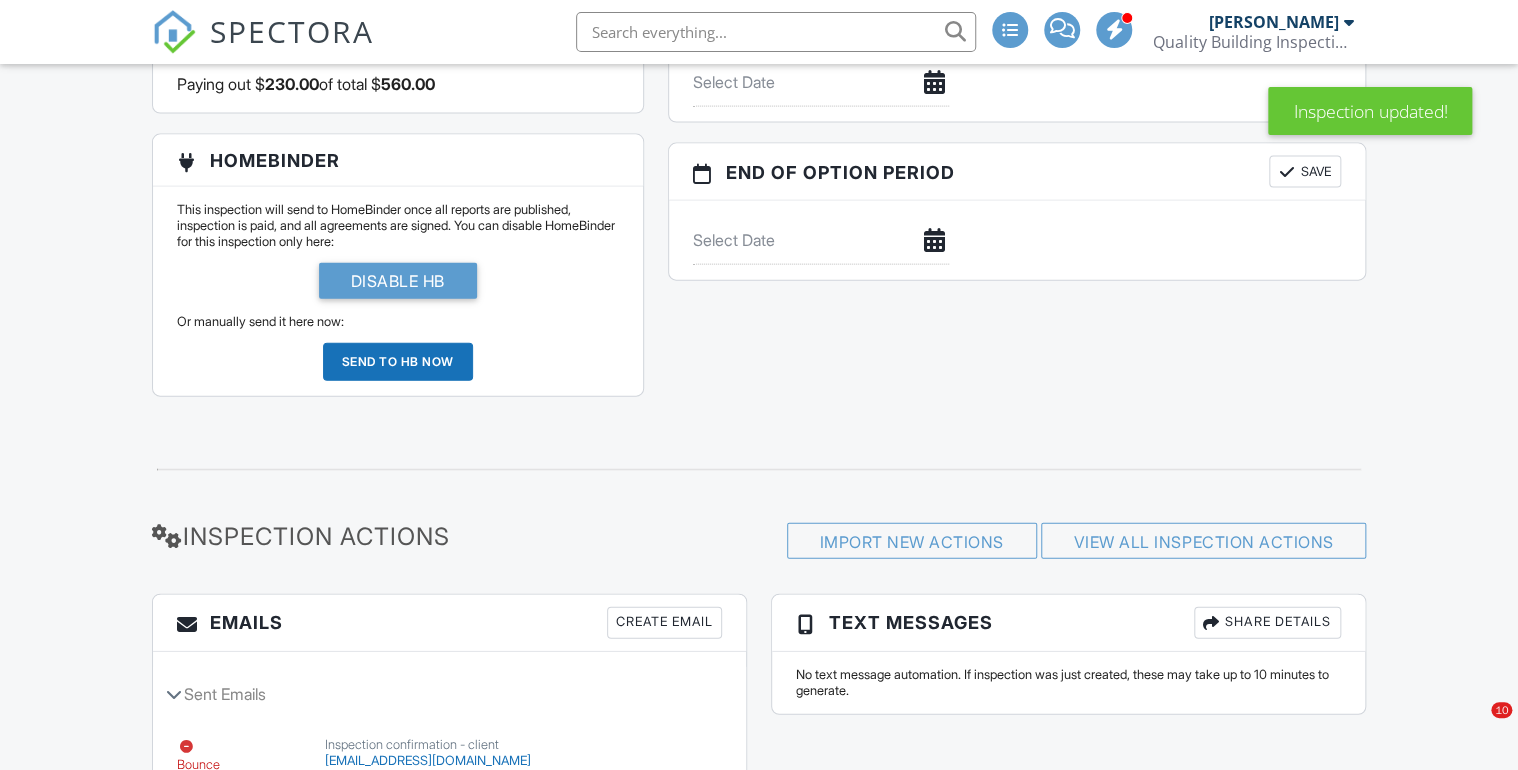 scroll, scrollTop: 2160, scrollLeft: 0, axis: vertical 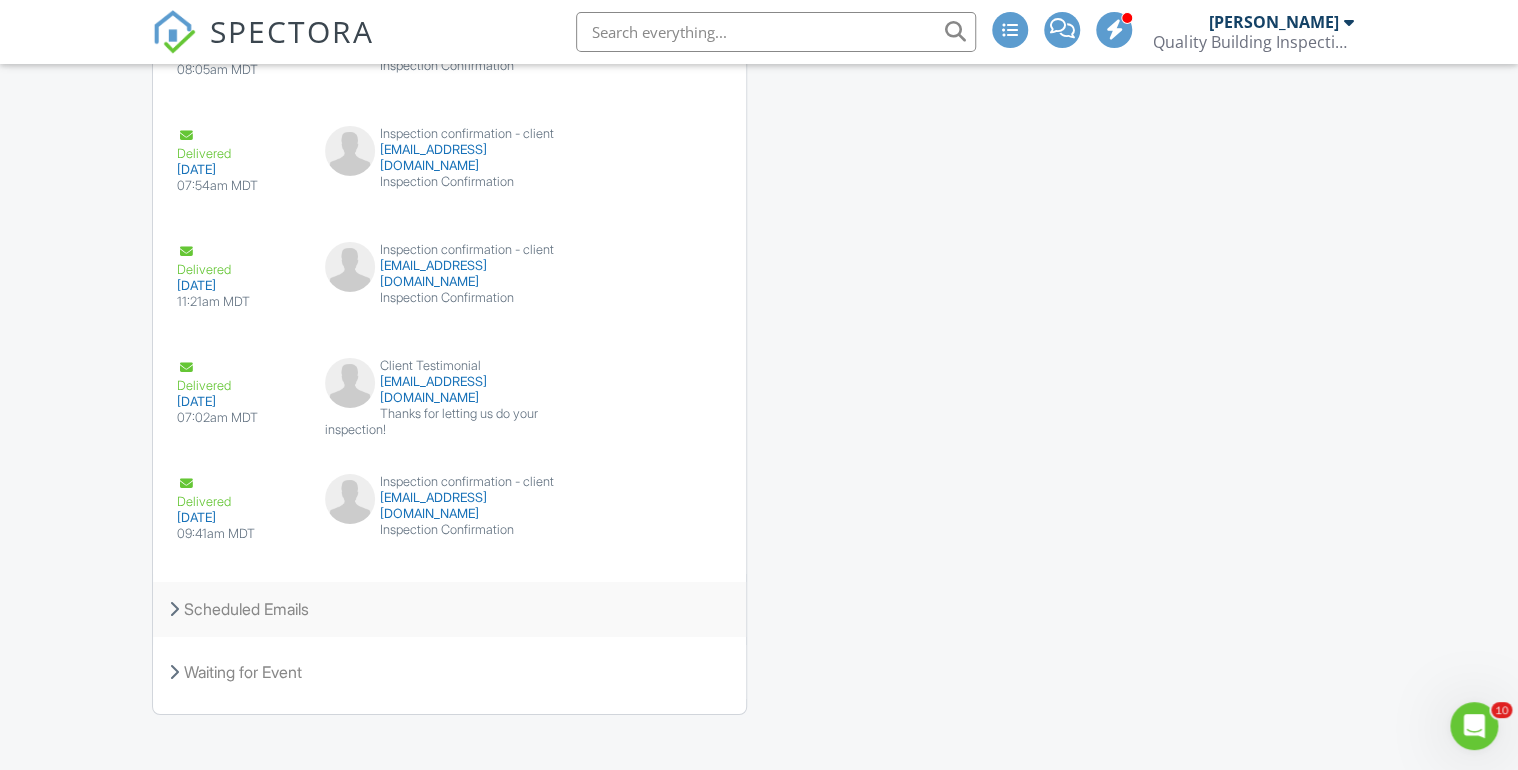 click at bounding box center (174, 609) 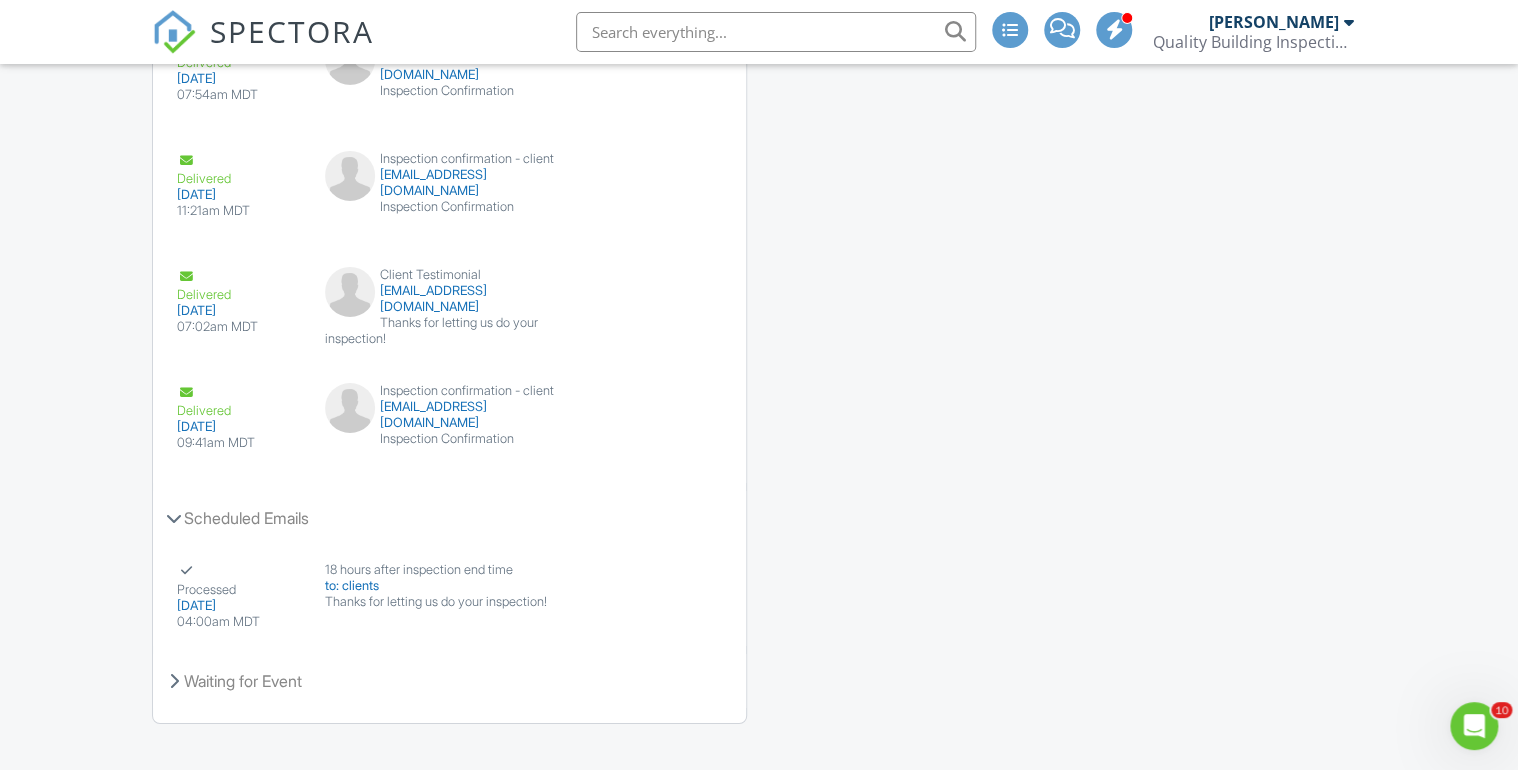 scroll, scrollTop: 3331, scrollLeft: 0, axis: vertical 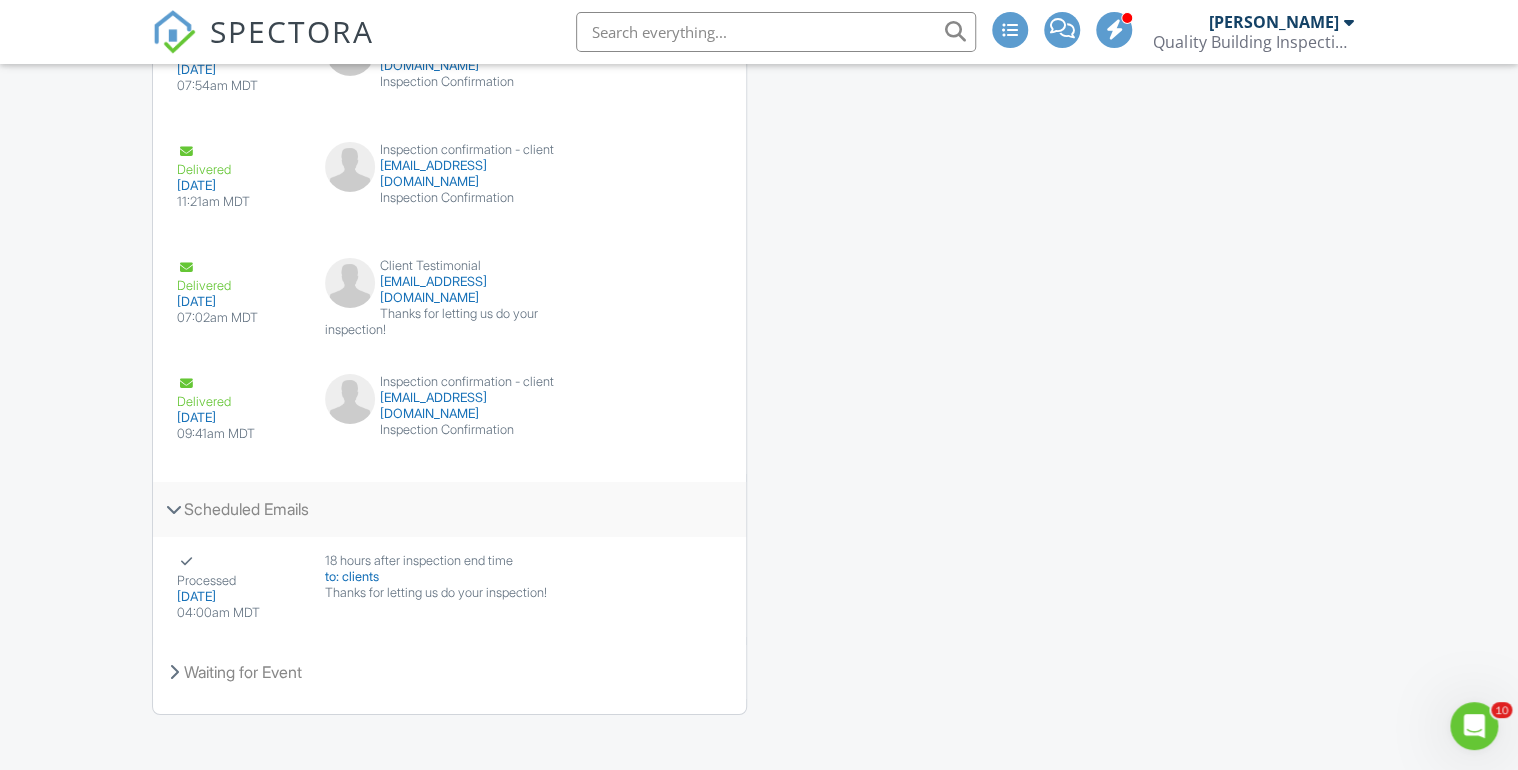 click at bounding box center (174, 509) 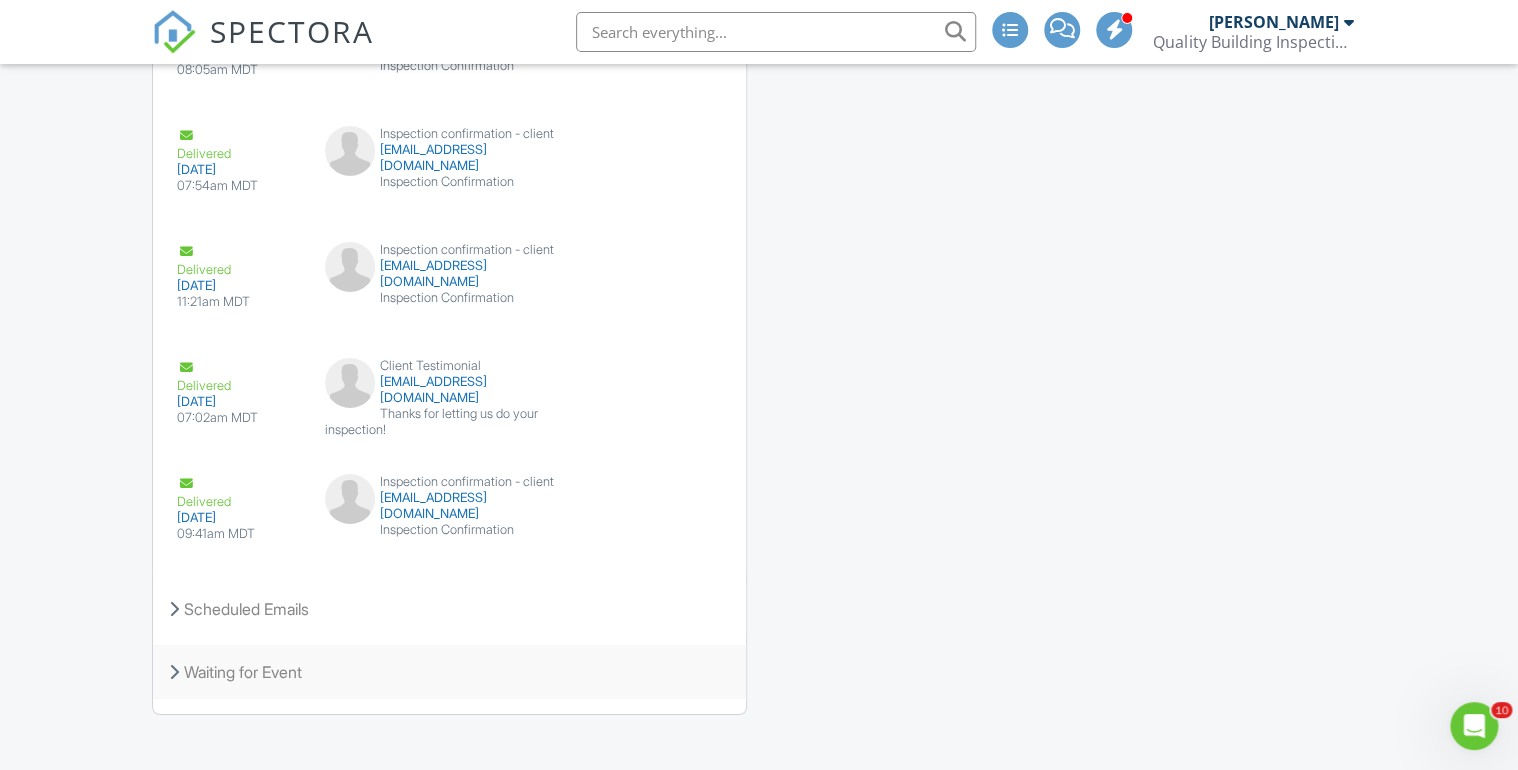 click at bounding box center [174, 672] 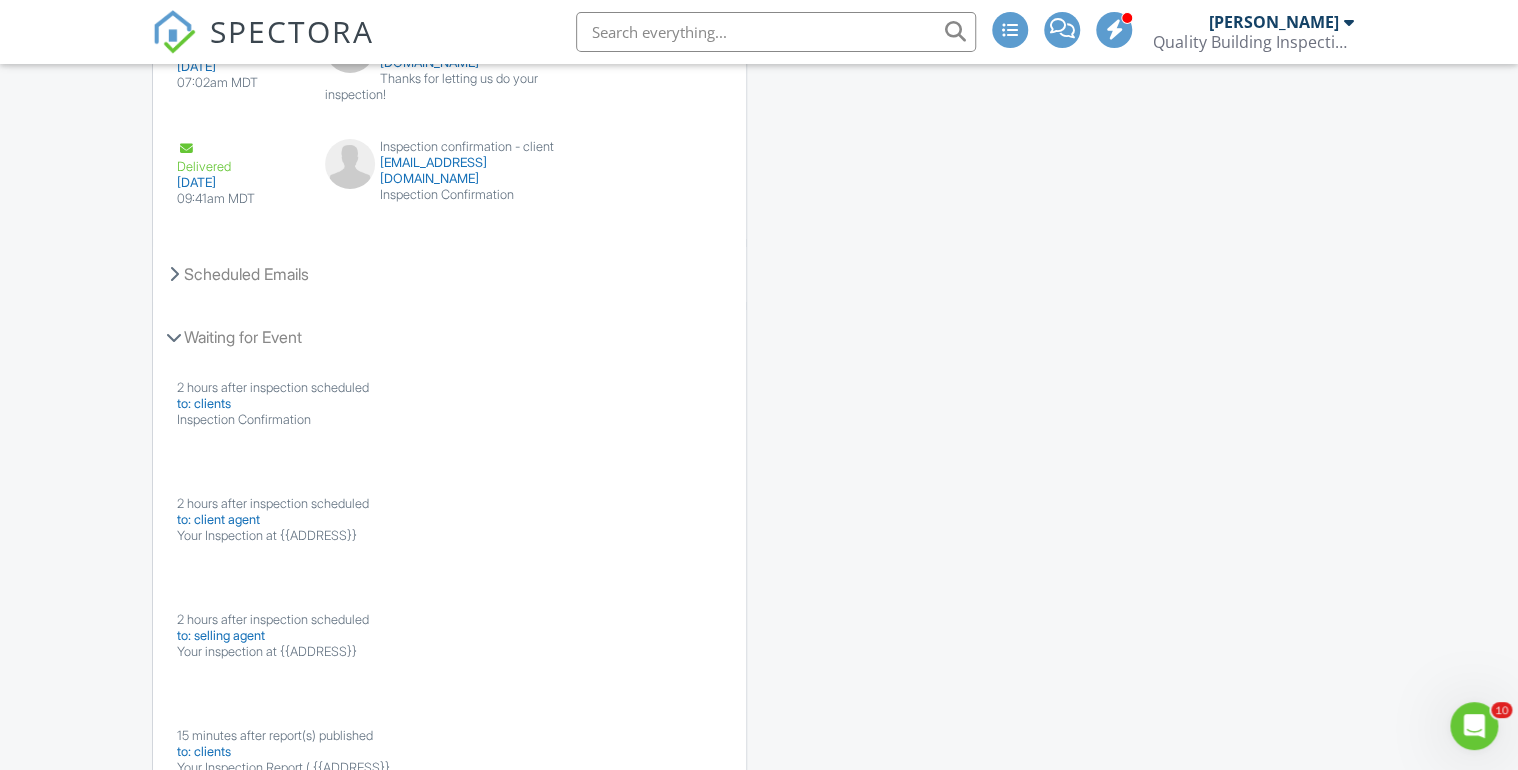 scroll, scrollTop: 3571, scrollLeft: 0, axis: vertical 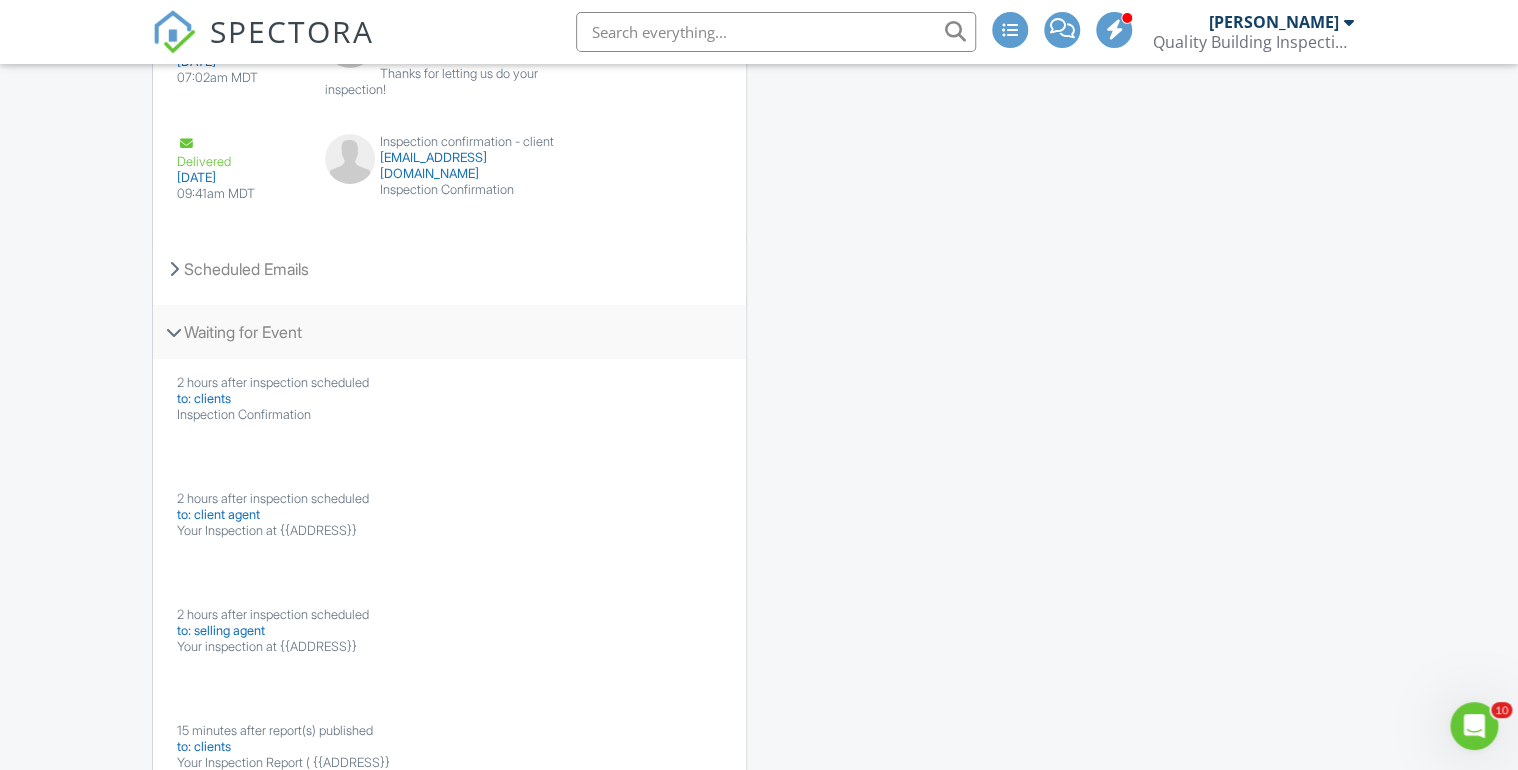 click at bounding box center (174, 332) 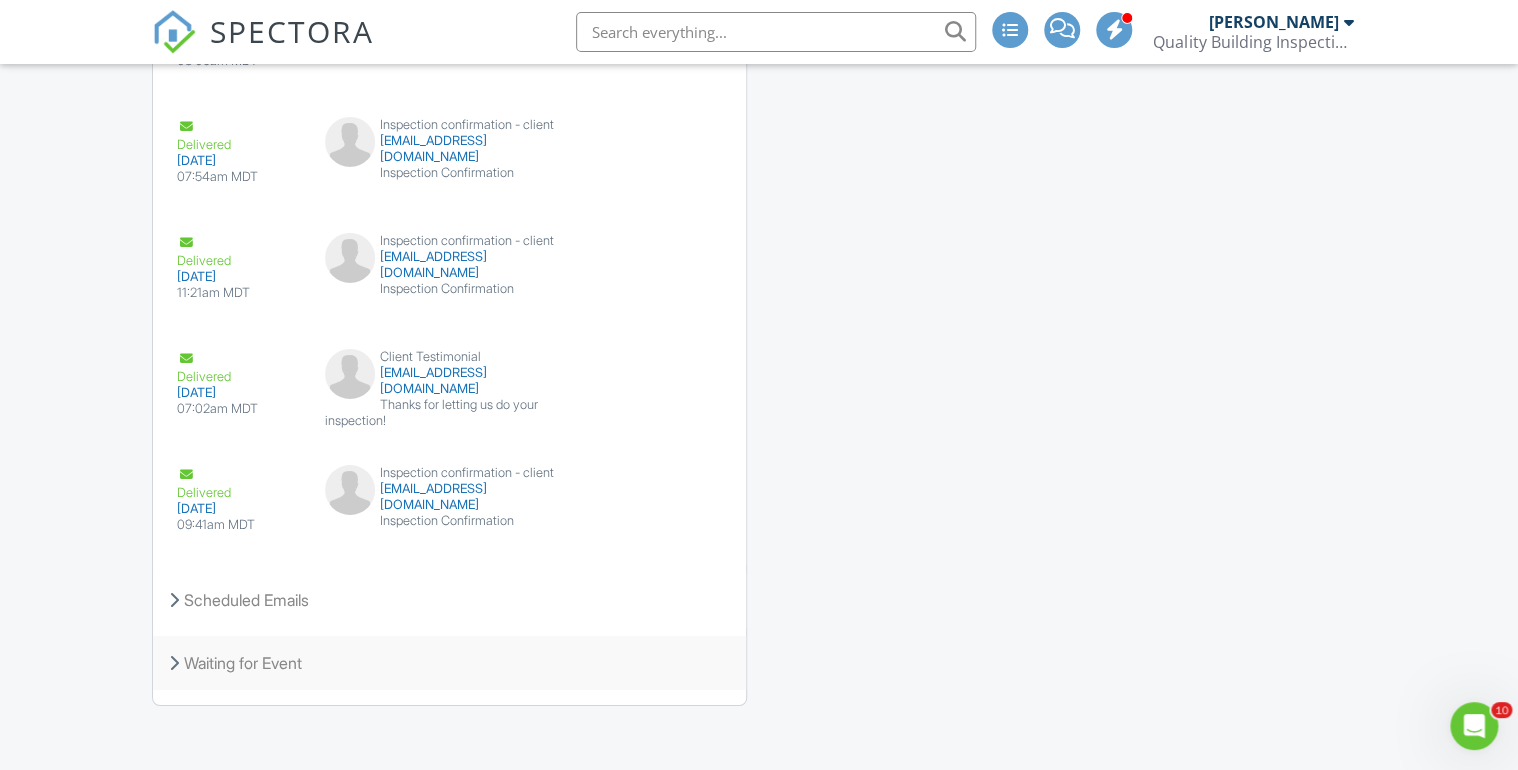 scroll, scrollTop: 3231, scrollLeft: 0, axis: vertical 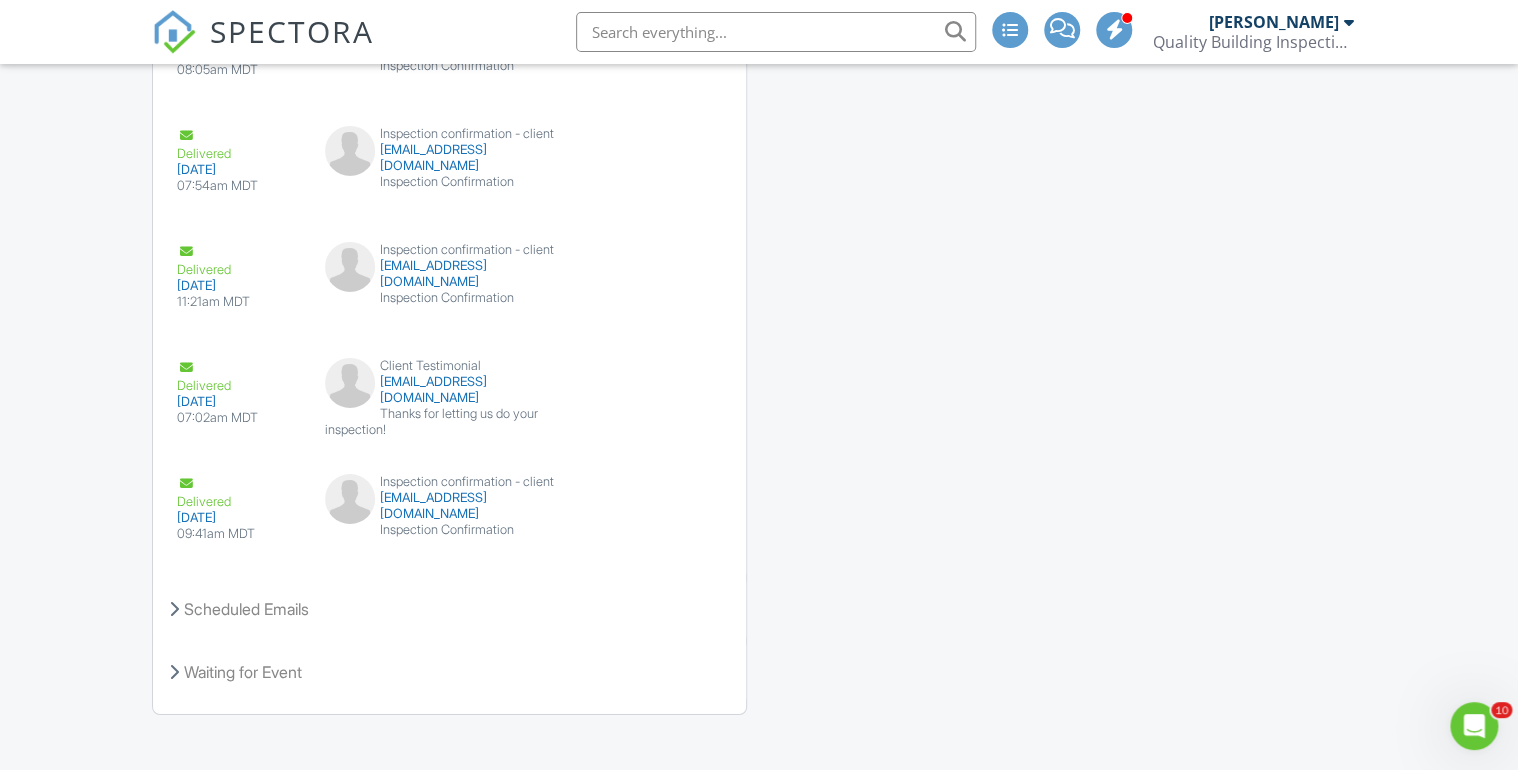 click on "SPECTORA" at bounding box center (292, 31) 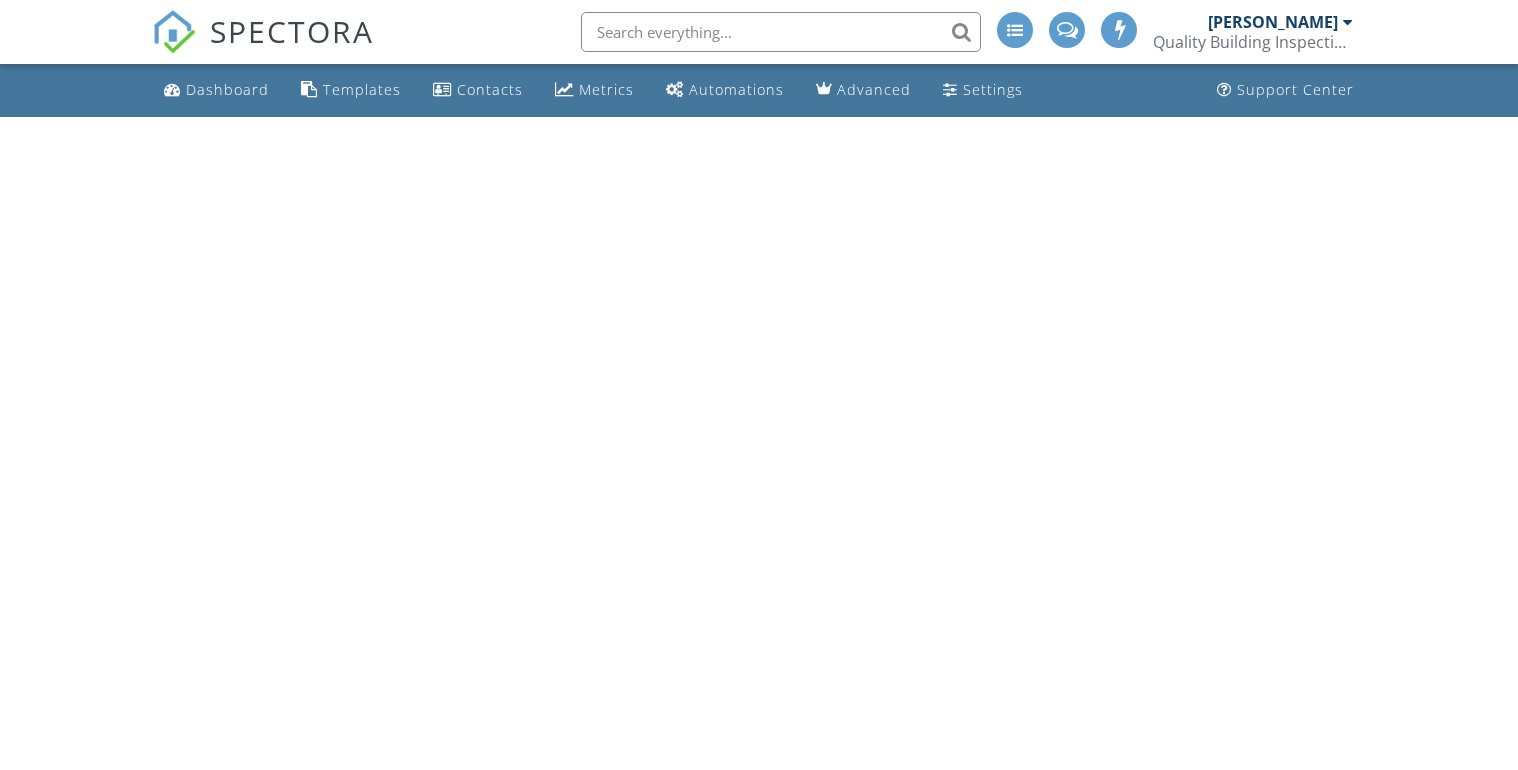 scroll, scrollTop: 0, scrollLeft: 0, axis: both 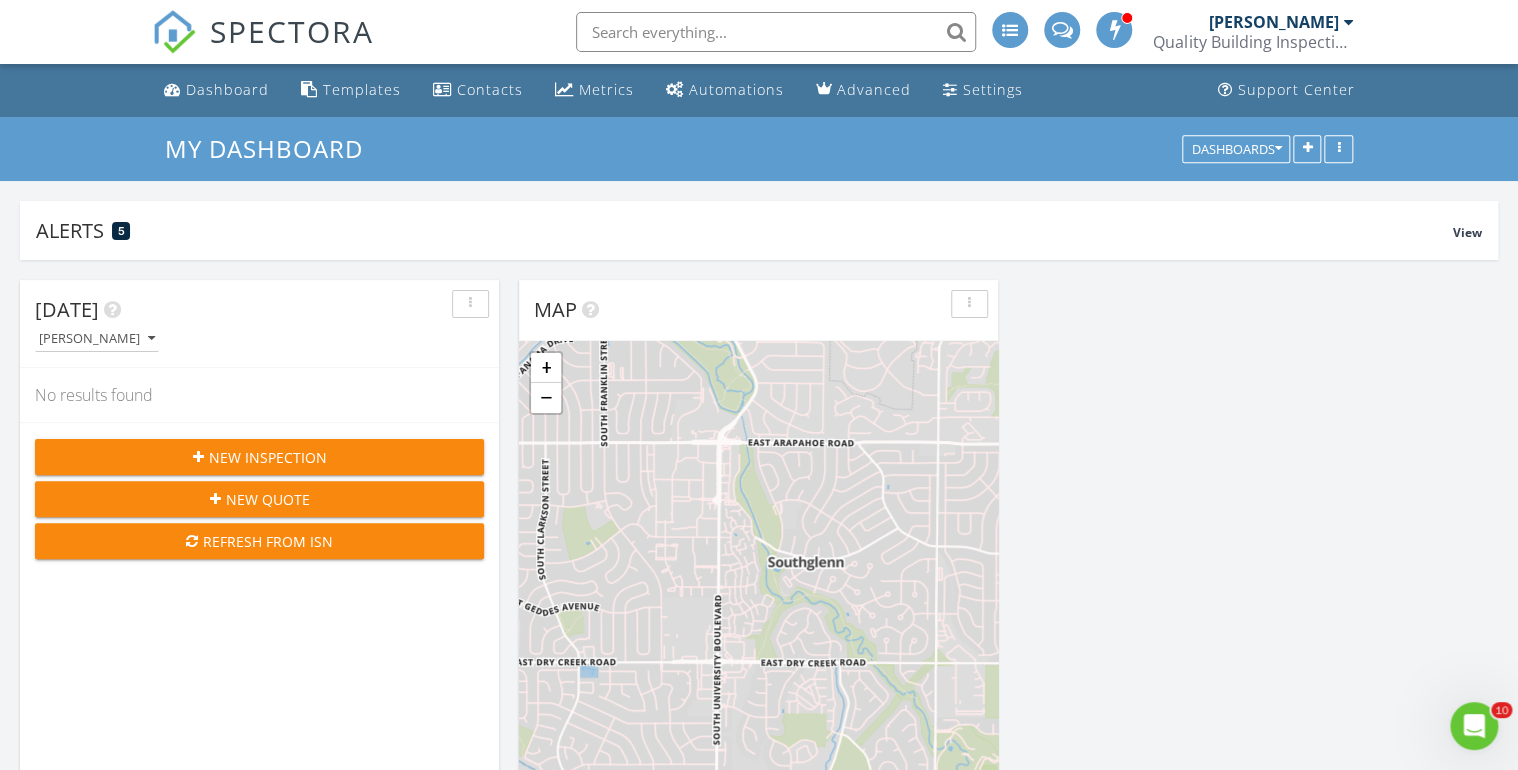 click on "New Inspection" at bounding box center [268, 457] 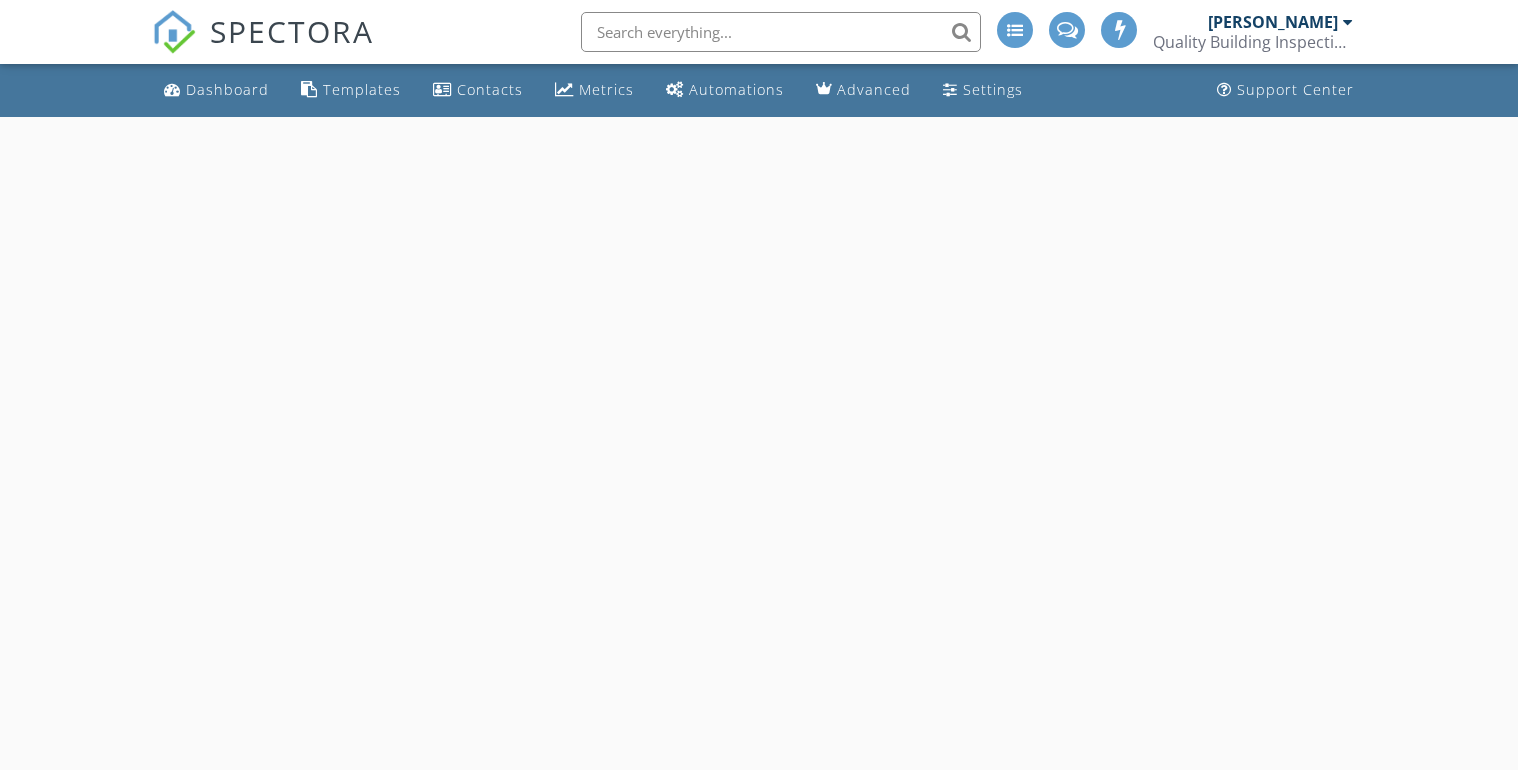 scroll, scrollTop: 0, scrollLeft: 0, axis: both 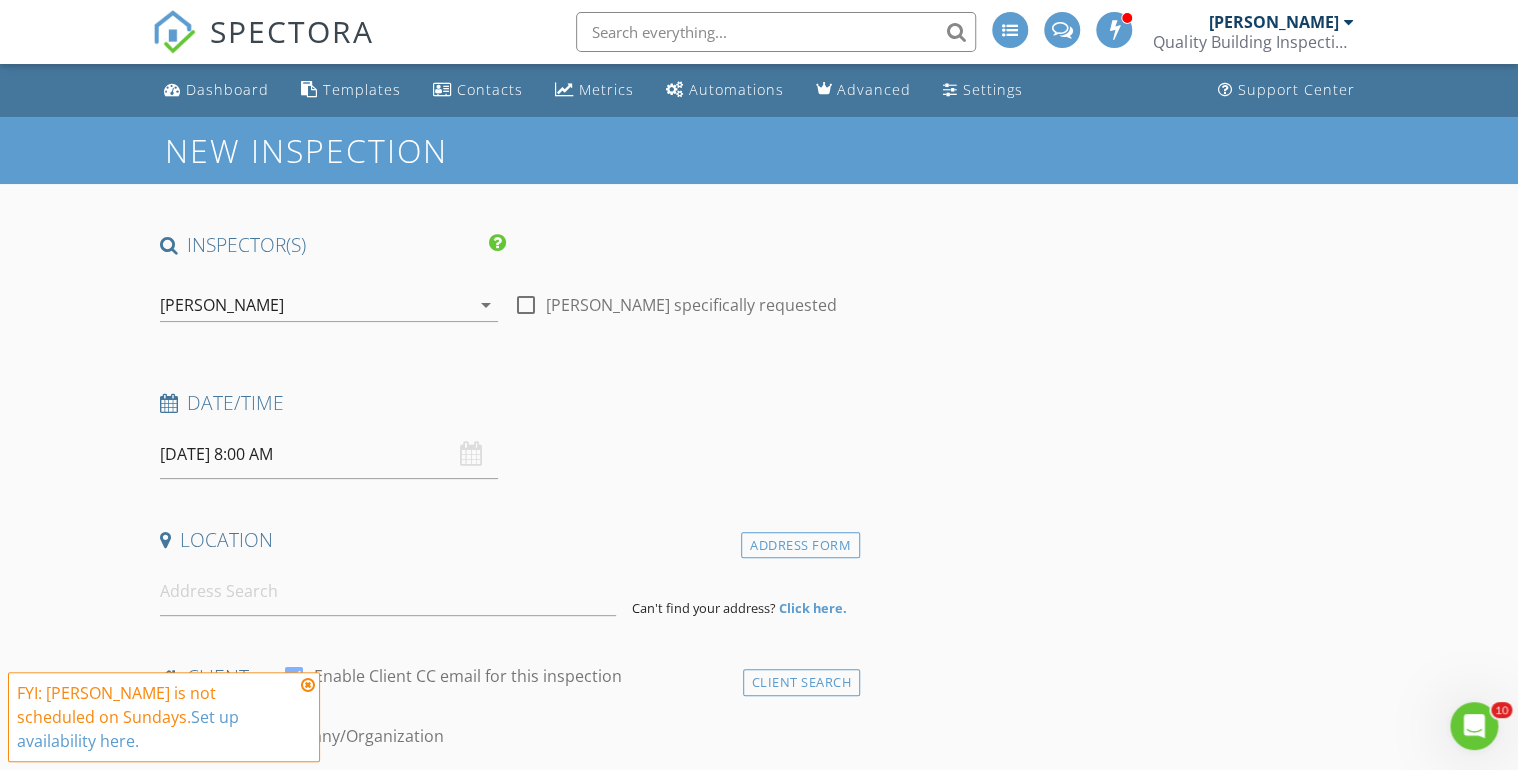 click on "07/13/2025 8:00 AM" at bounding box center [329, 454] 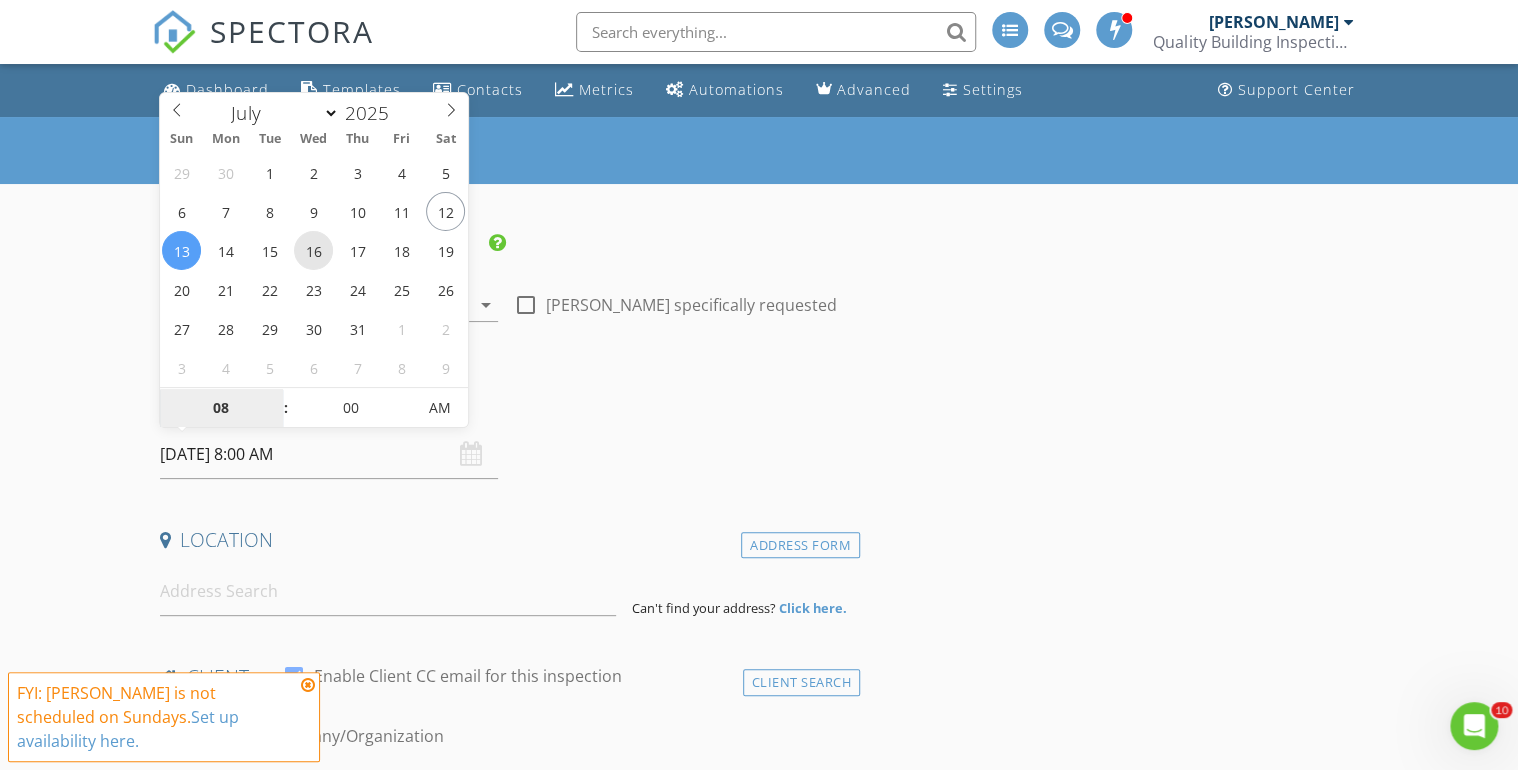type on "07/16/2025 8:00 AM" 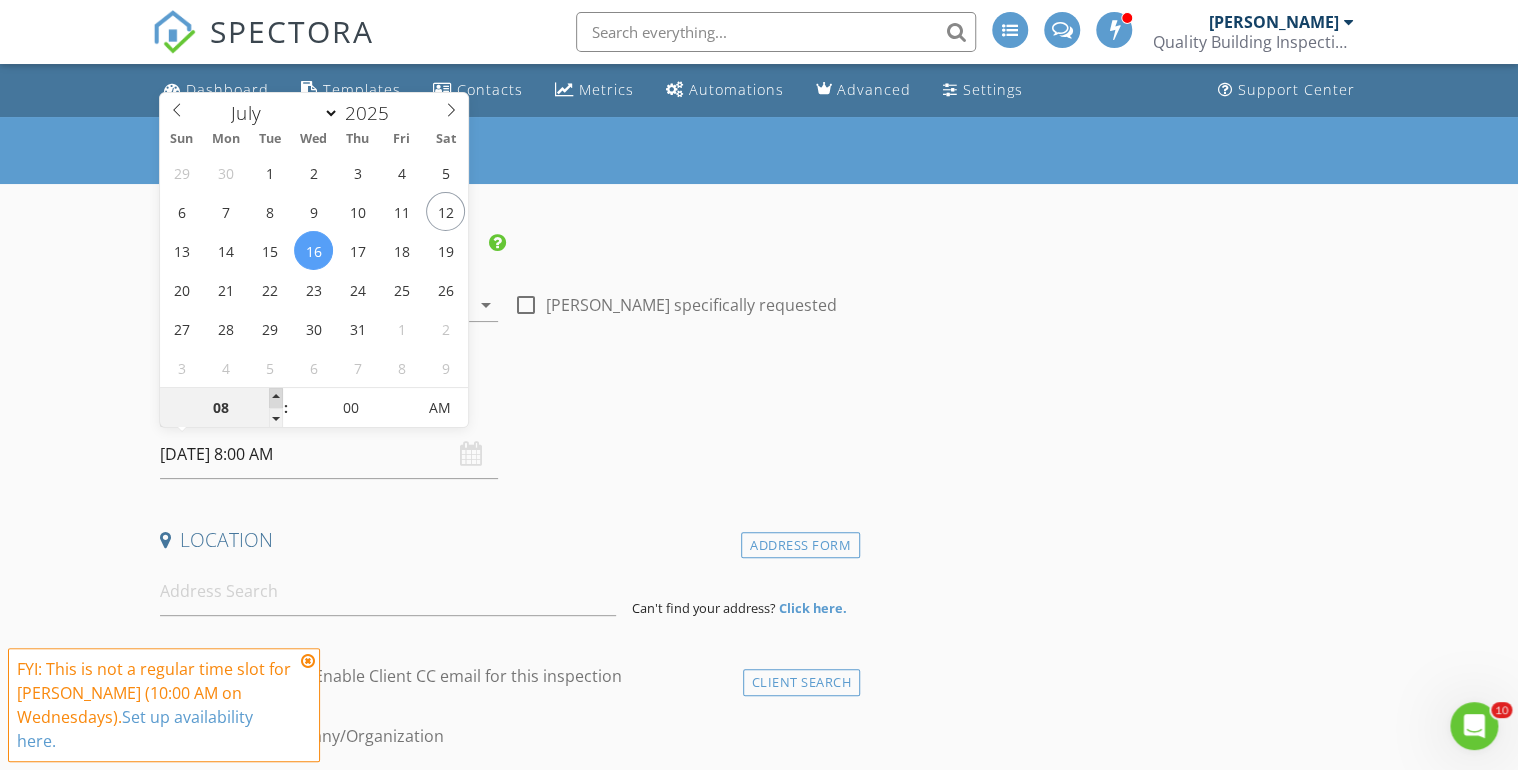 type on "09" 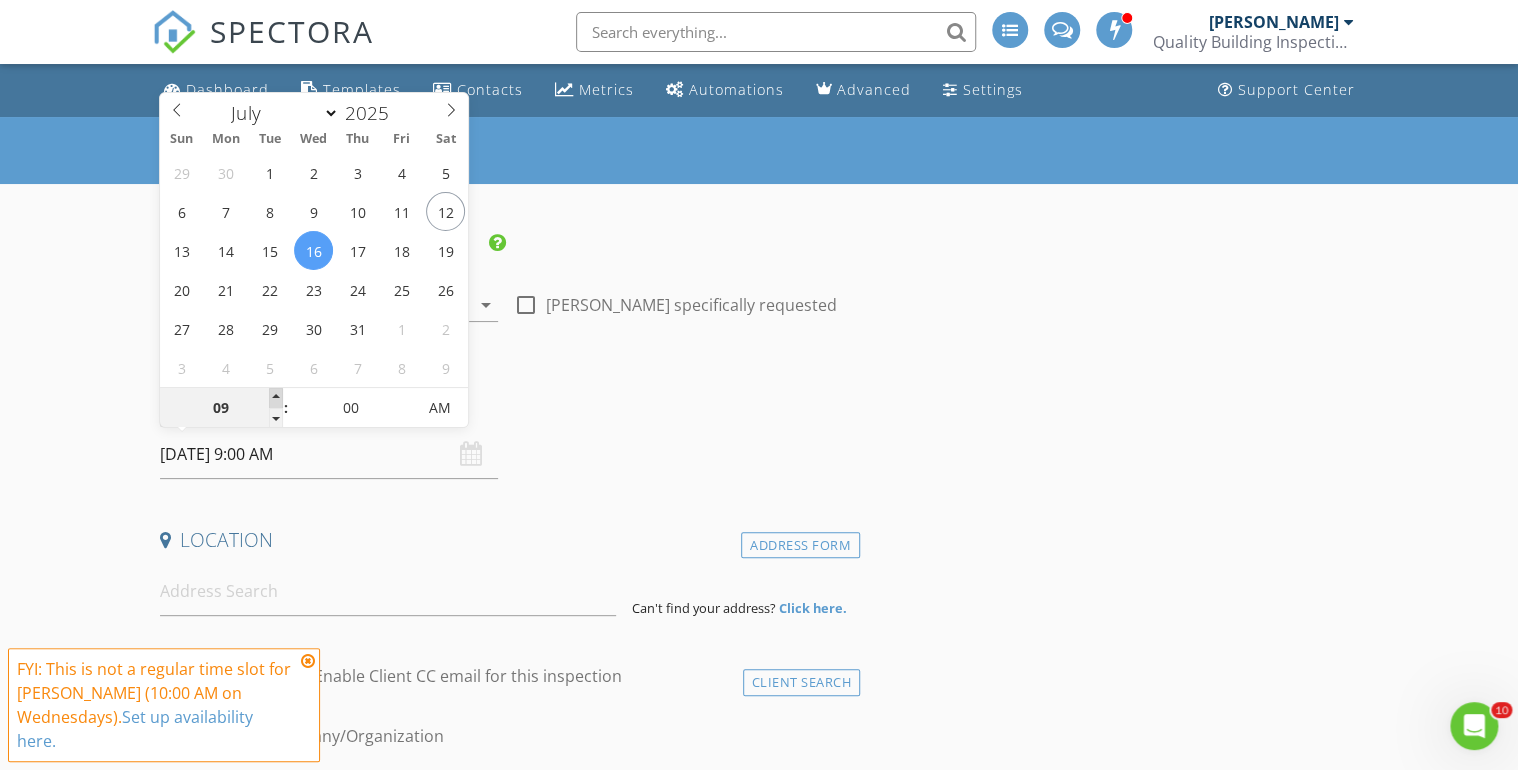 click at bounding box center (276, 398) 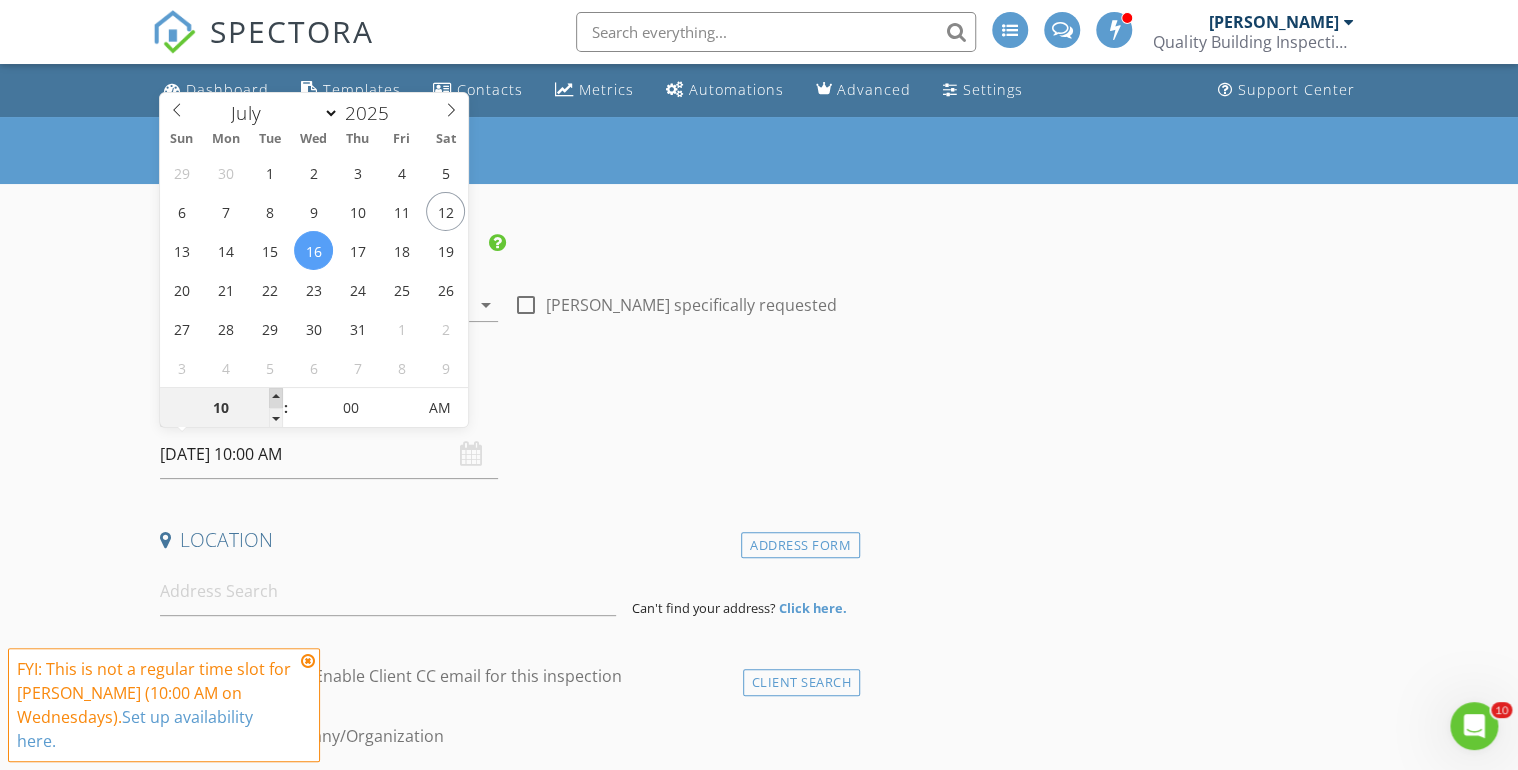 click at bounding box center (276, 398) 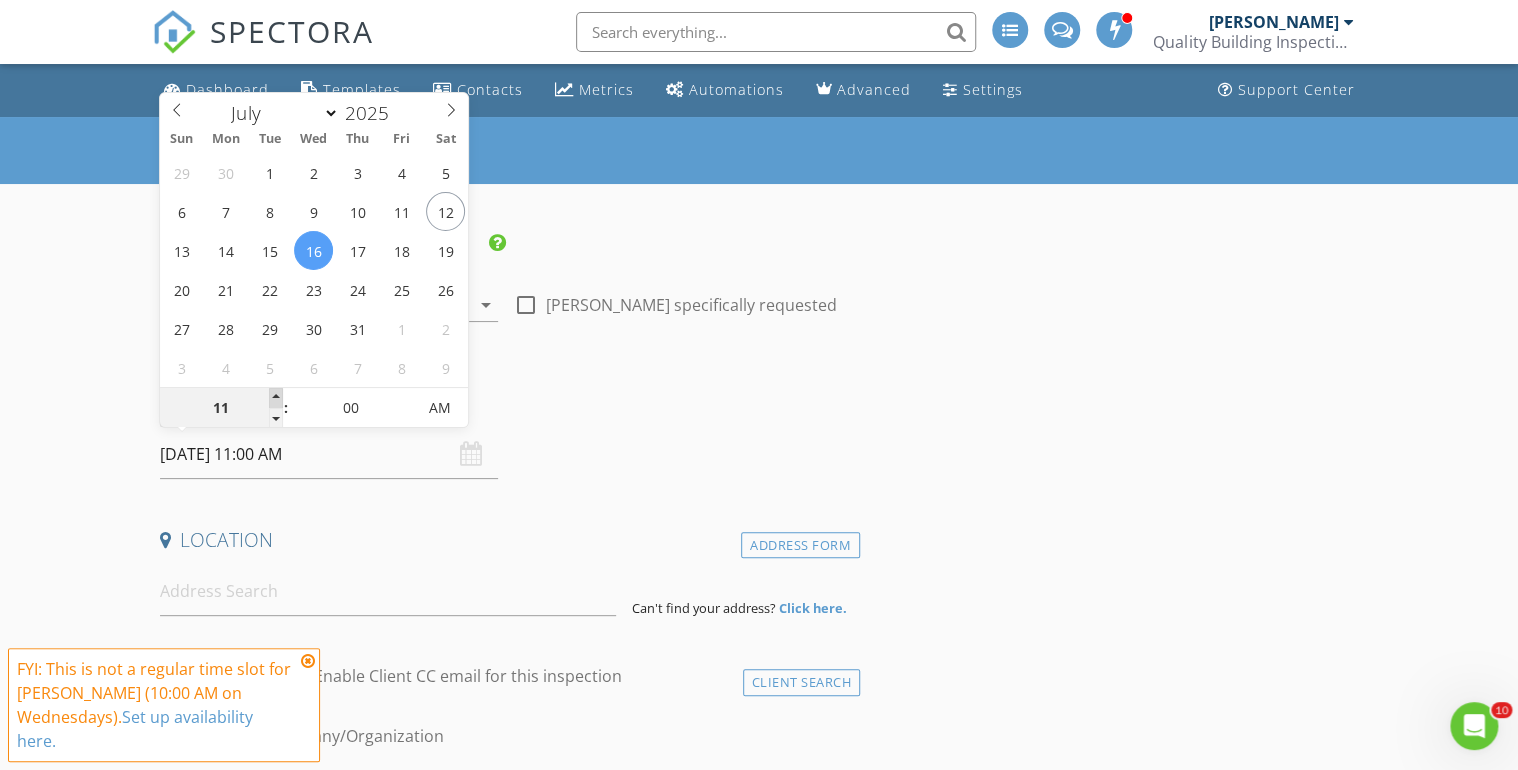 click at bounding box center [276, 398] 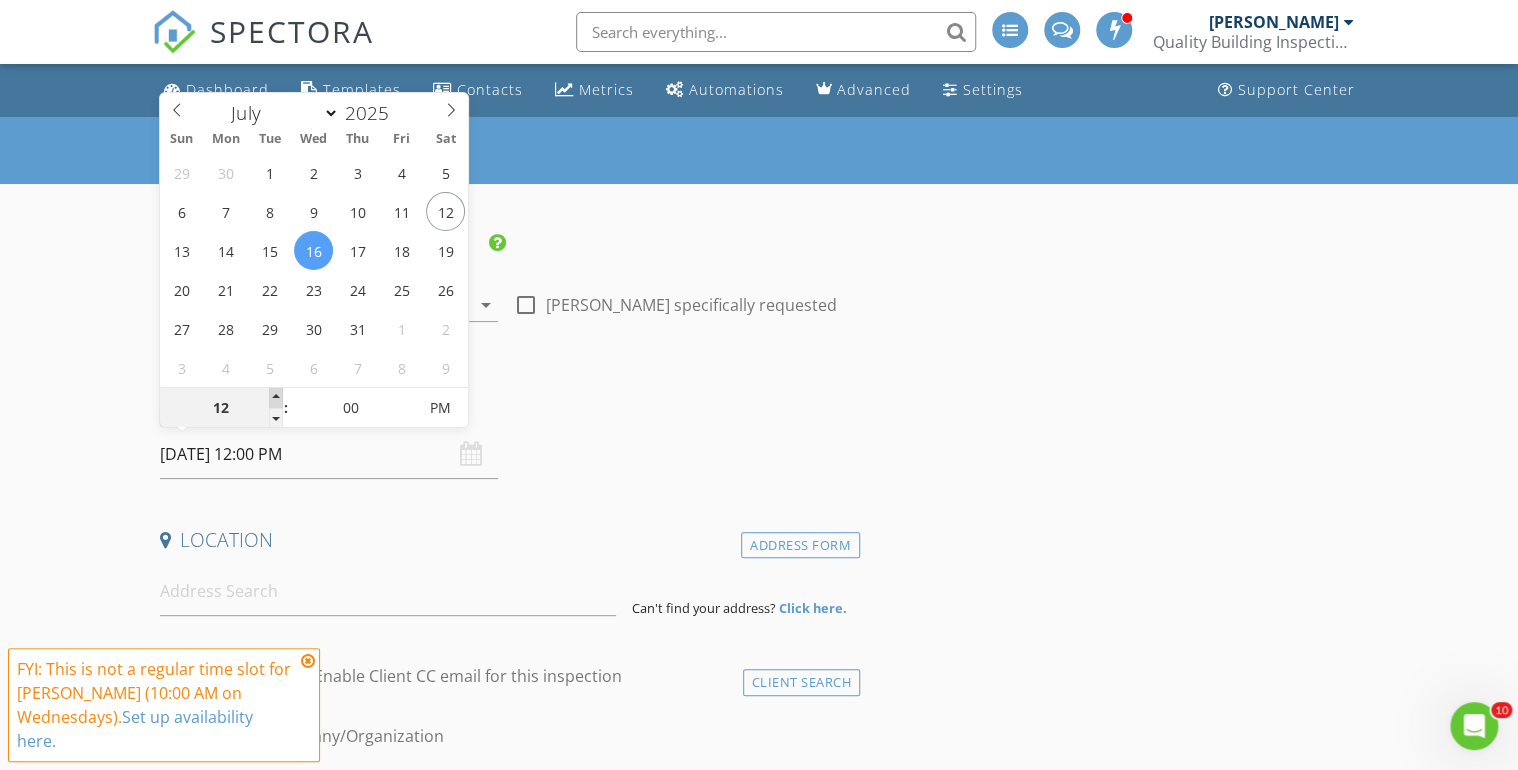 click at bounding box center (276, 398) 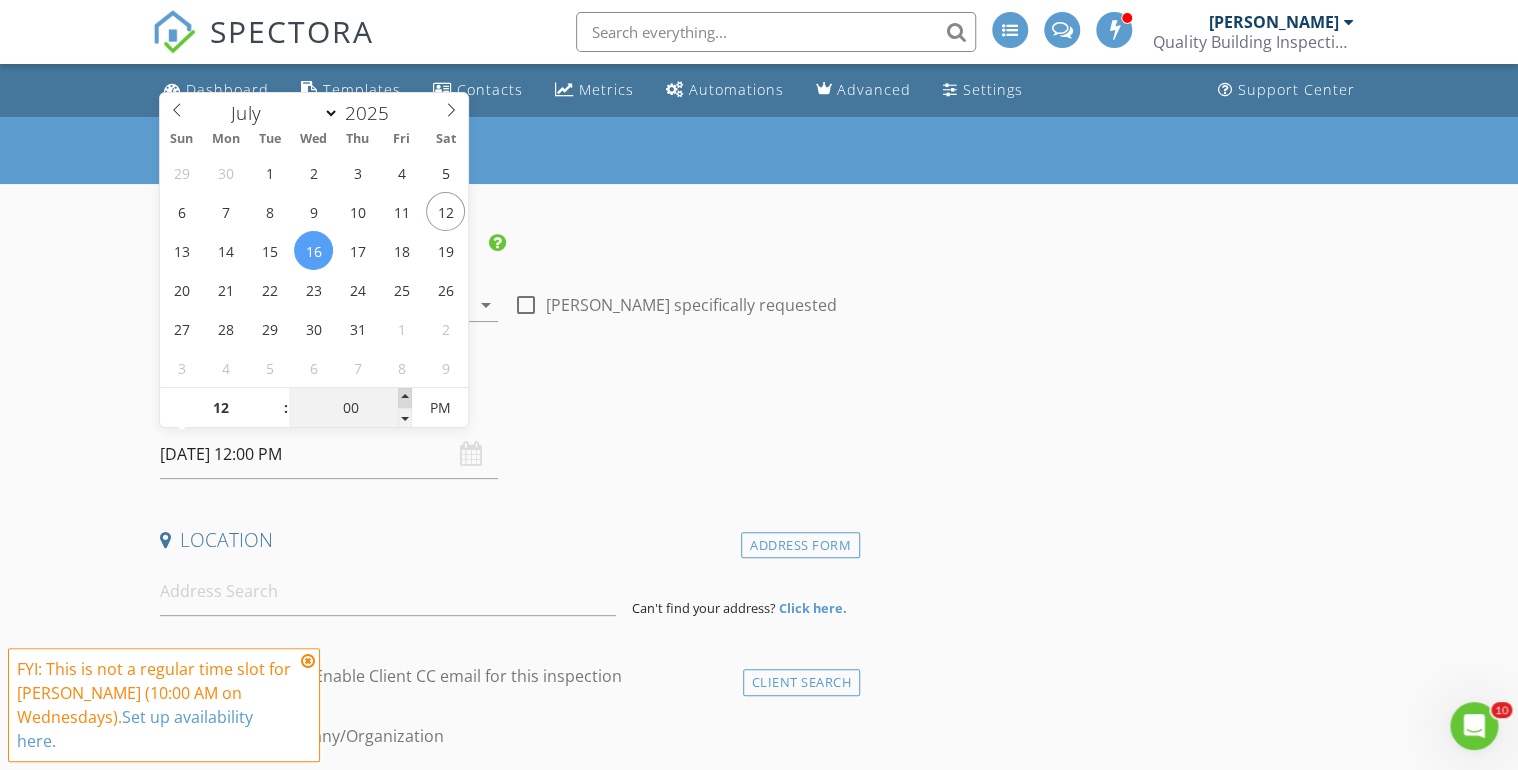 type on "05" 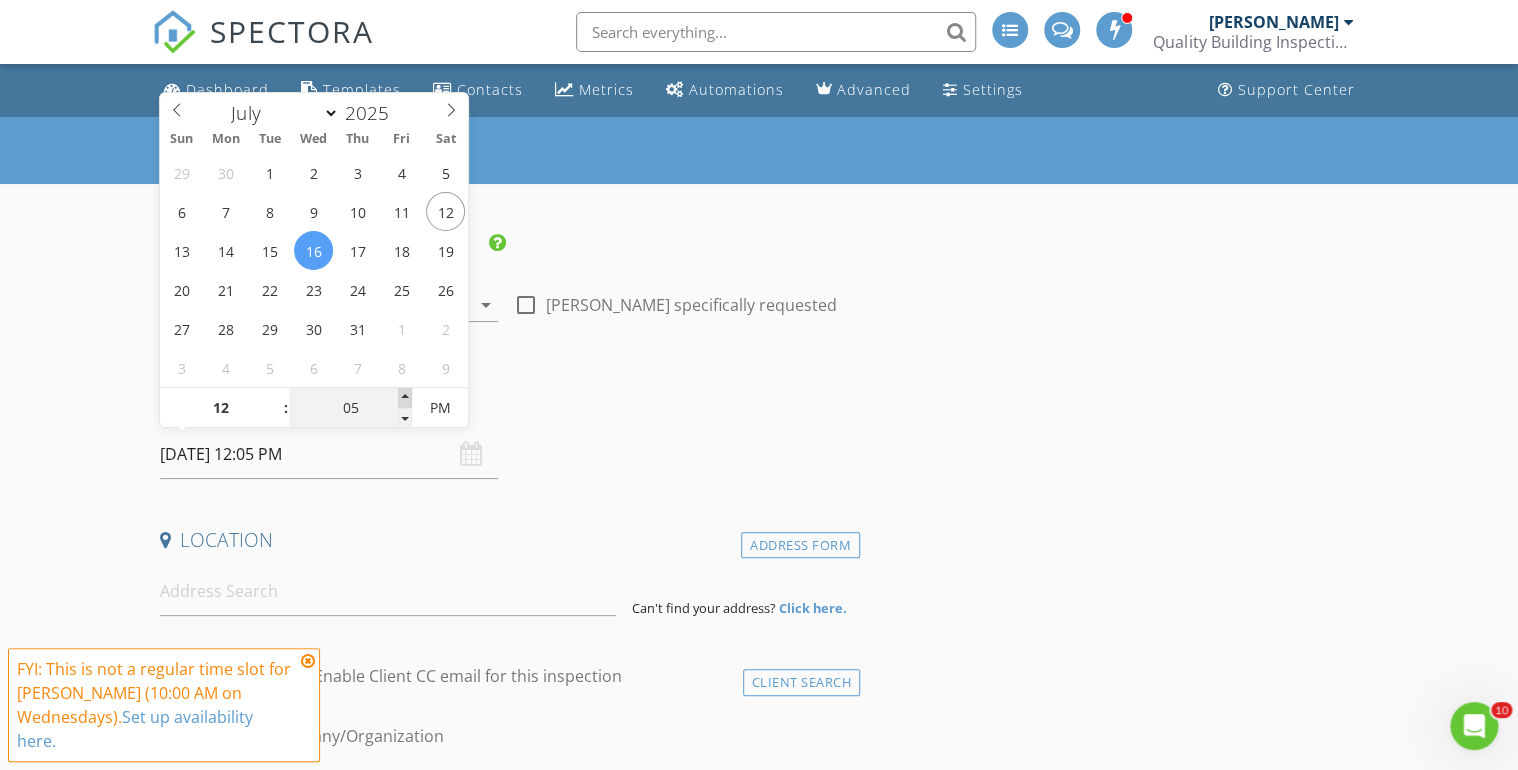 click at bounding box center (405, 398) 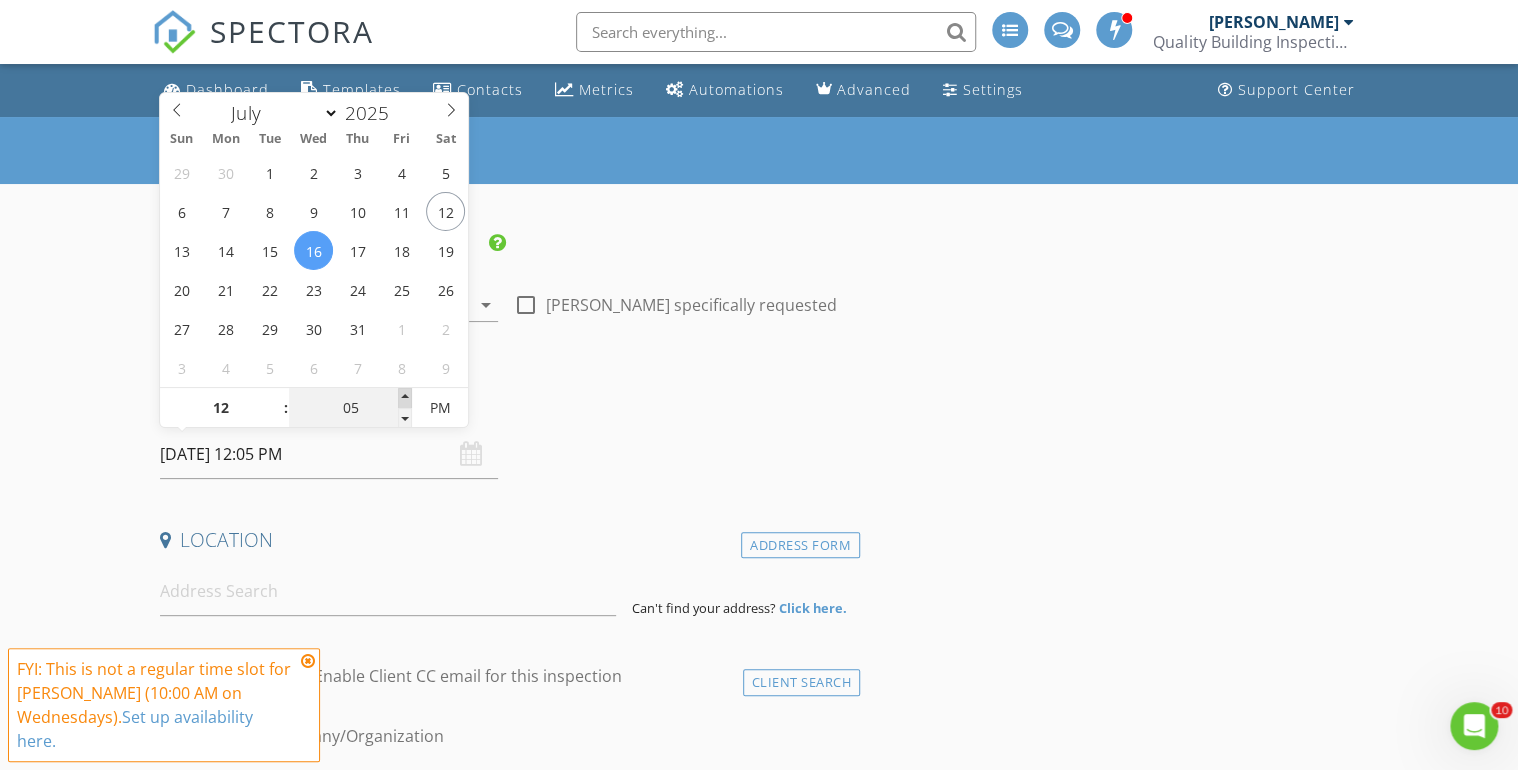 type on "10" 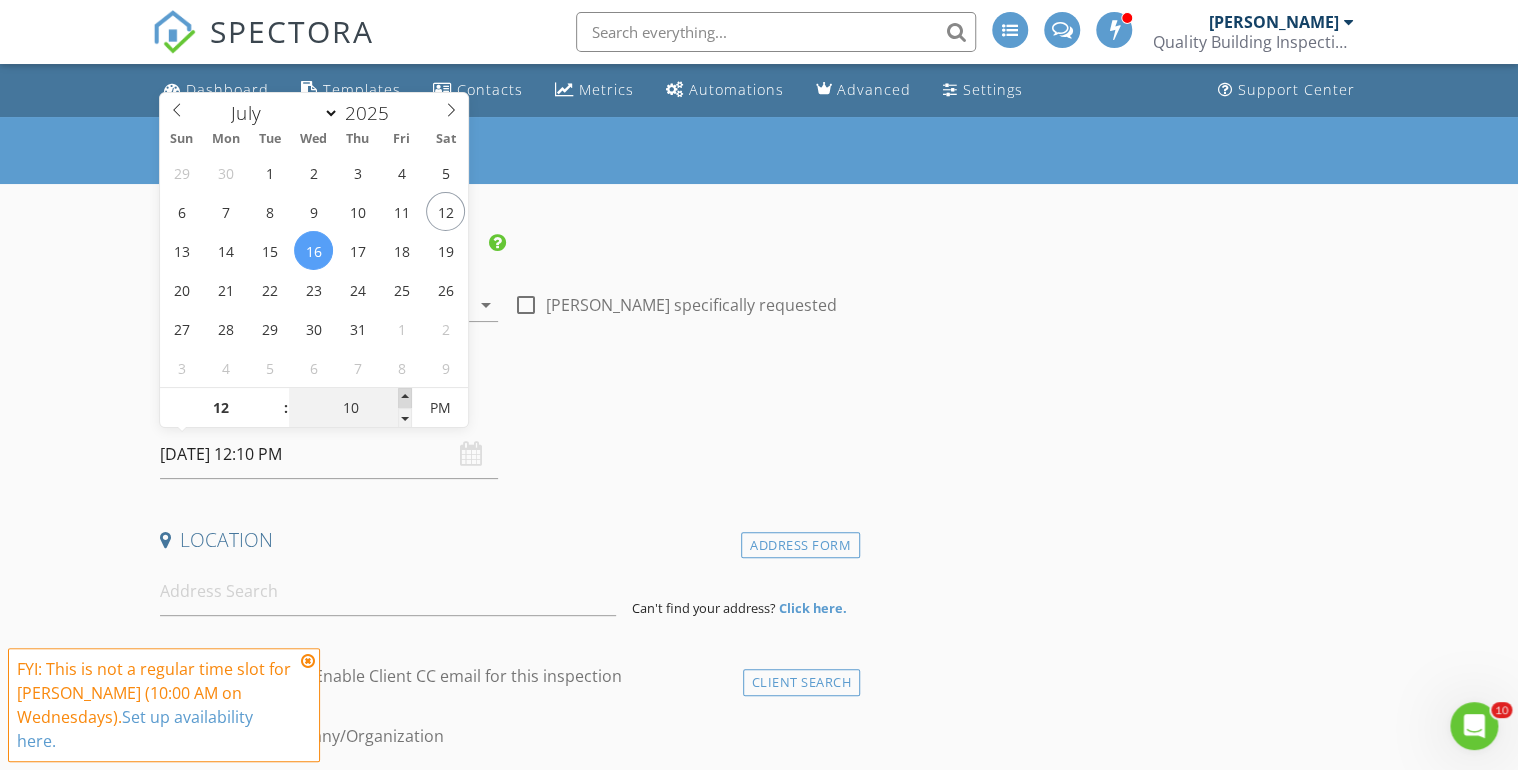 click at bounding box center (405, 398) 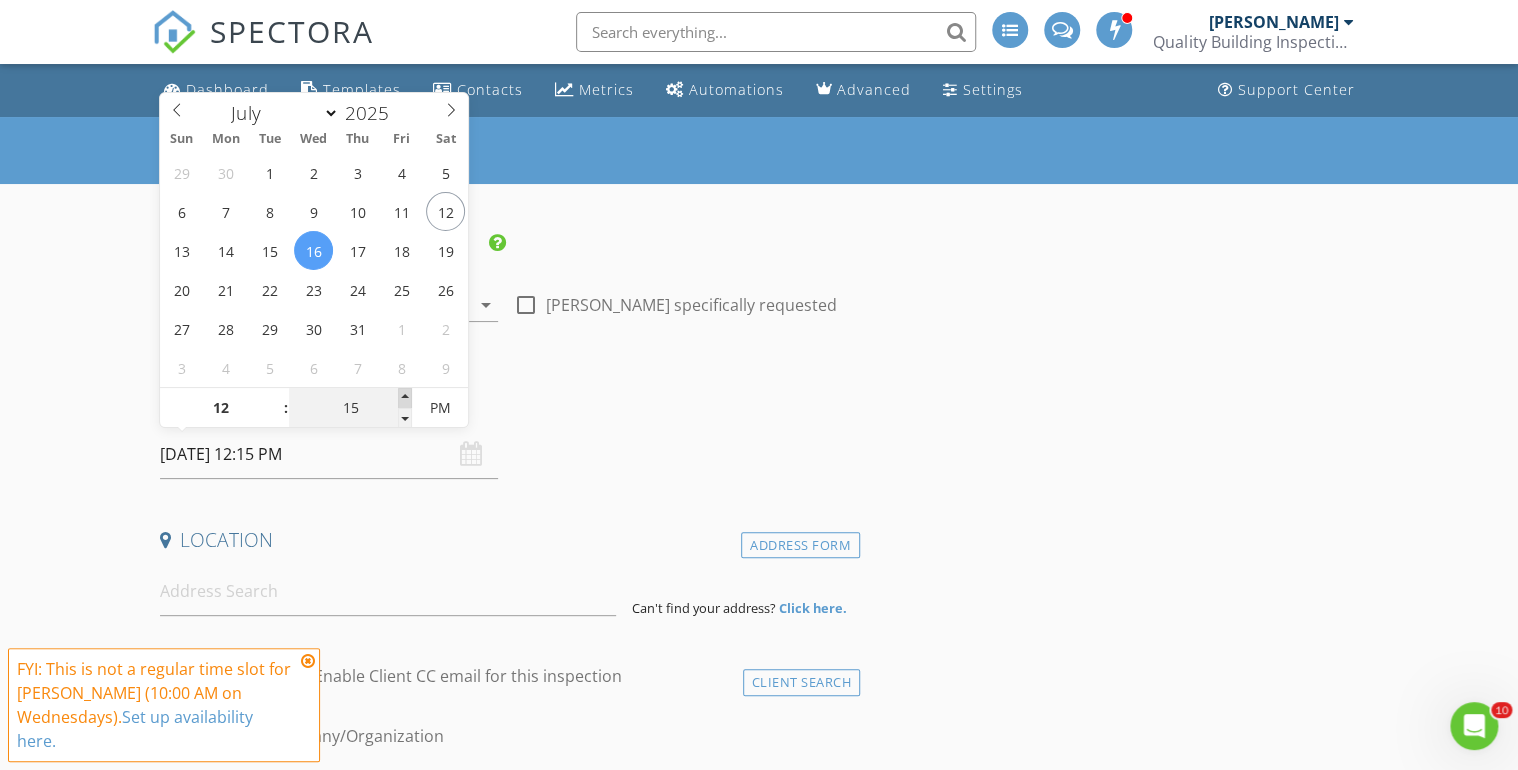 click at bounding box center [405, 398] 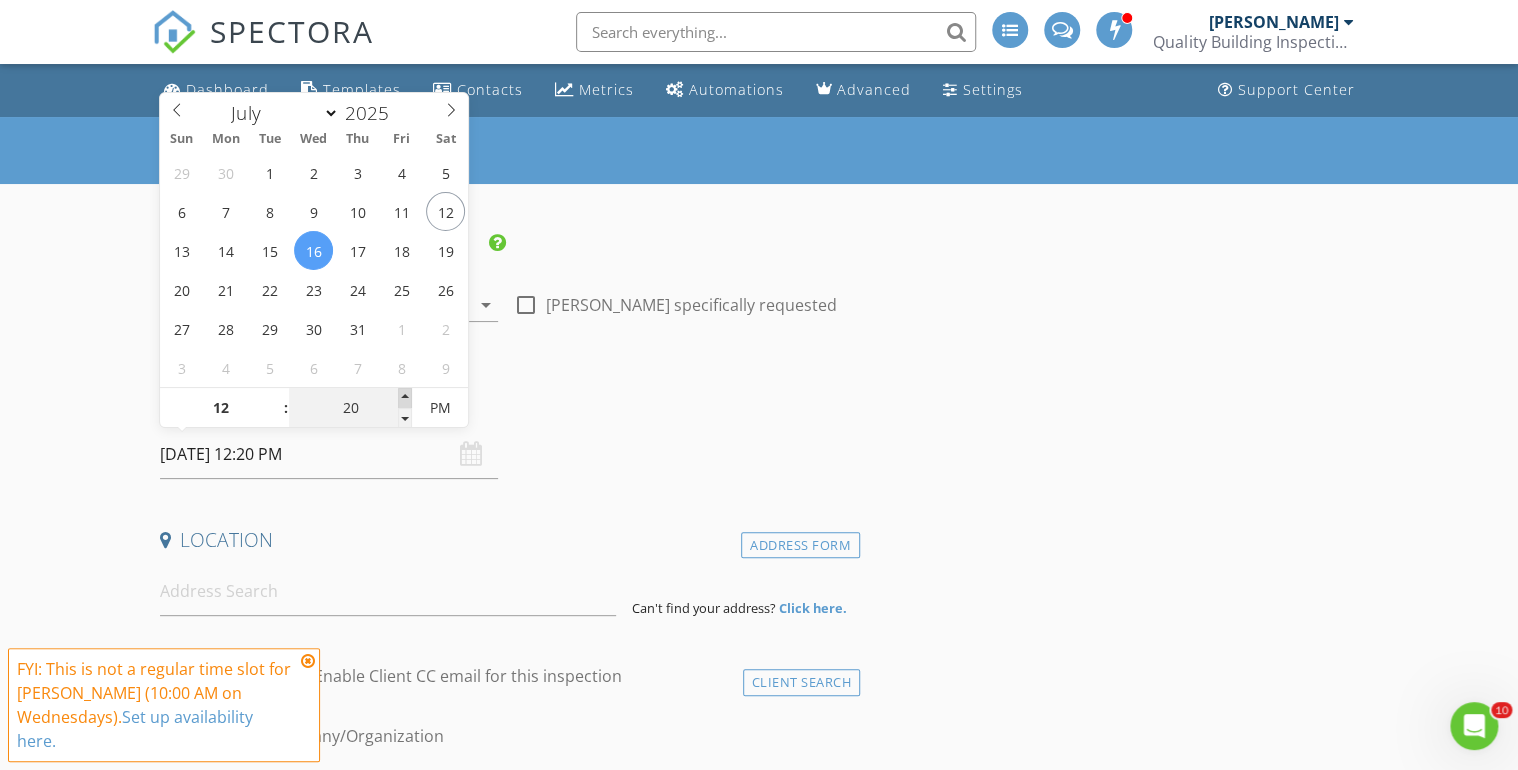 click at bounding box center (405, 398) 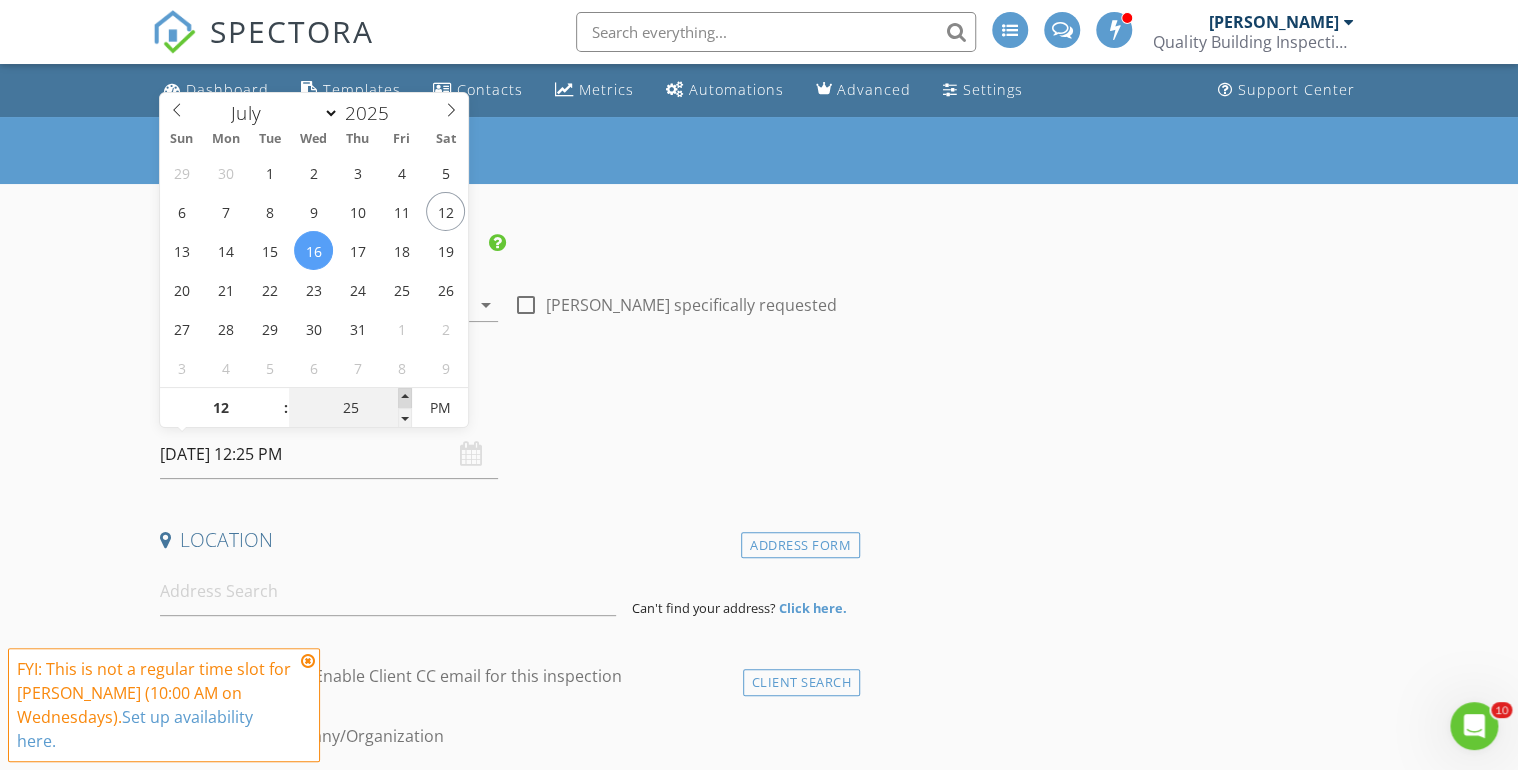 click at bounding box center [405, 398] 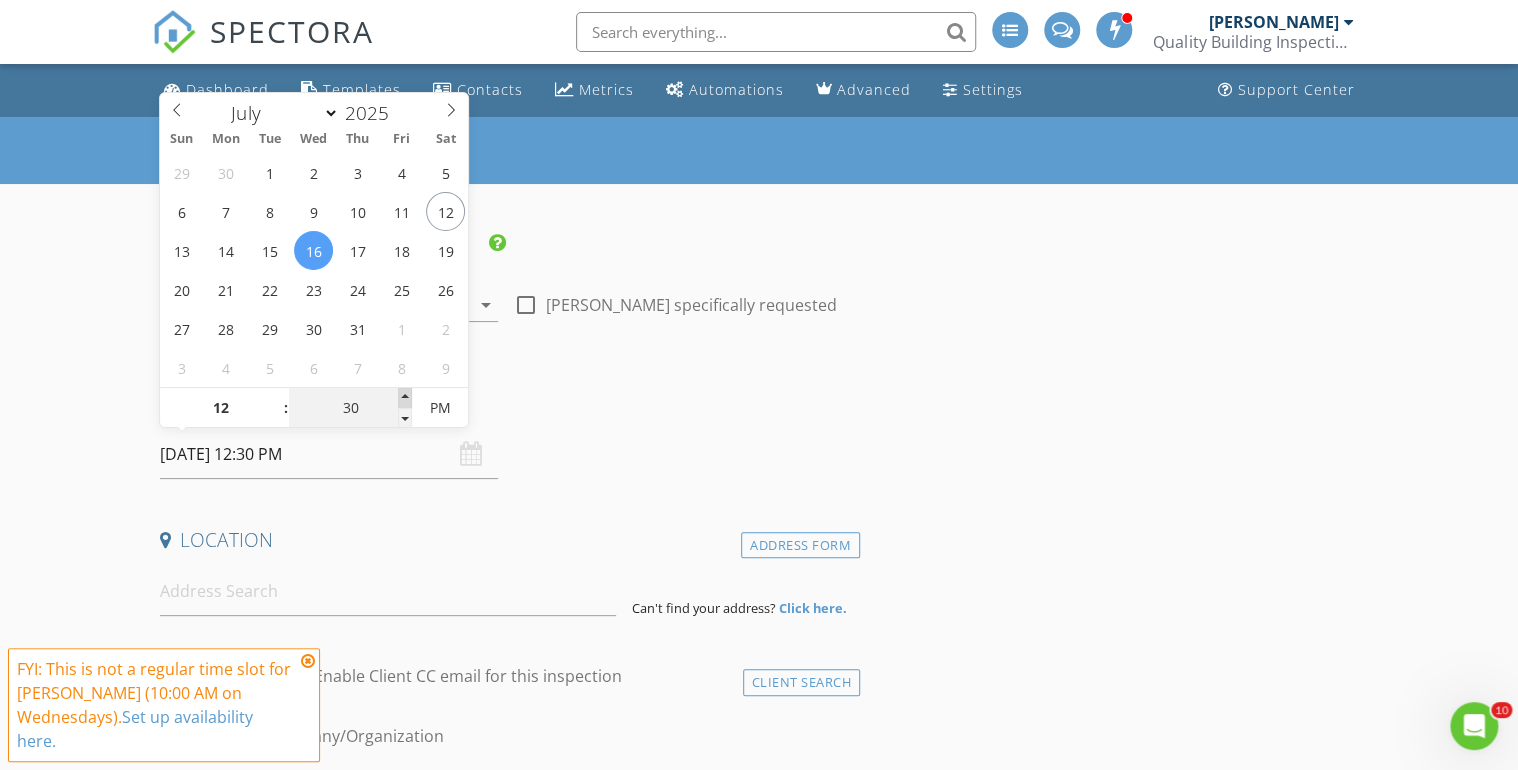 click at bounding box center (405, 398) 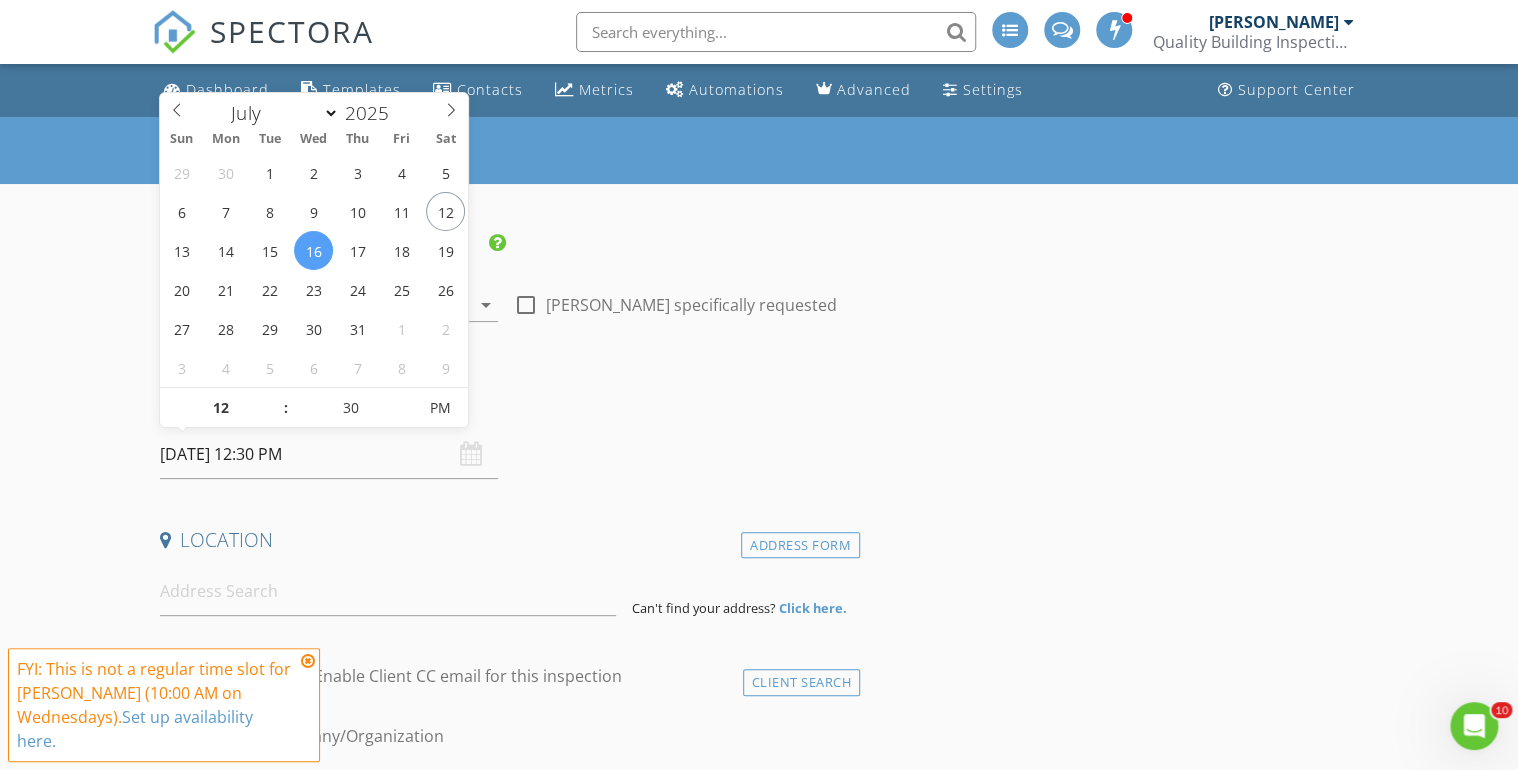 click on "Date/Time" at bounding box center [506, 403] 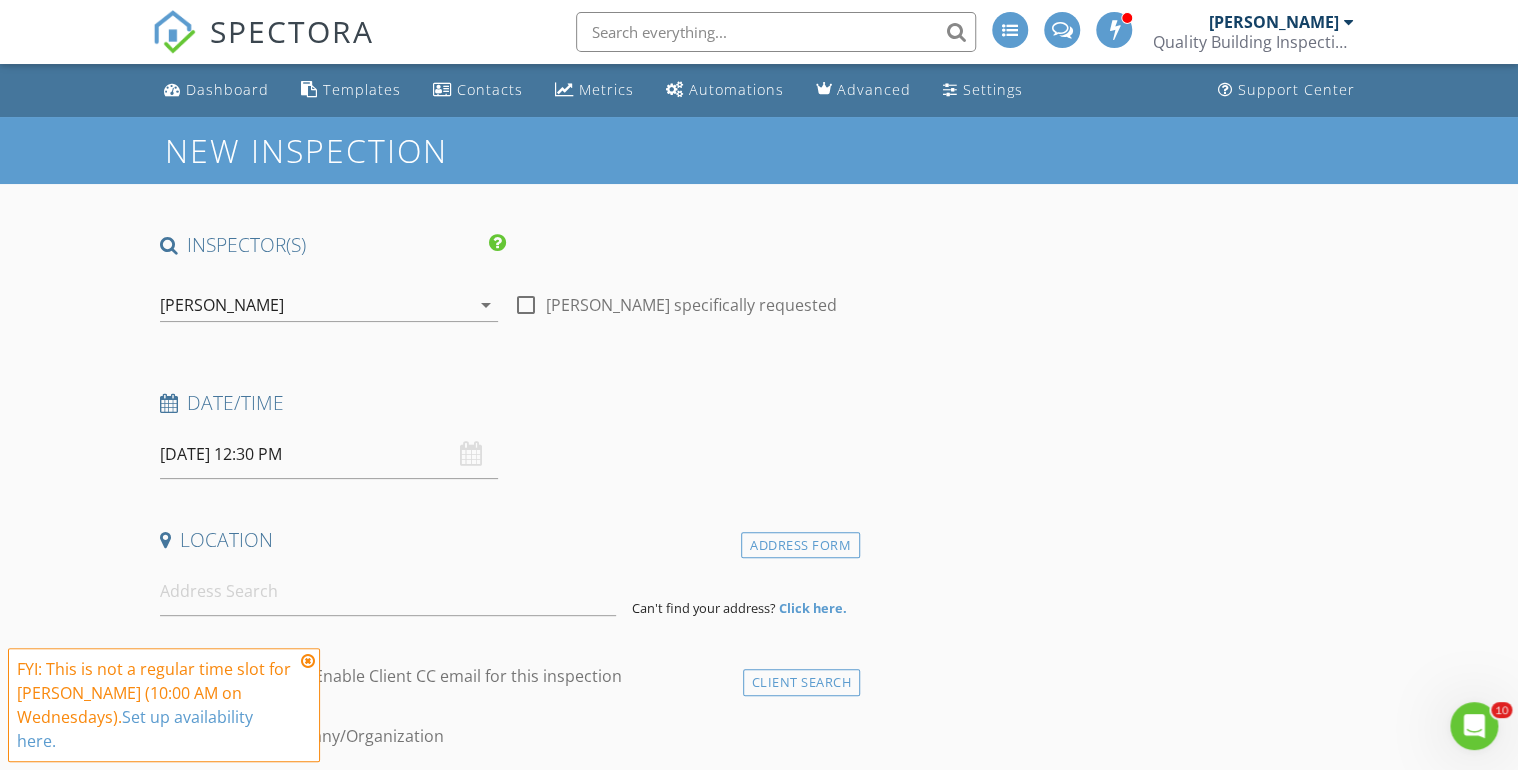 click at bounding box center (308, 661) 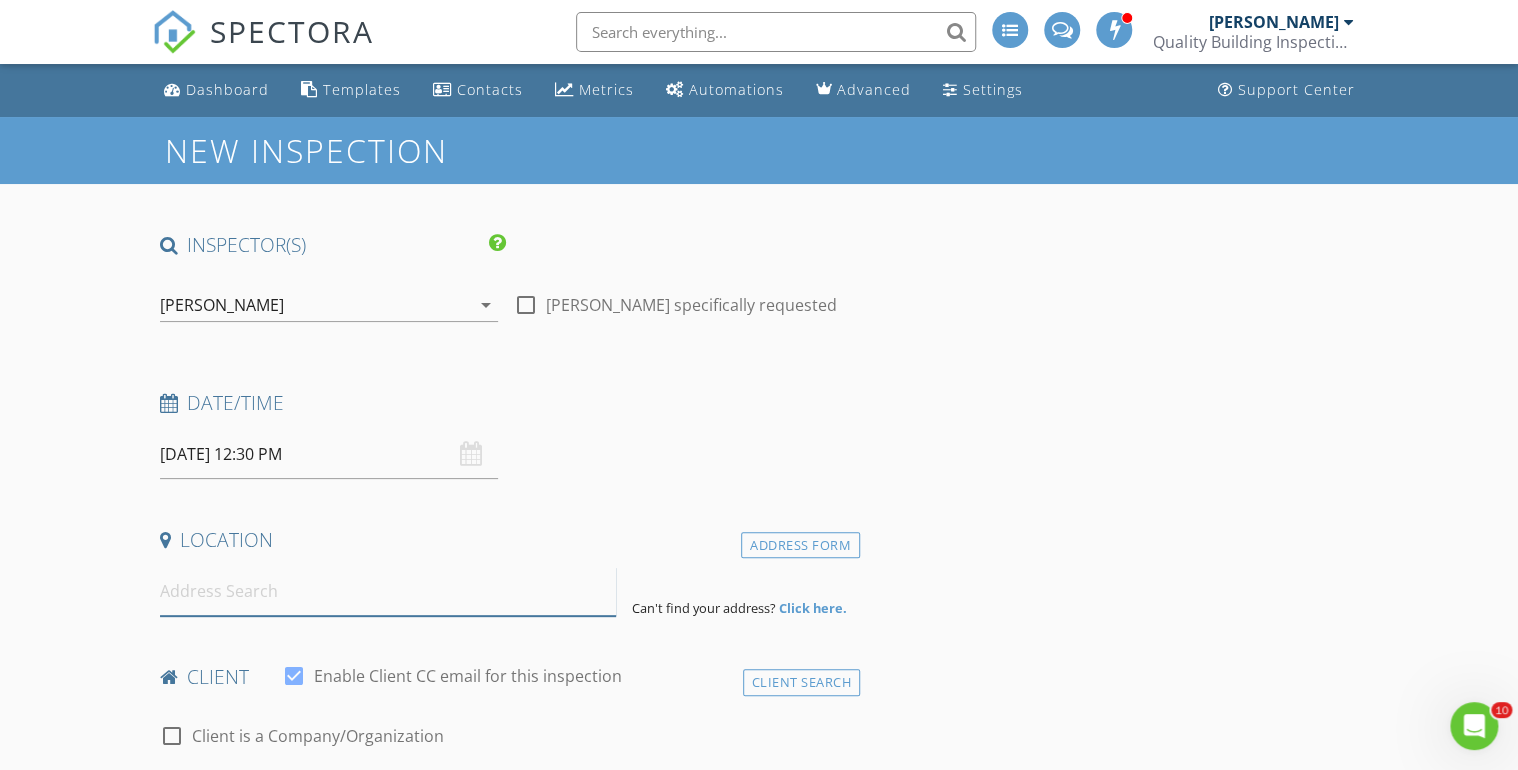 click at bounding box center (388, 591) 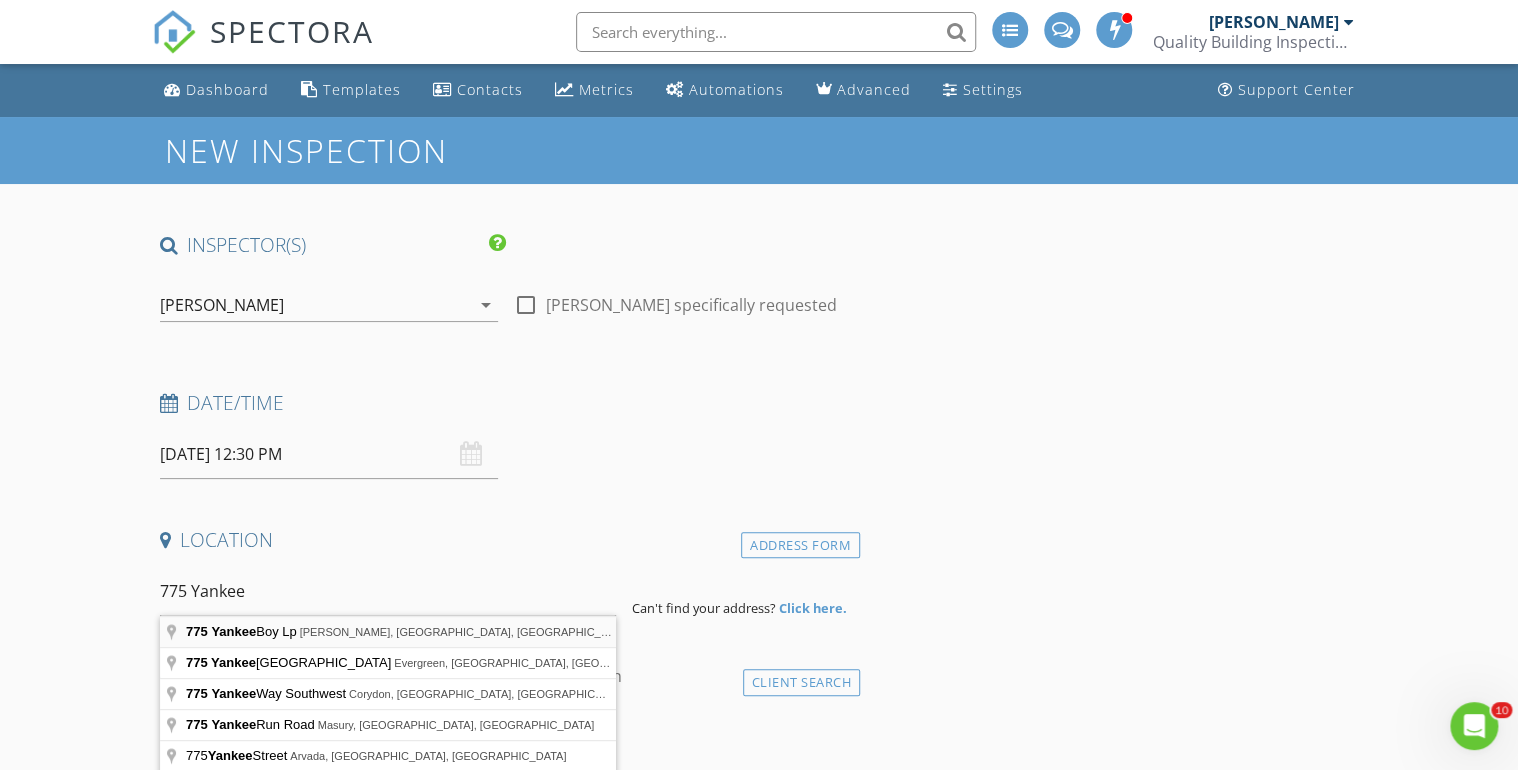 type on "775 Yankee Boy Lp, Elizabeth, CO, USA" 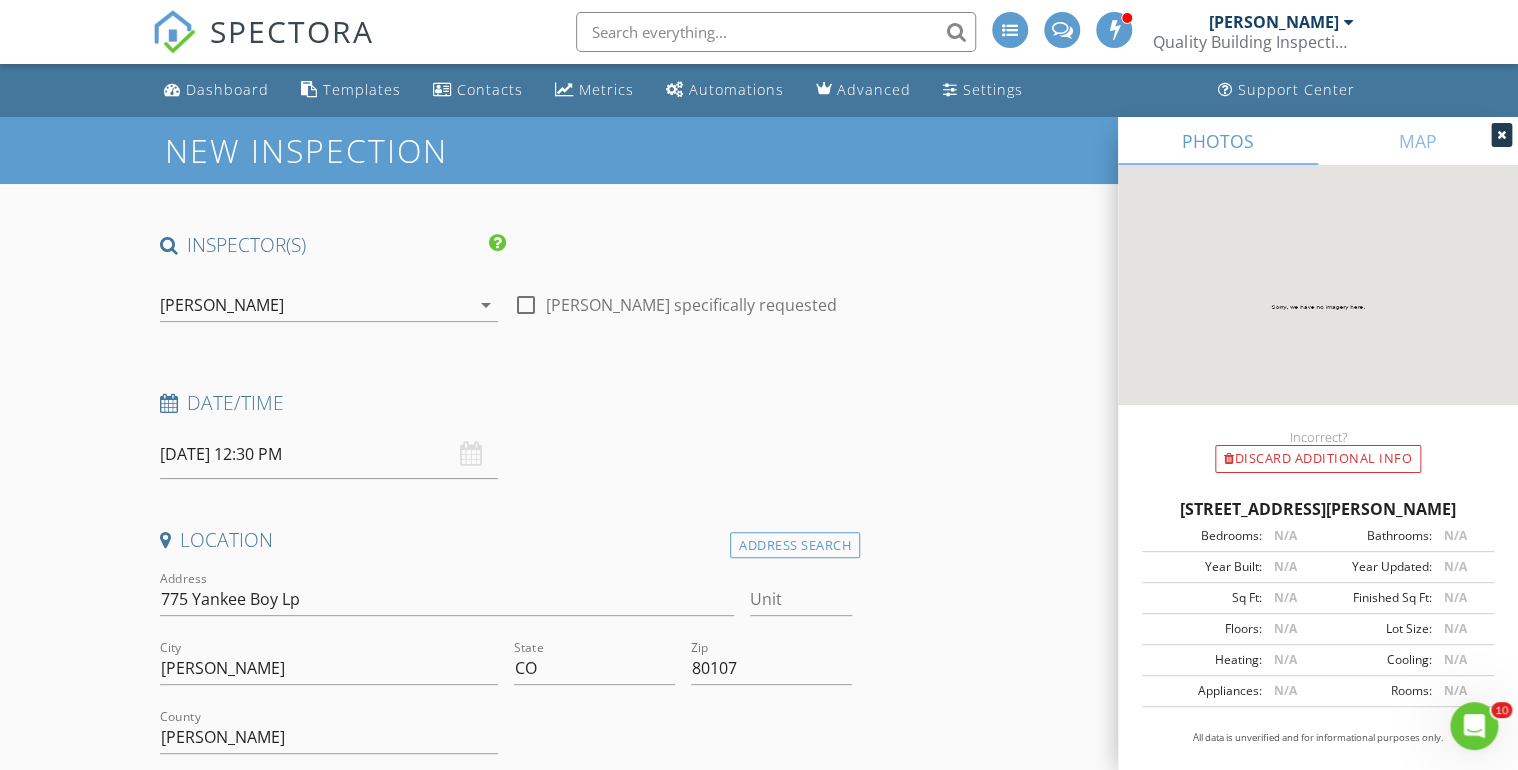click at bounding box center [1501, 135] 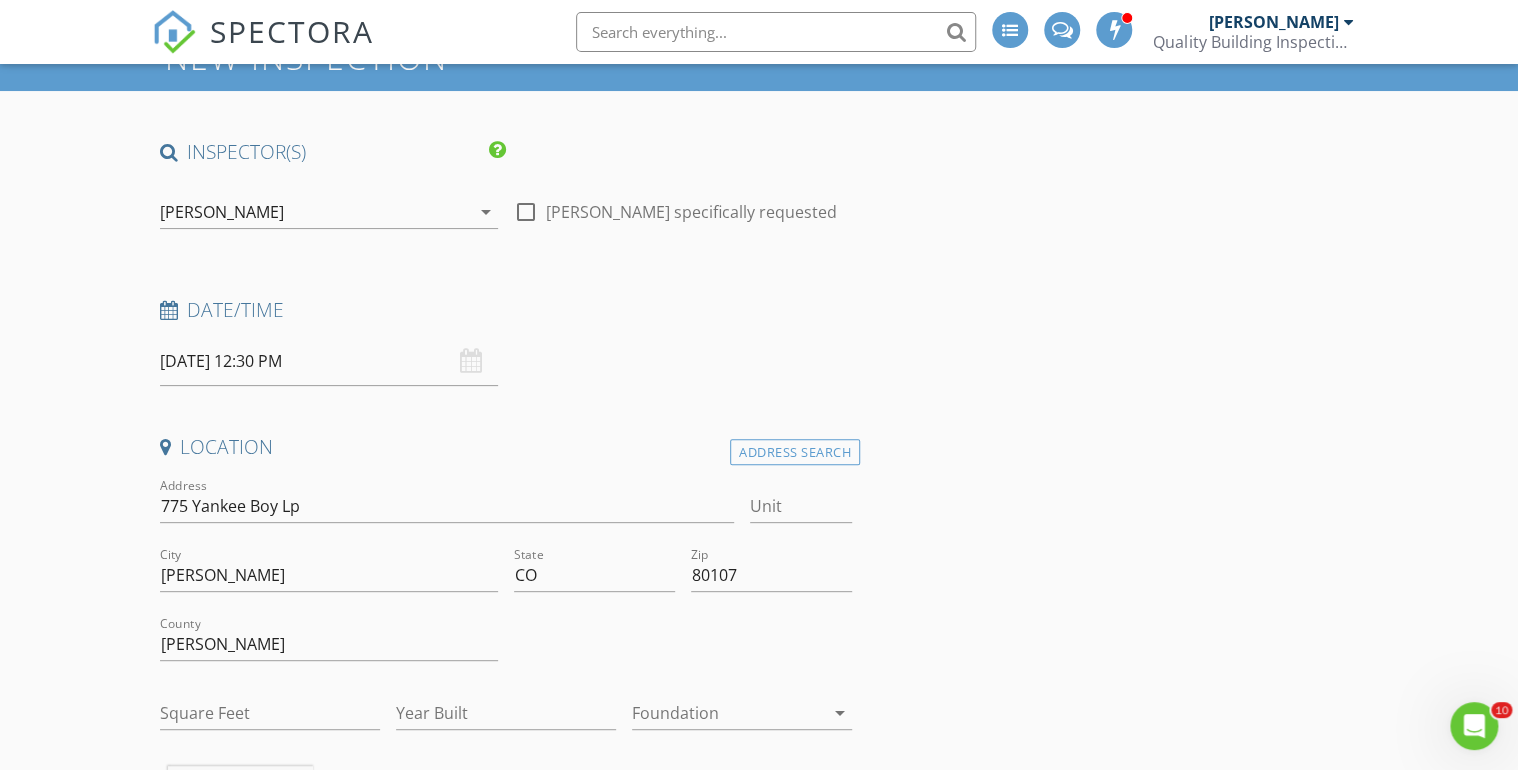 scroll, scrollTop: 240, scrollLeft: 0, axis: vertical 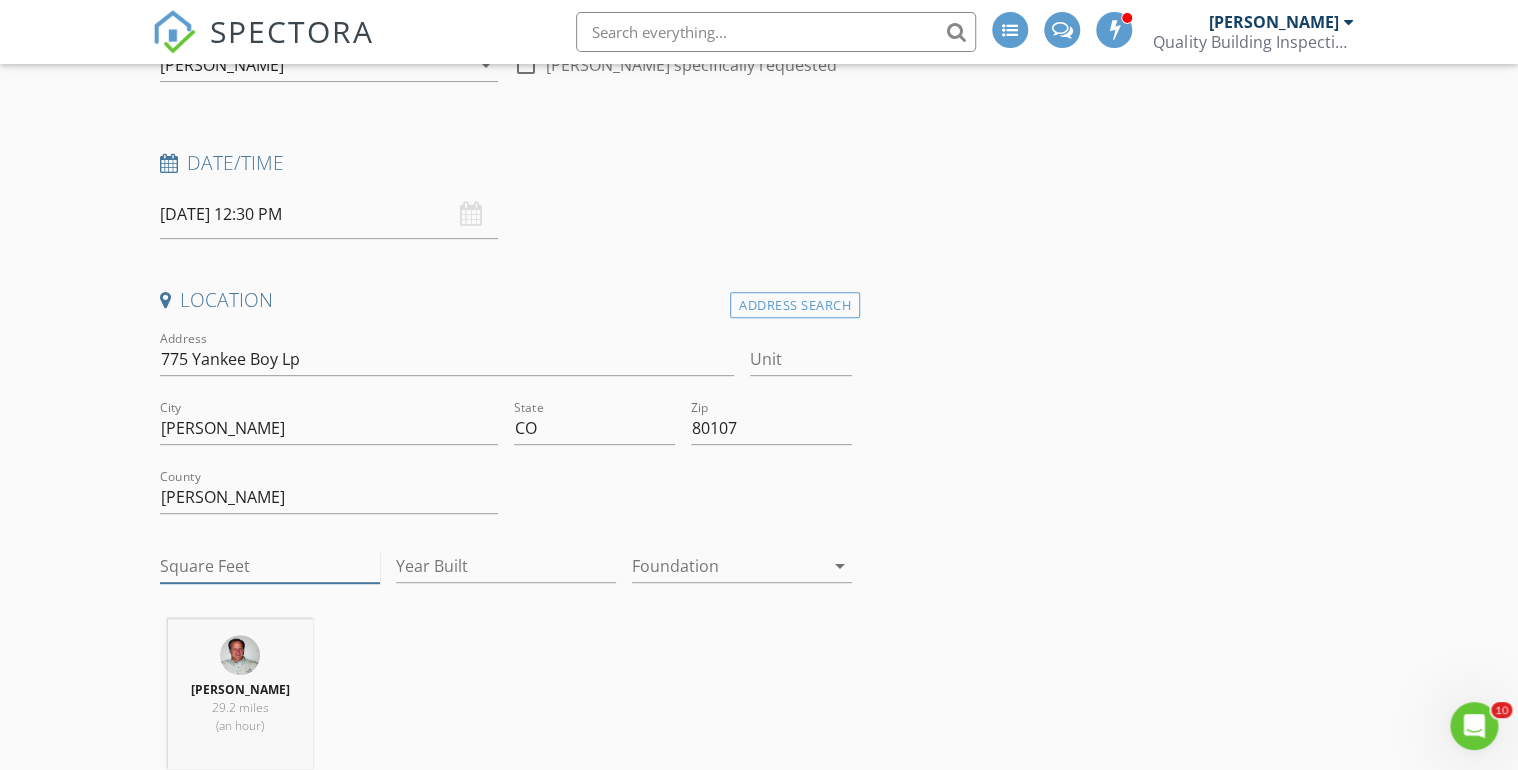 click on "Square Feet" at bounding box center (270, 566) 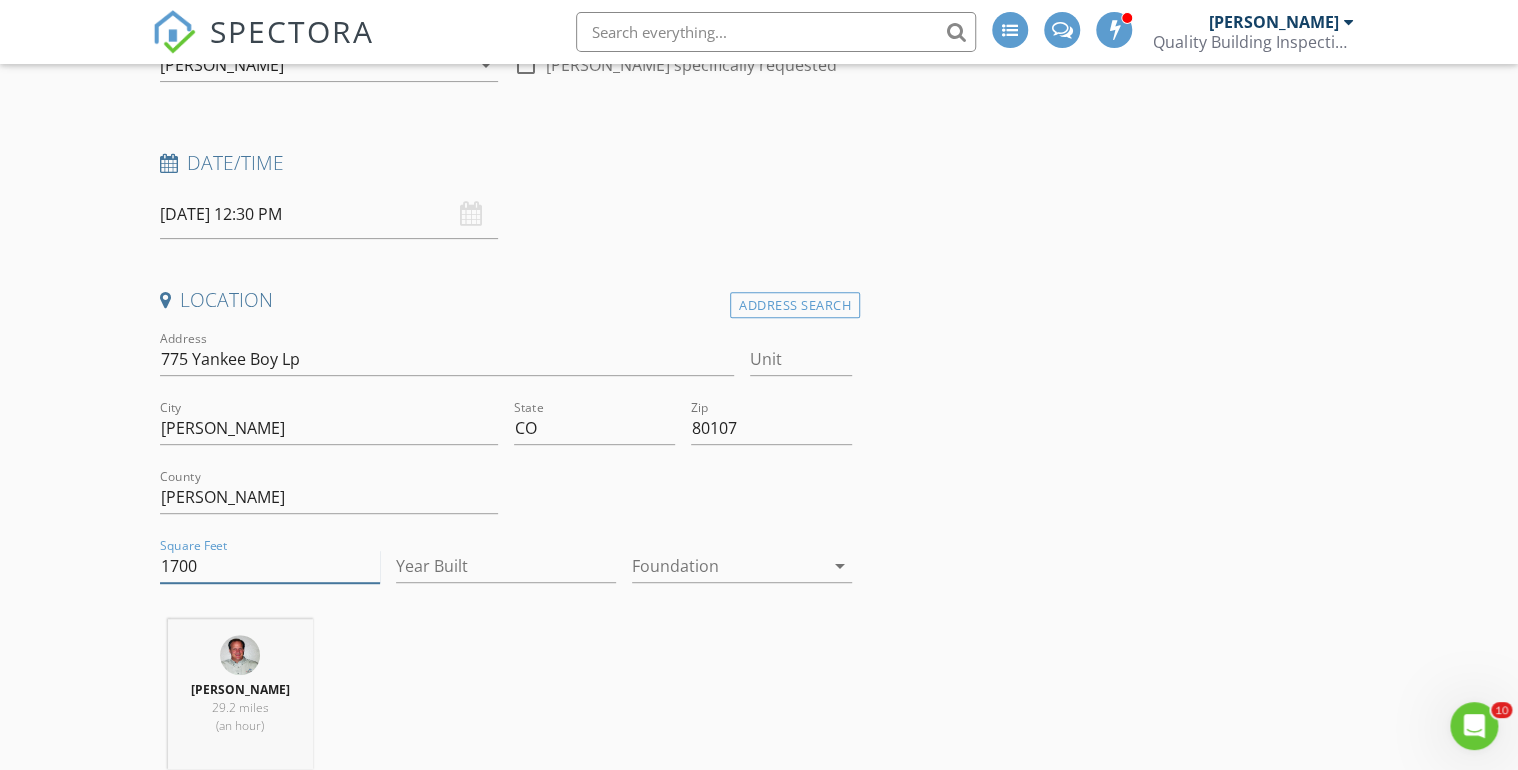 type on "1700" 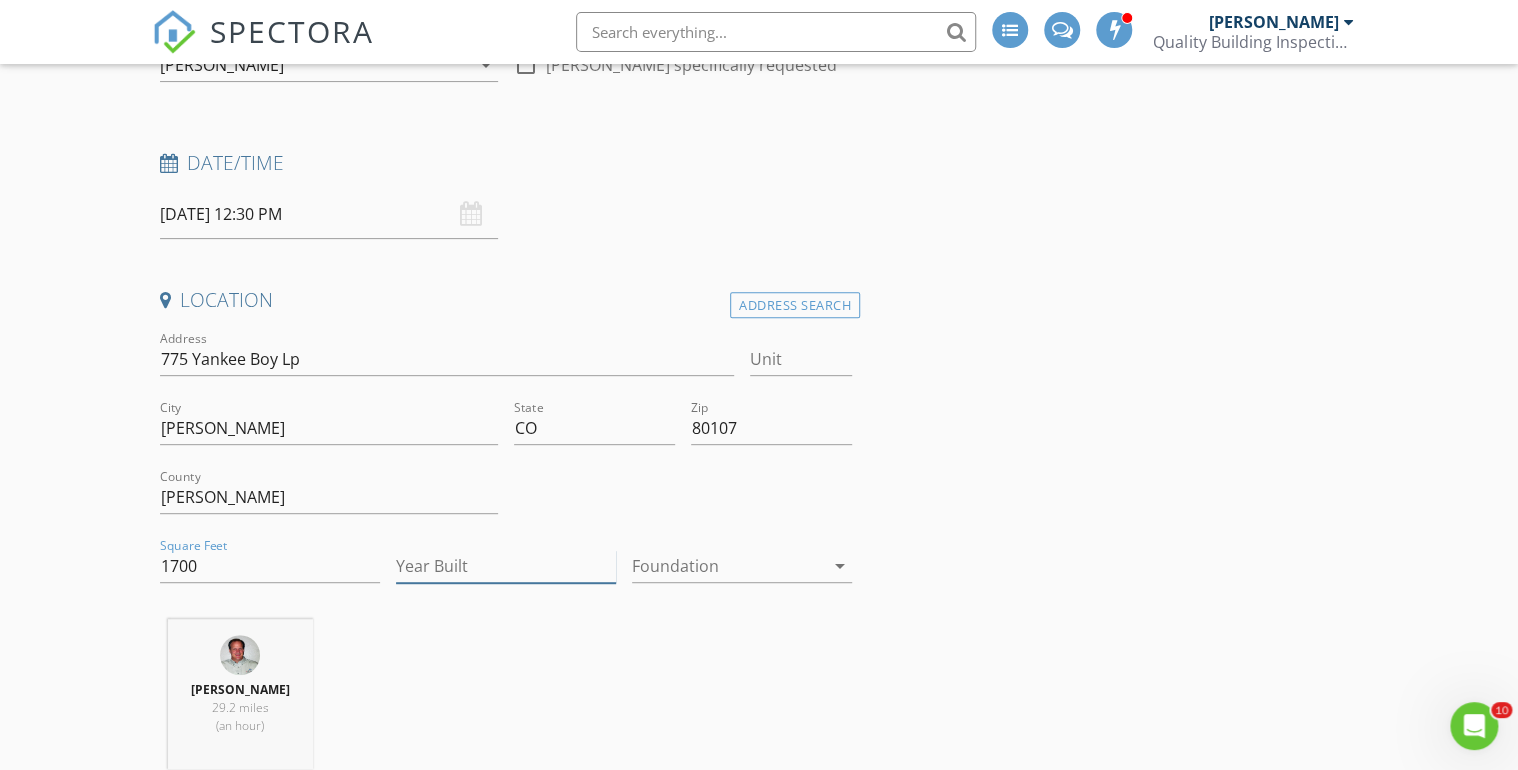 click on "Year Built" at bounding box center (506, 566) 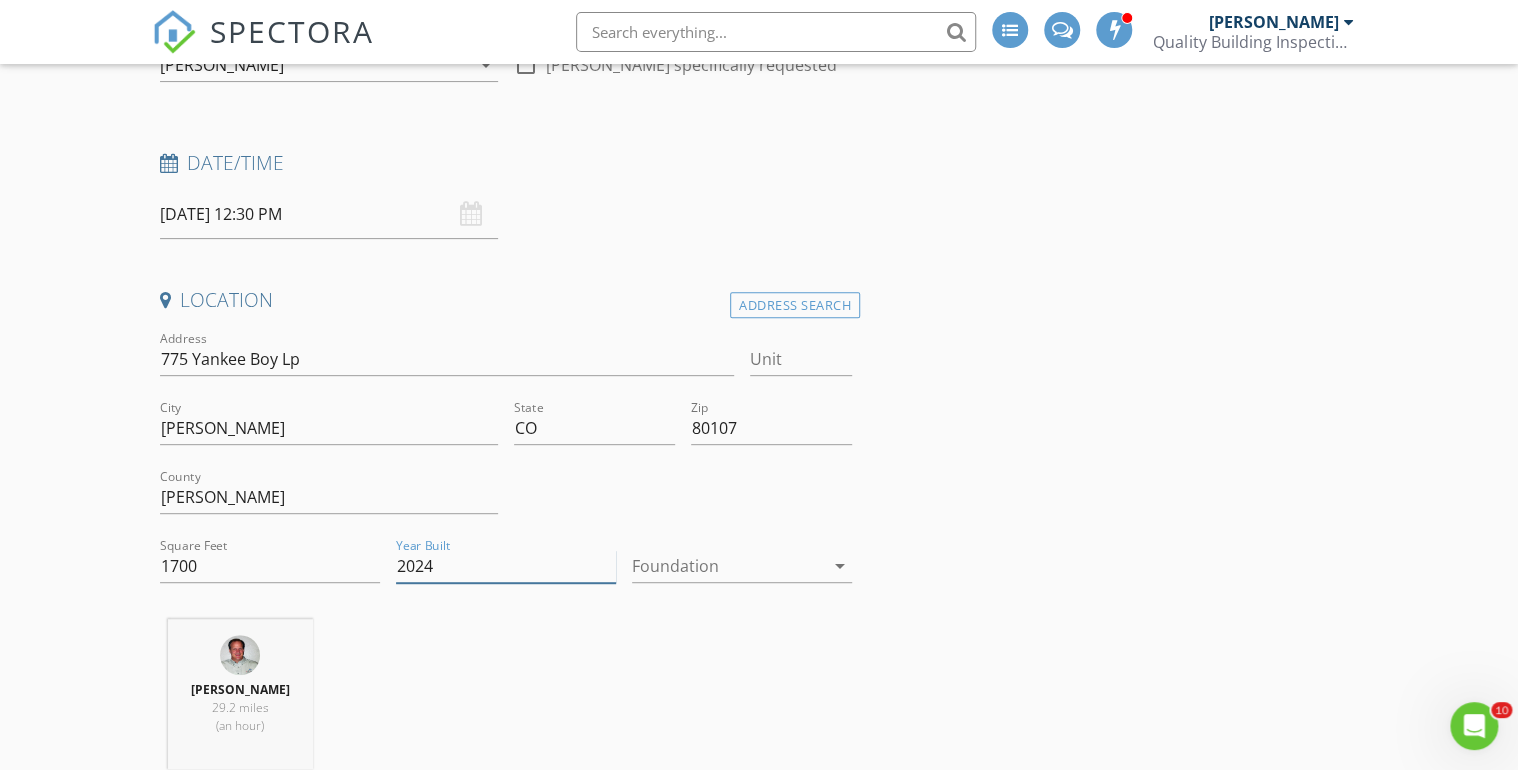 type on "2024" 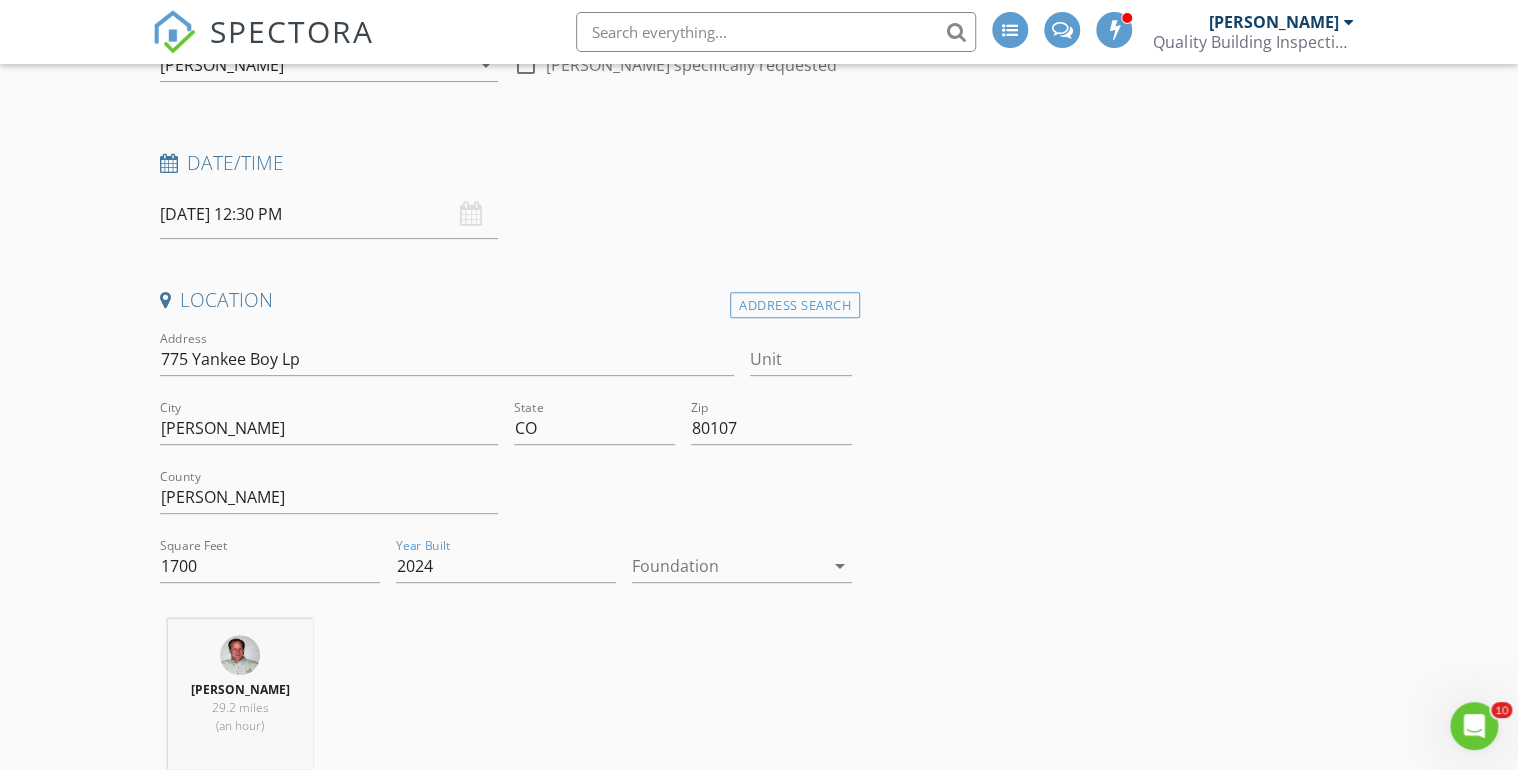 click on "INSPECTOR(S)
check_box   Doug Fast   PRIMARY   check_box_outline_blank   Eric Parker     Doug Fast arrow_drop_down   check_box_outline_blank Doug Fast specifically requested
Date/Time
07/16/2025 12:30 PM
Location
Address Search       Address 775 Yankee Boy Lp   Unit   City Elizabeth   State CO   Zip 80107   County Elbert     Square Feet 1700   Year Built 2024   Foundation arrow_drop_down     Doug Fast     29.2 miles     (an hour)
client
check_box Enable Client CC email for this inspection   Client Search     check_box_outline_blank Client is a Company/Organization     First Name   Last Name   Email   CC Email   Phone         Tags         Notes   Private Notes
ADD ADDITIONAL client
SERVICES
check_box_outline_blank     check_box_outline_blank   Residential Inspection" at bounding box center (759, 1881) 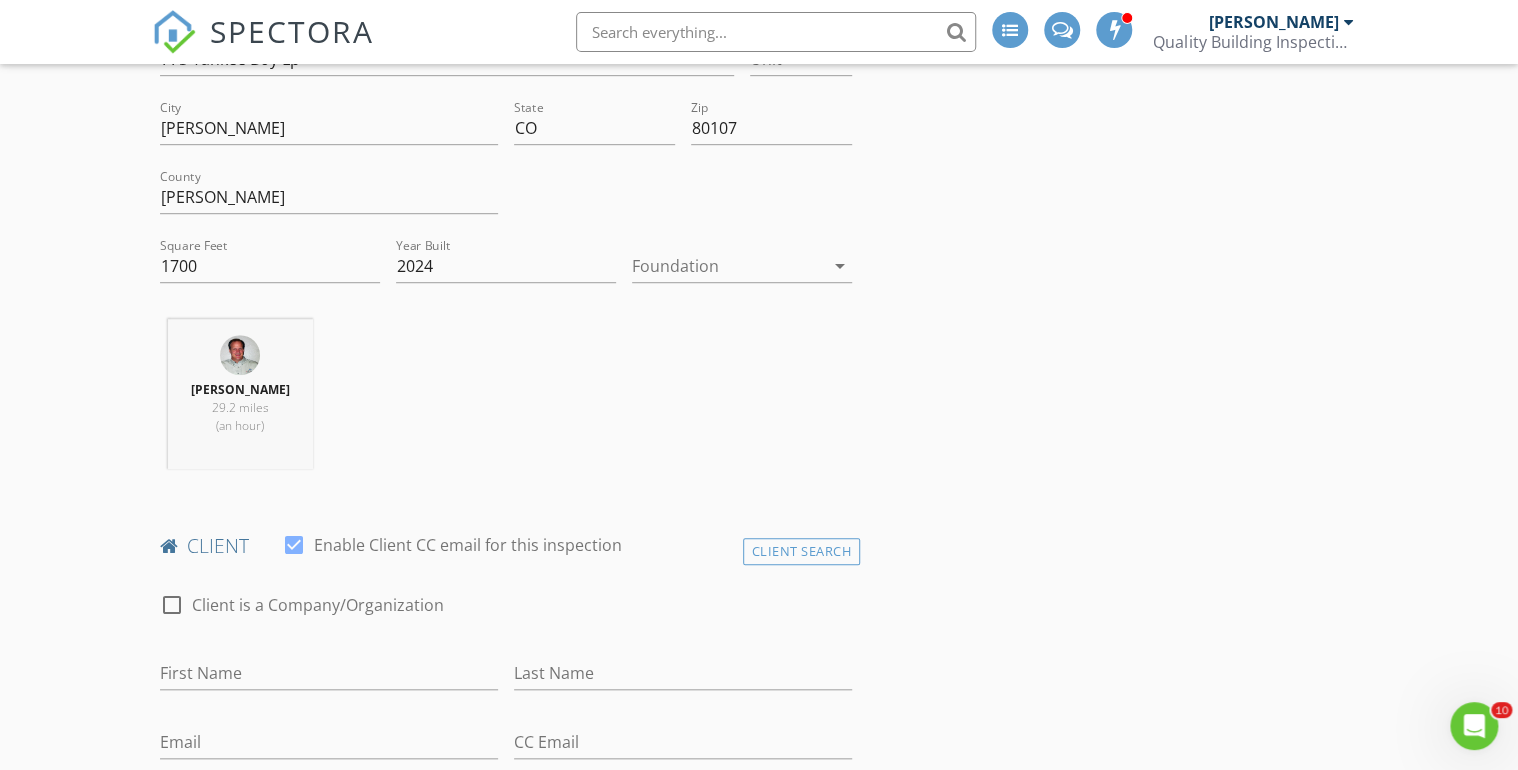 scroll, scrollTop: 640, scrollLeft: 0, axis: vertical 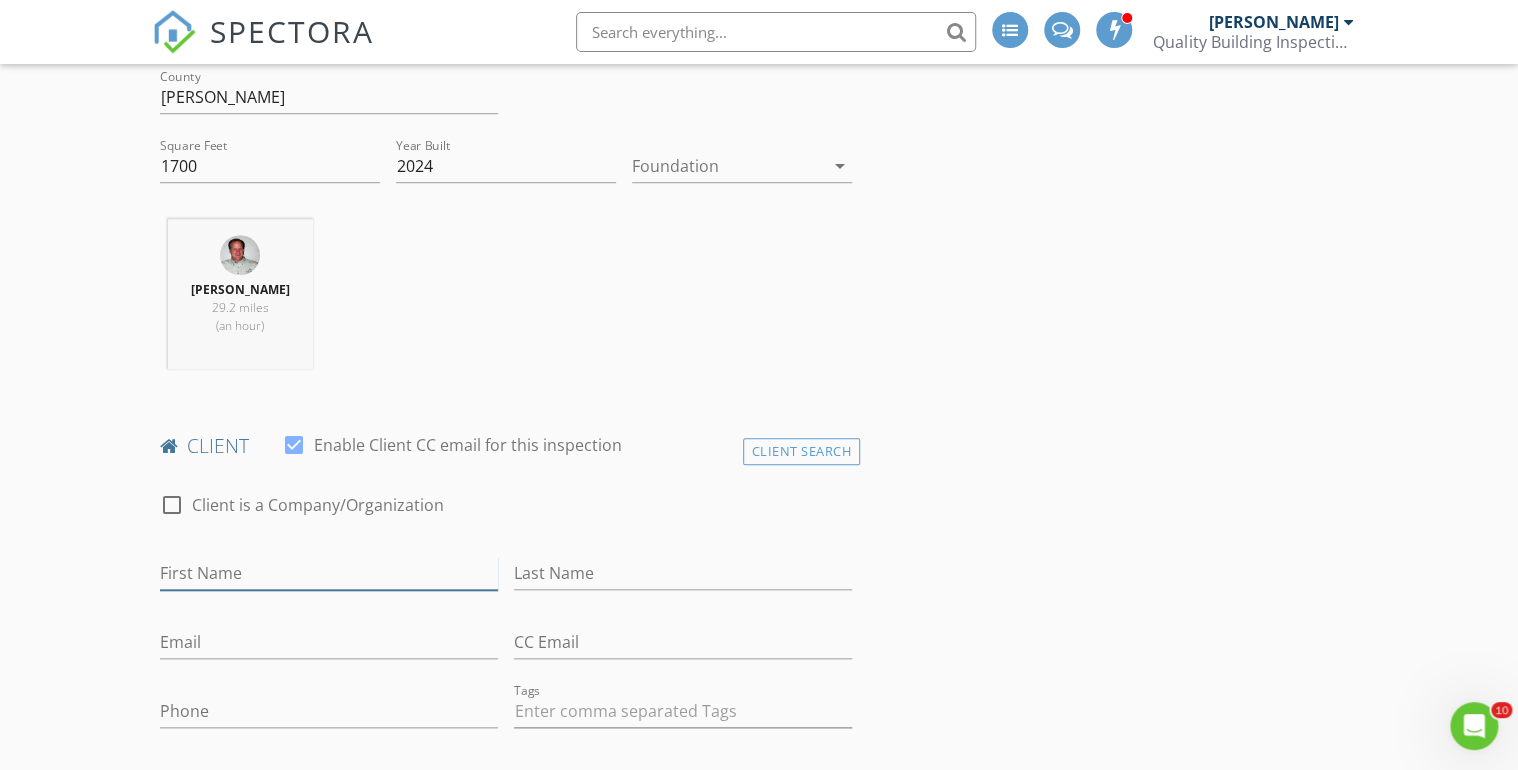 click on "First Name" at bounding box center [329, 573] 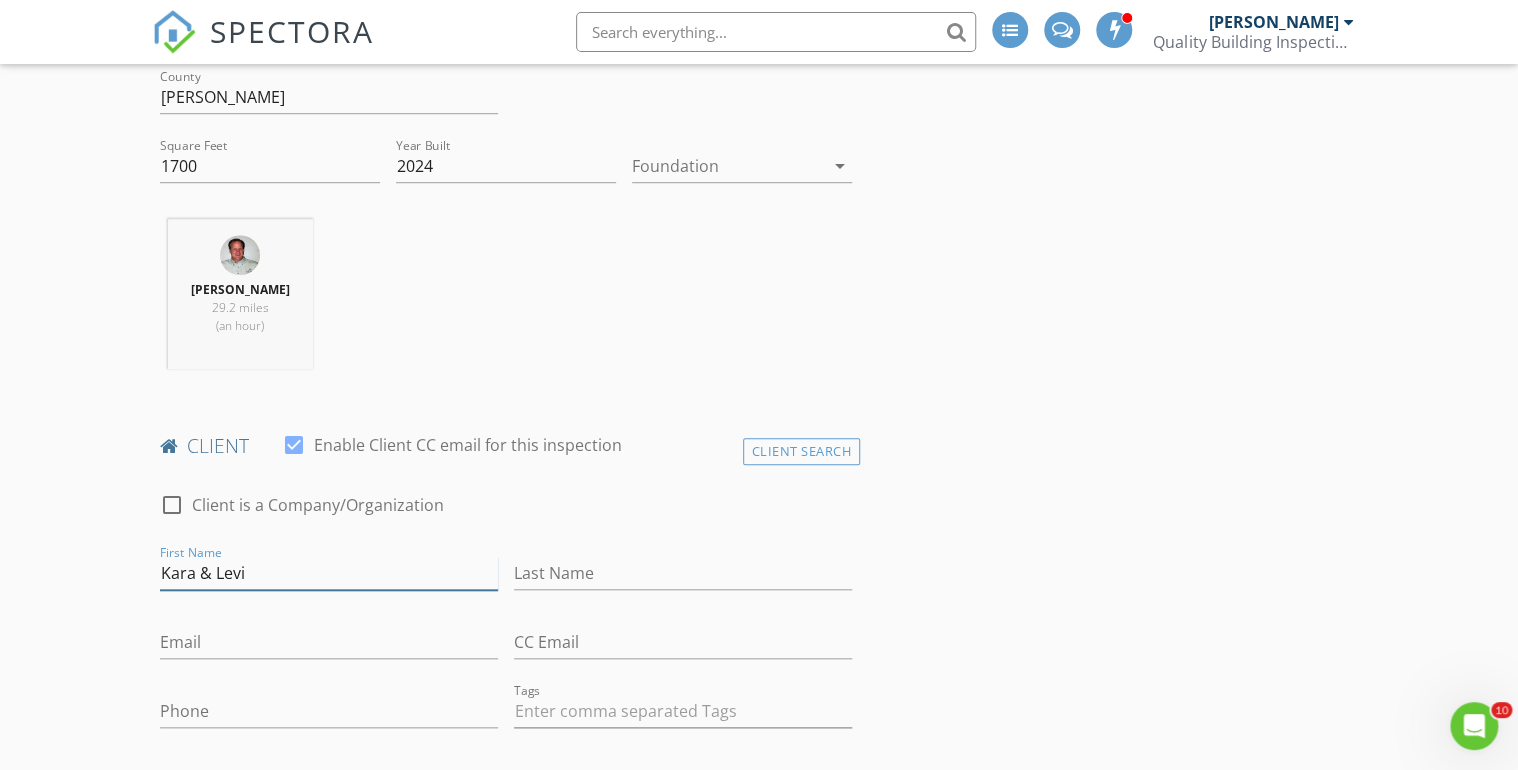 type on "Kara & Levi" 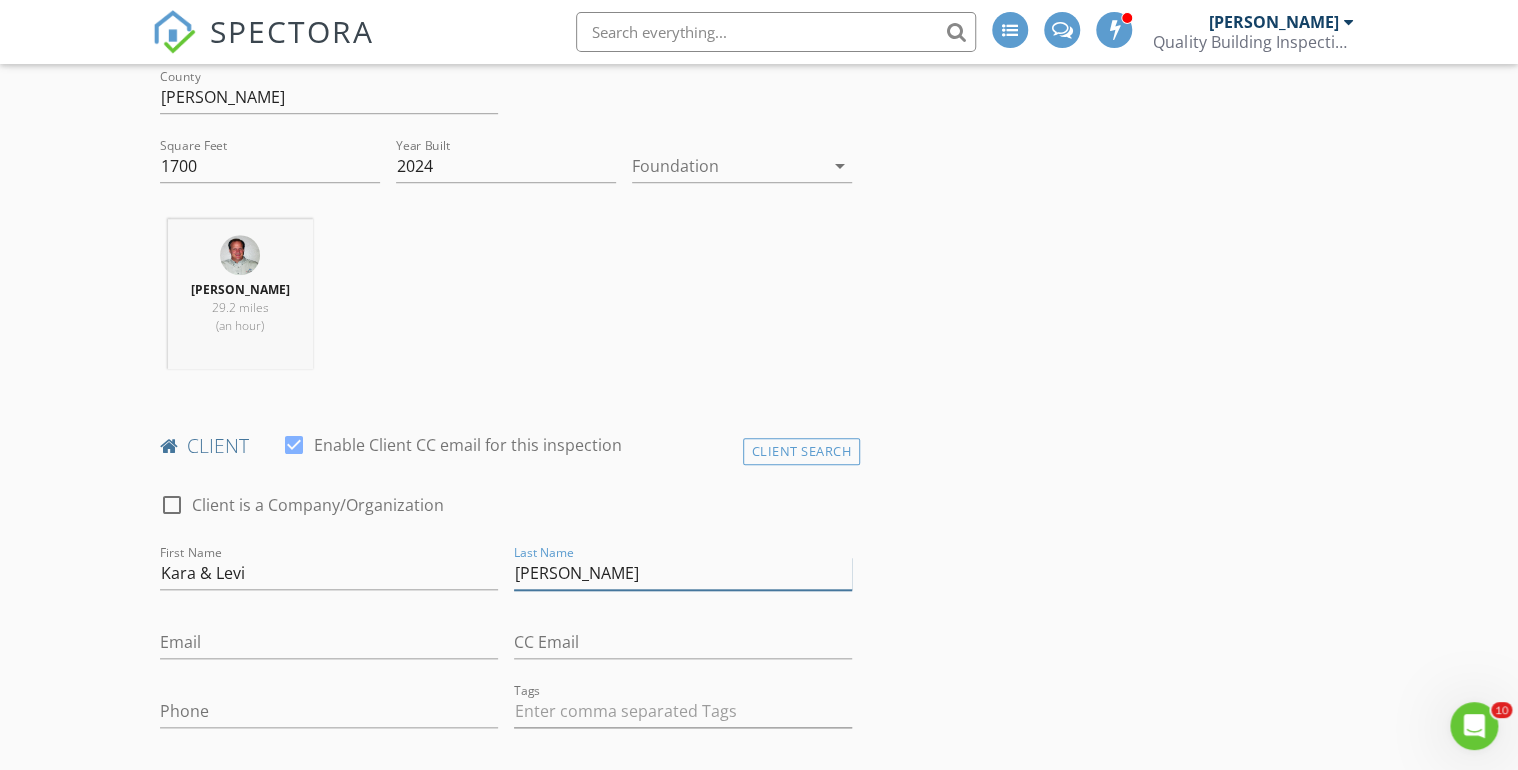 type on "[PERSON_NAME]" 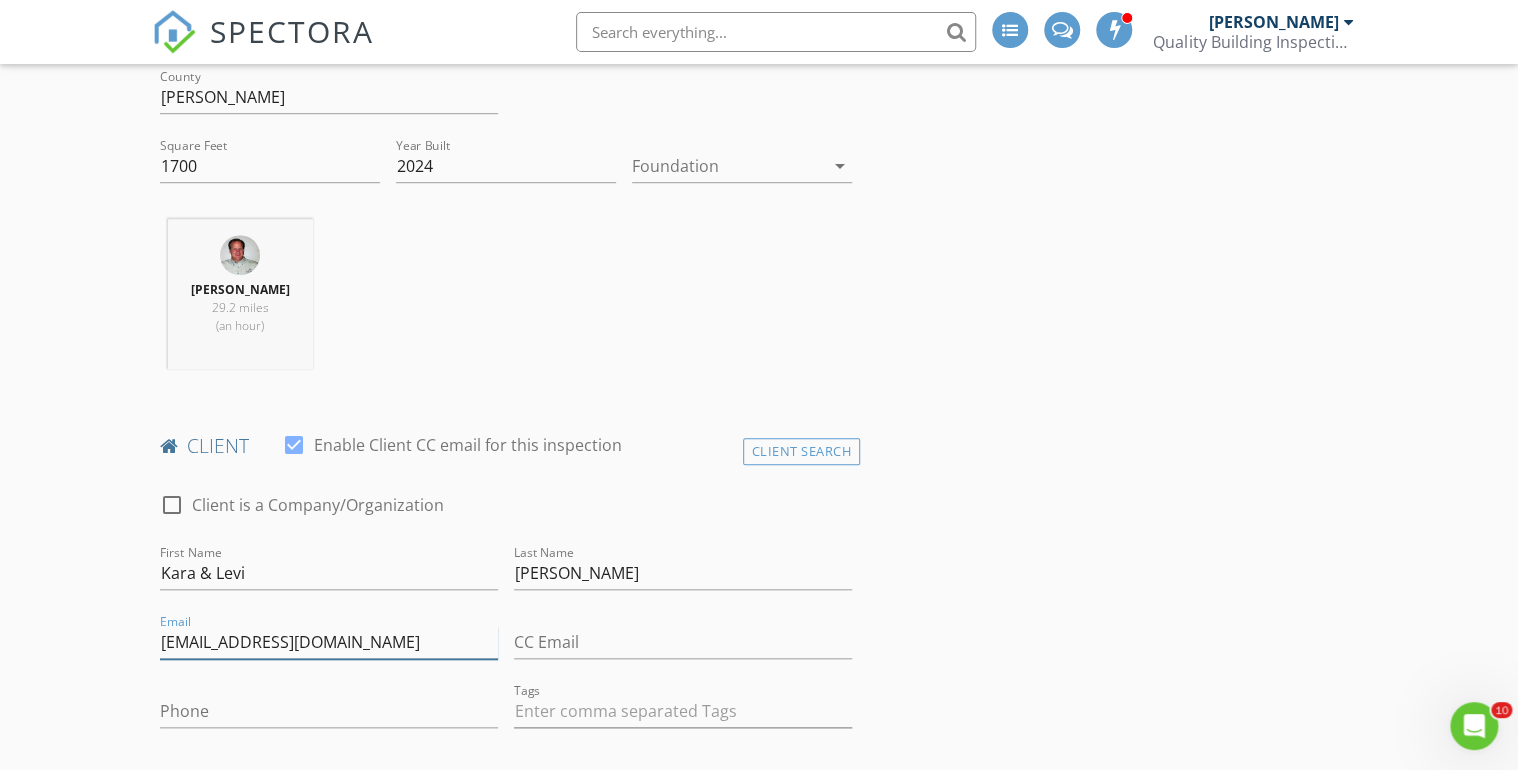 type on "[EMAIL_ADDRESS][DOMAIN_NAME]" 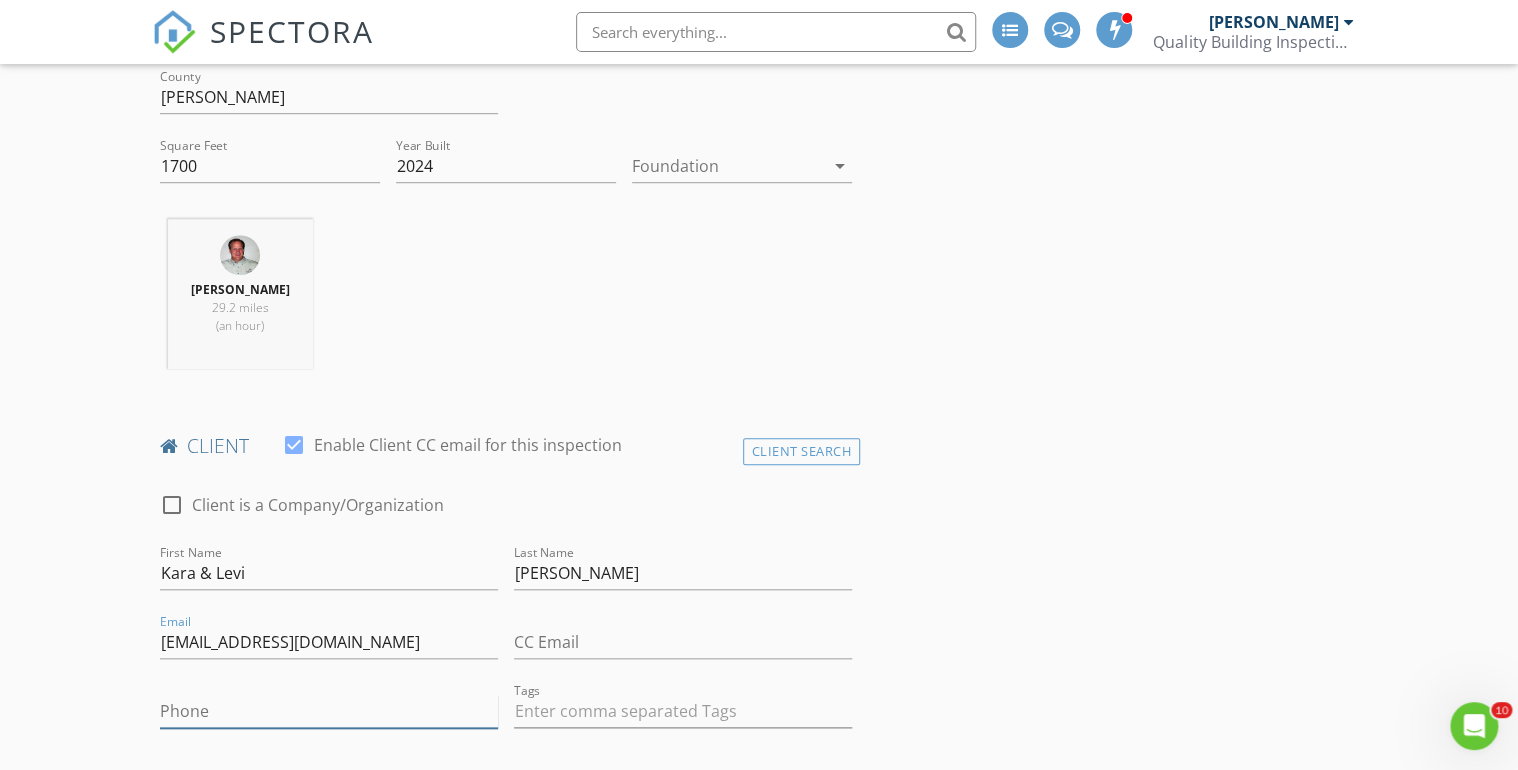 click on "Phone" at bounding box center [329, 711] 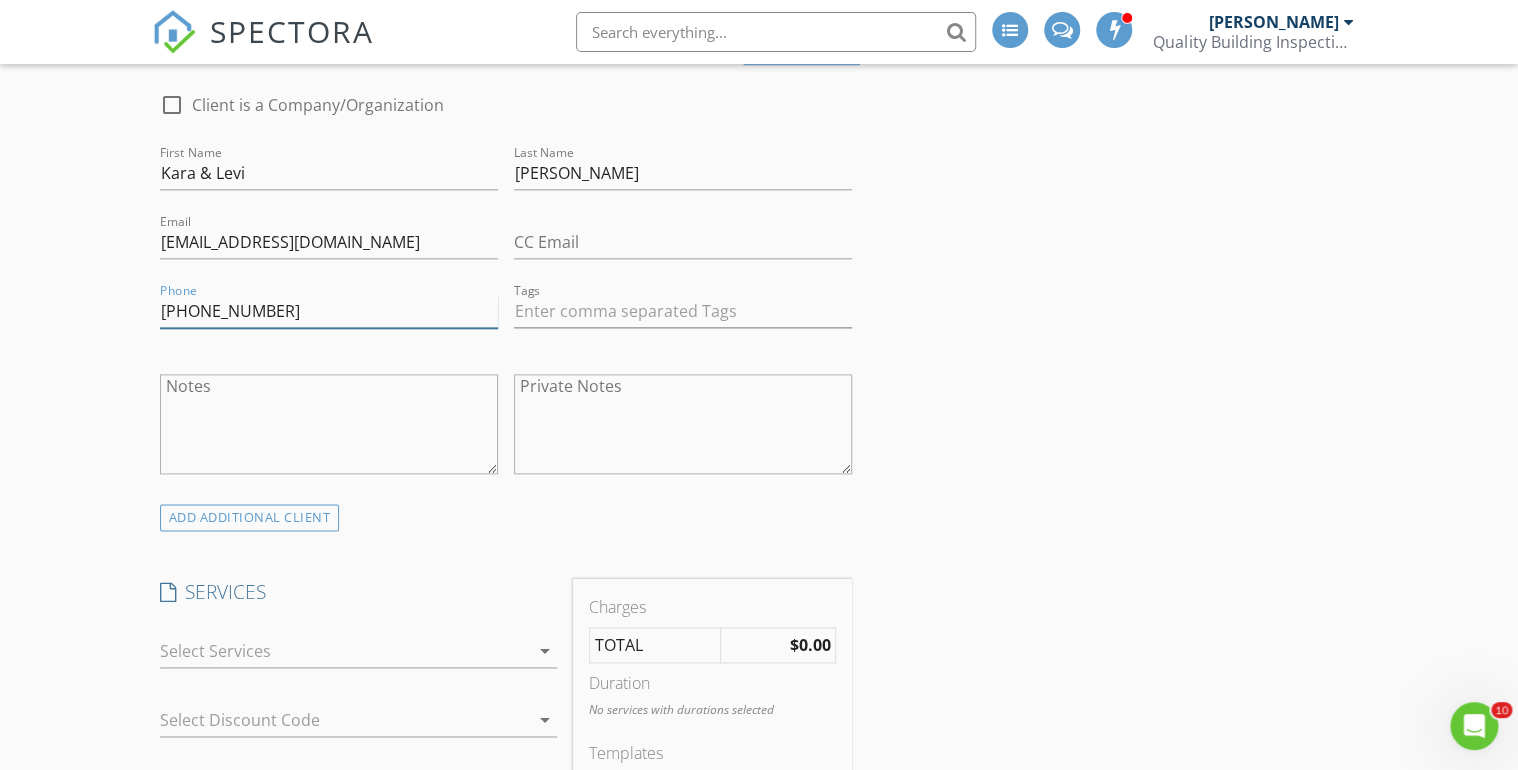 scroll, scrollTop: 1280, scrollLeft: 0, axis: vertical 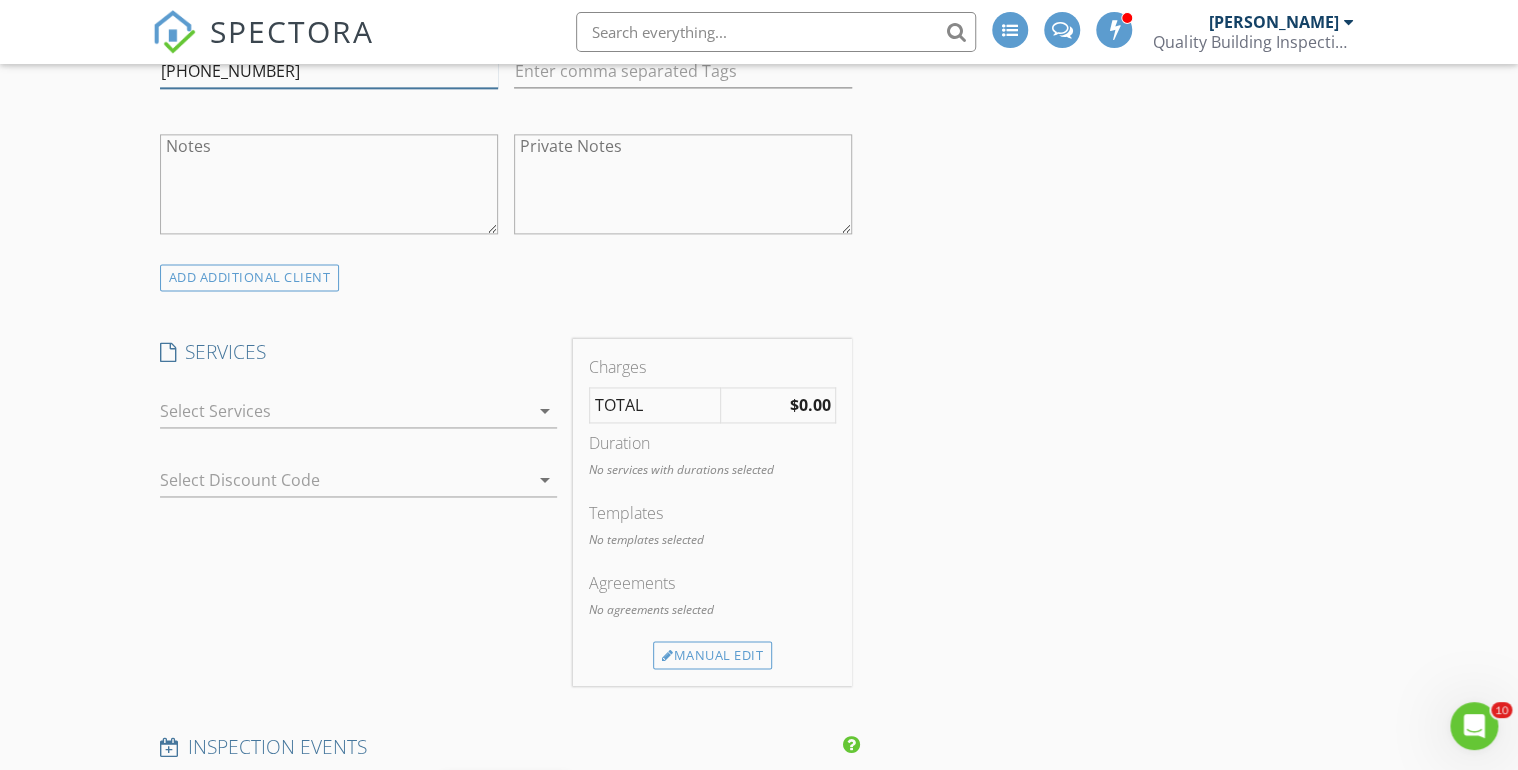 type on "[PHONE_NUMBER]" 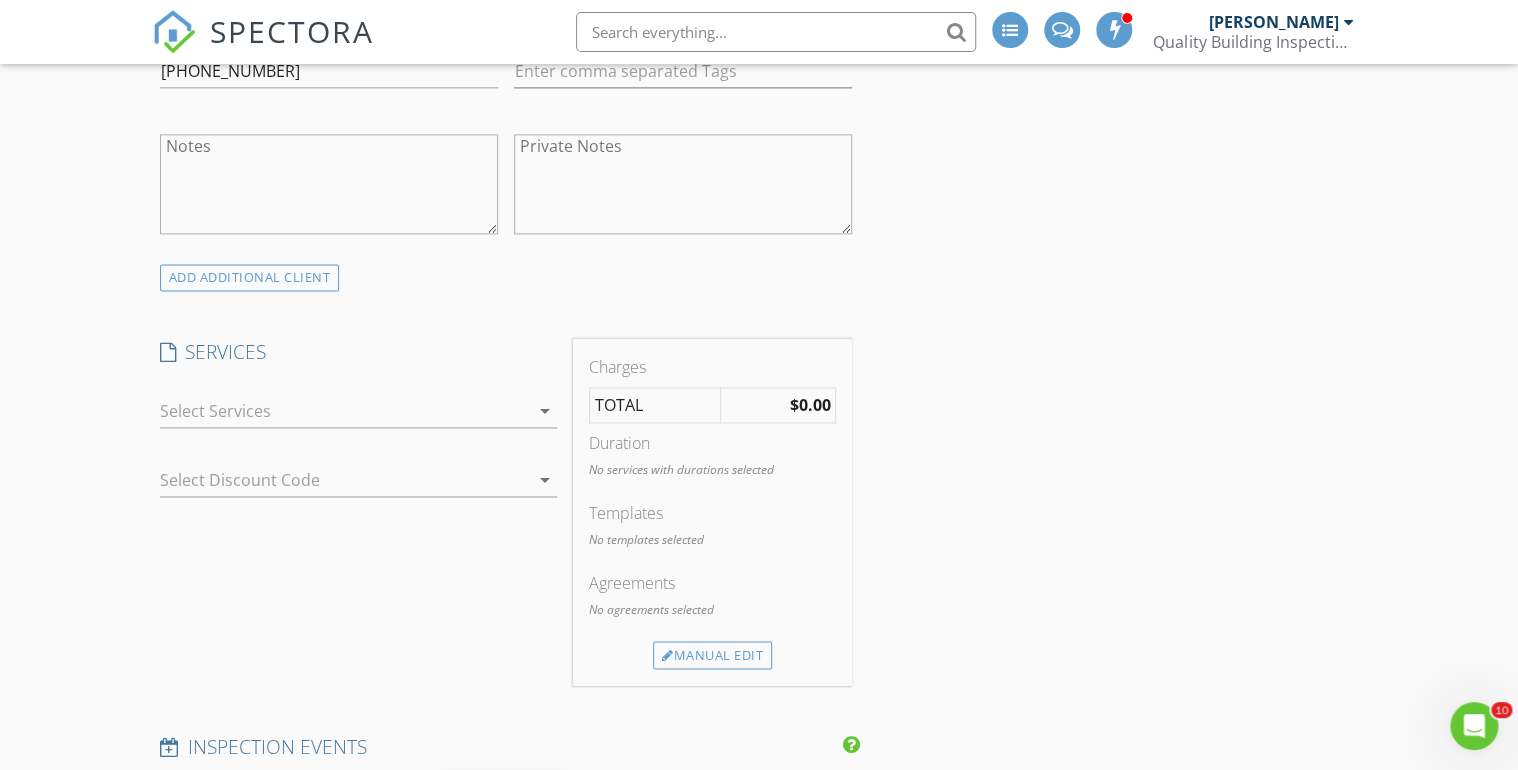 click on "arrow_drop_down" at bounding box center [545, 411] 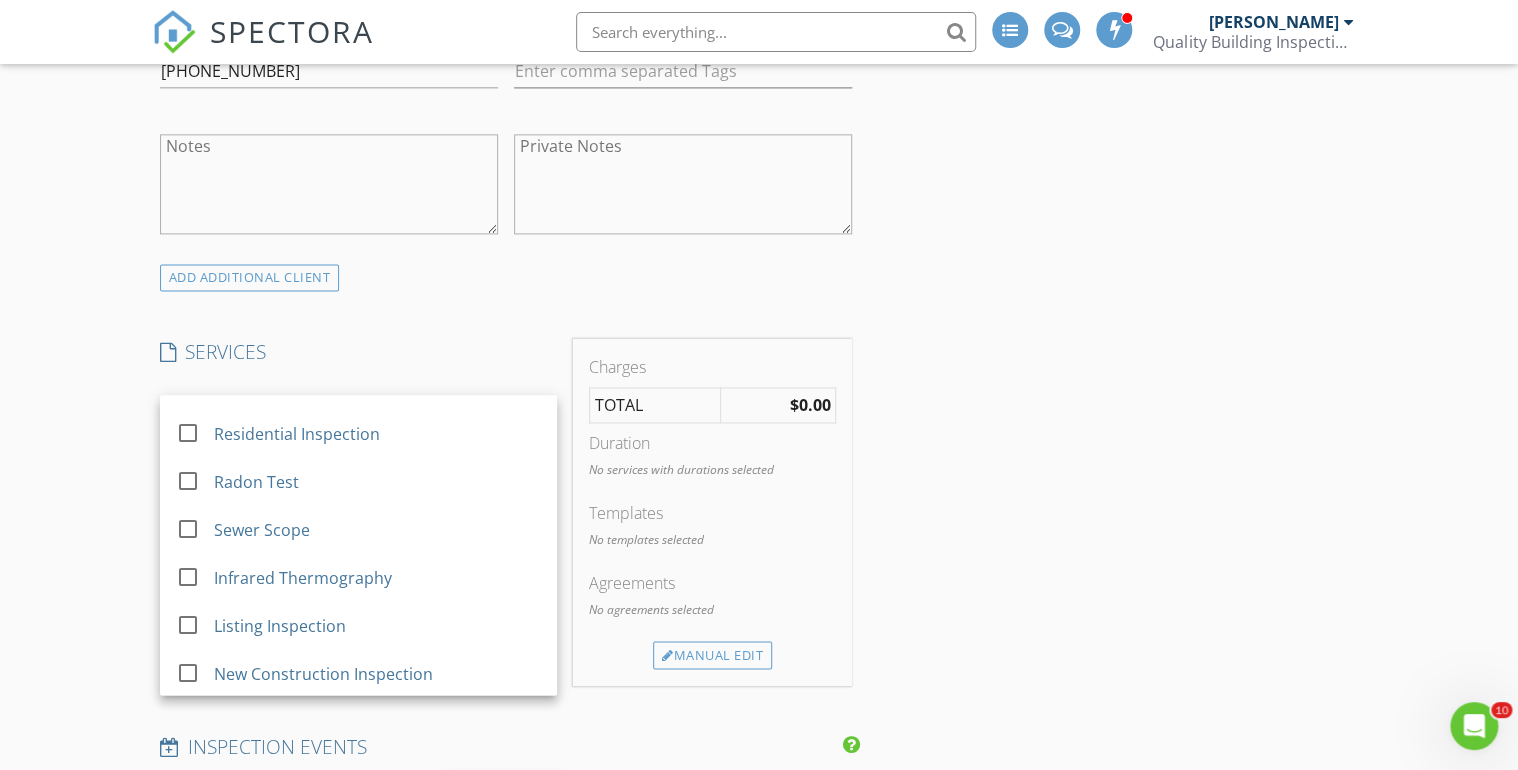 scroll, scrollTop: 240, scrollLeft: 0, axis: vertical 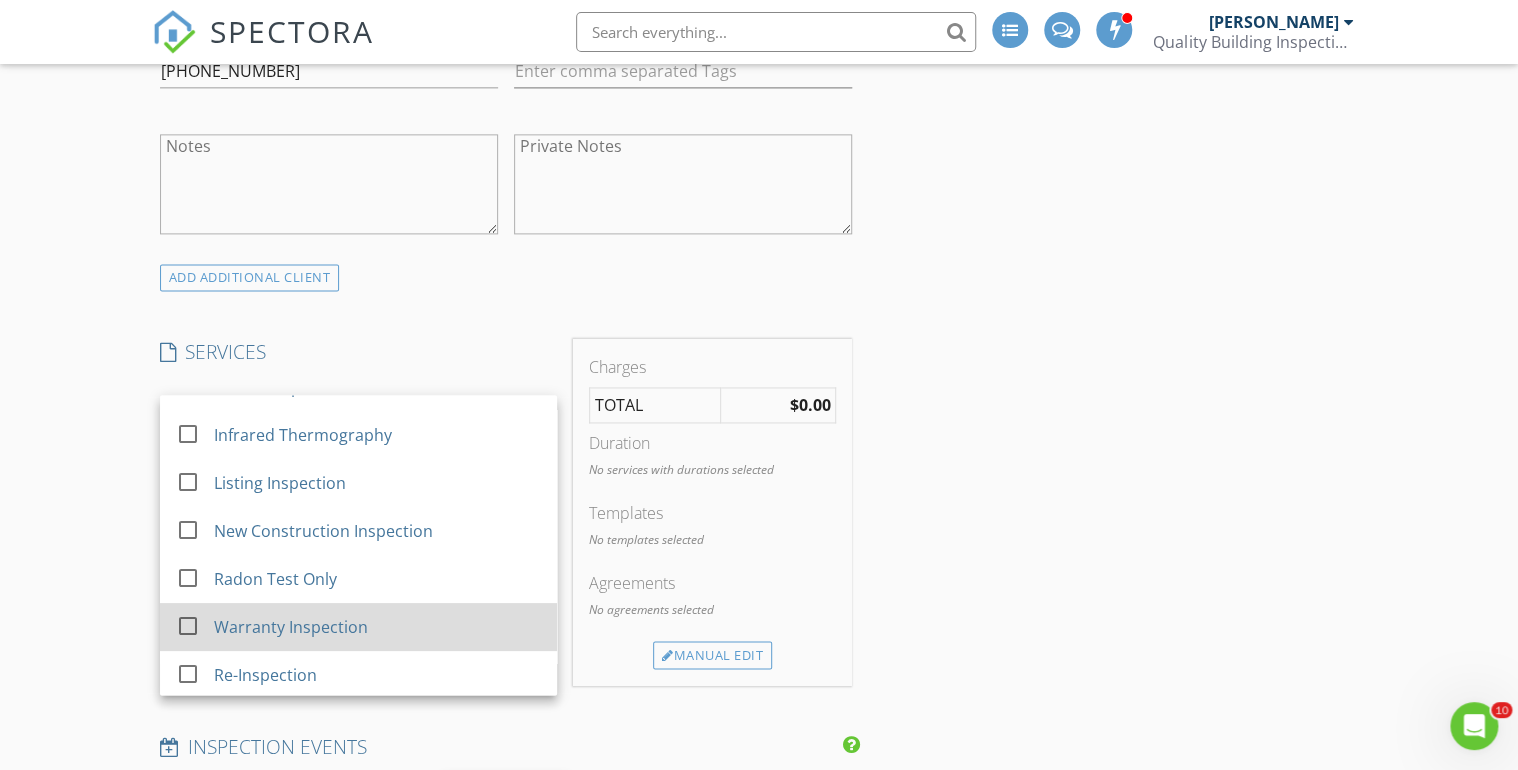 click at bounding box center (188, 626) 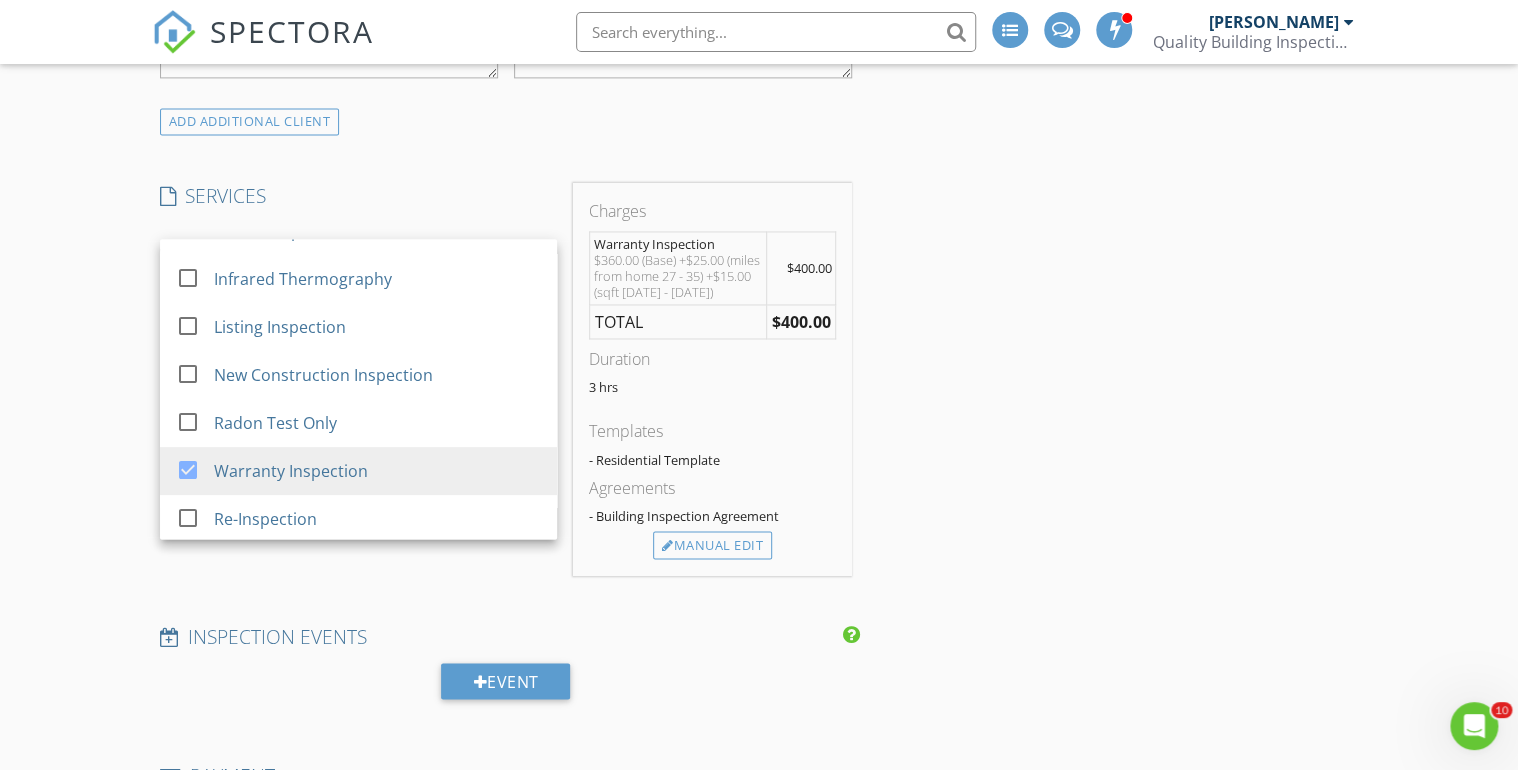 scroll, scrollTop: 1440, scrollLeft: 0, axis: vertical 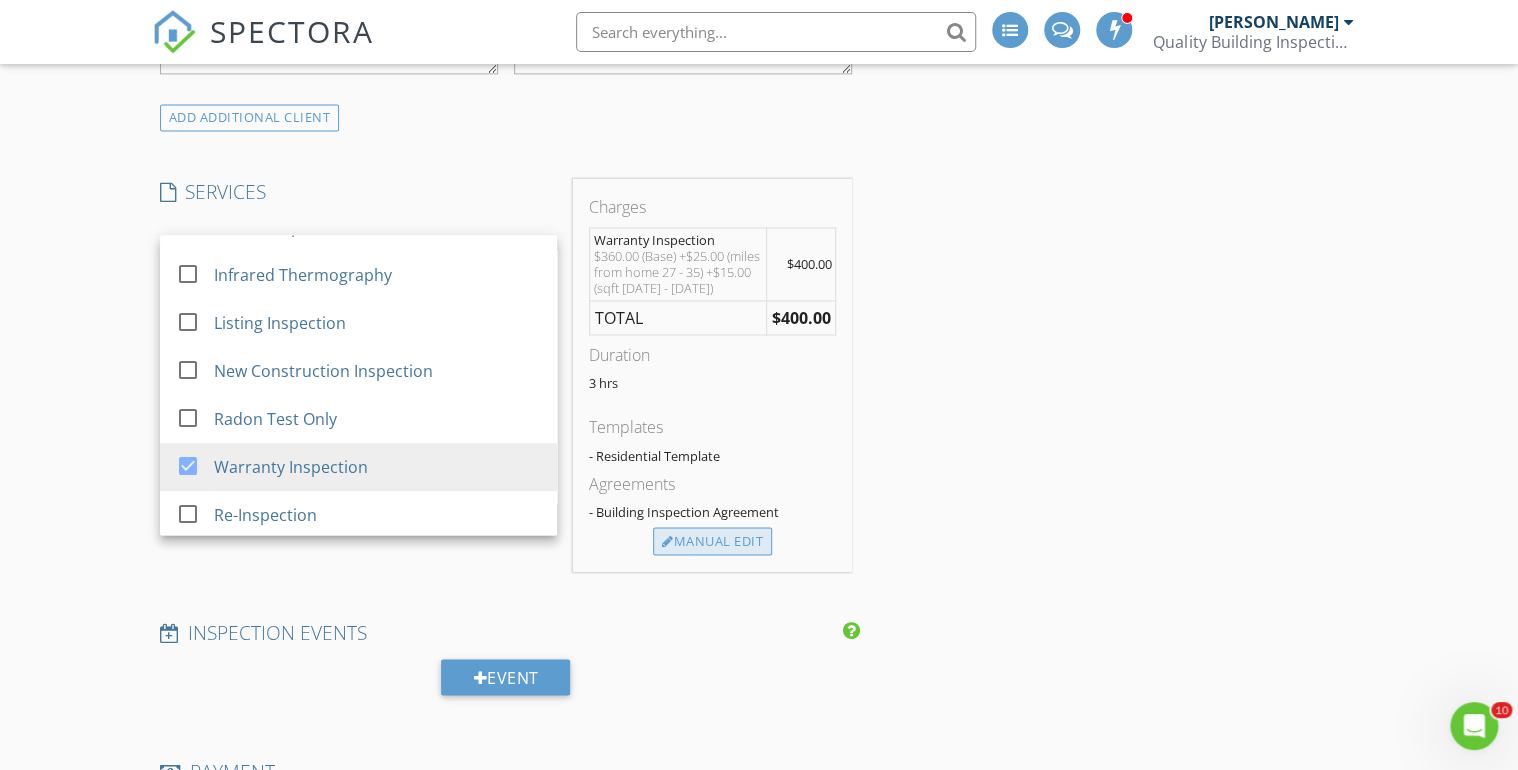 click on "Manual Edit" at bounding box center (712, 541) 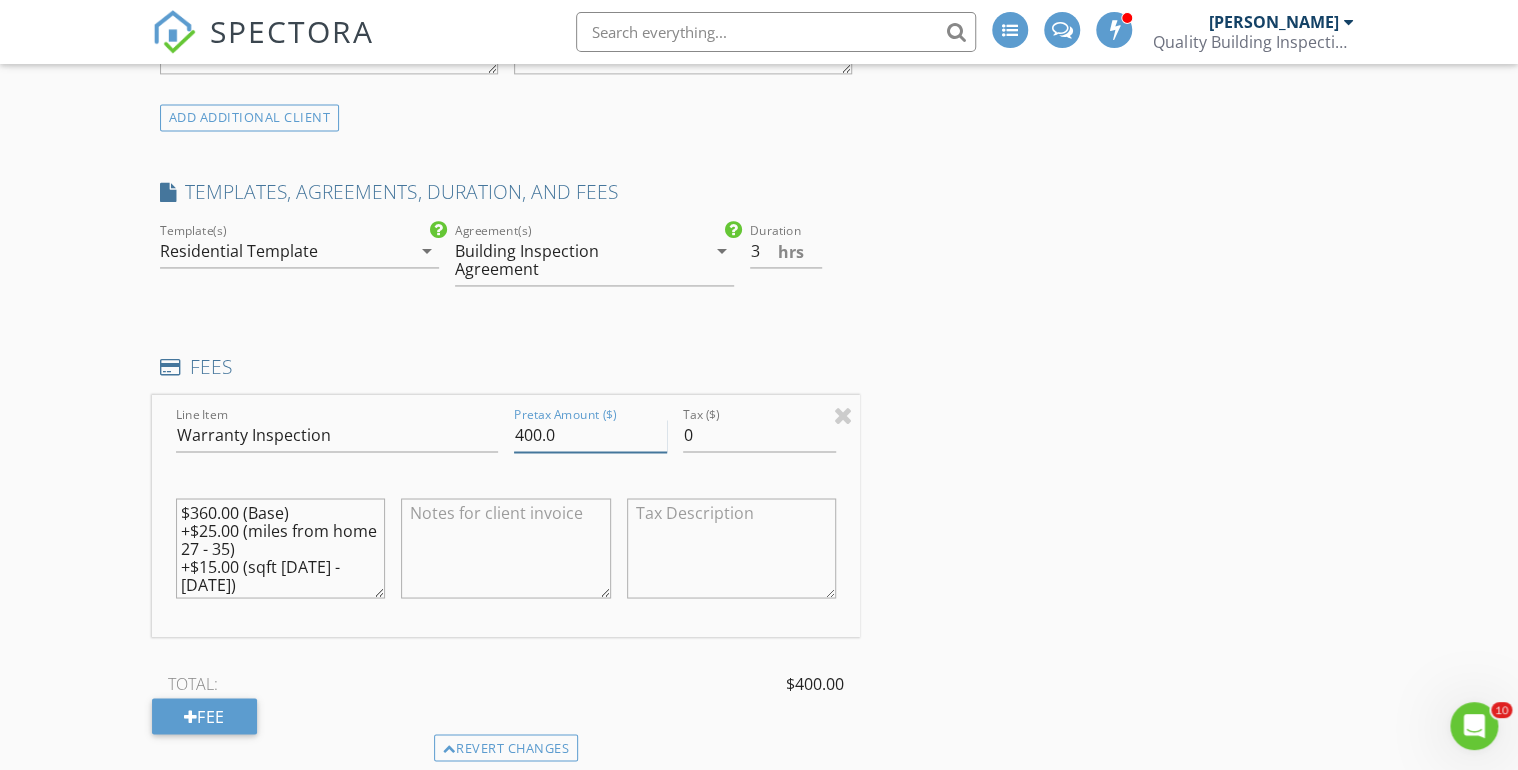 click on "400.0" at bounding box center [590, 435] 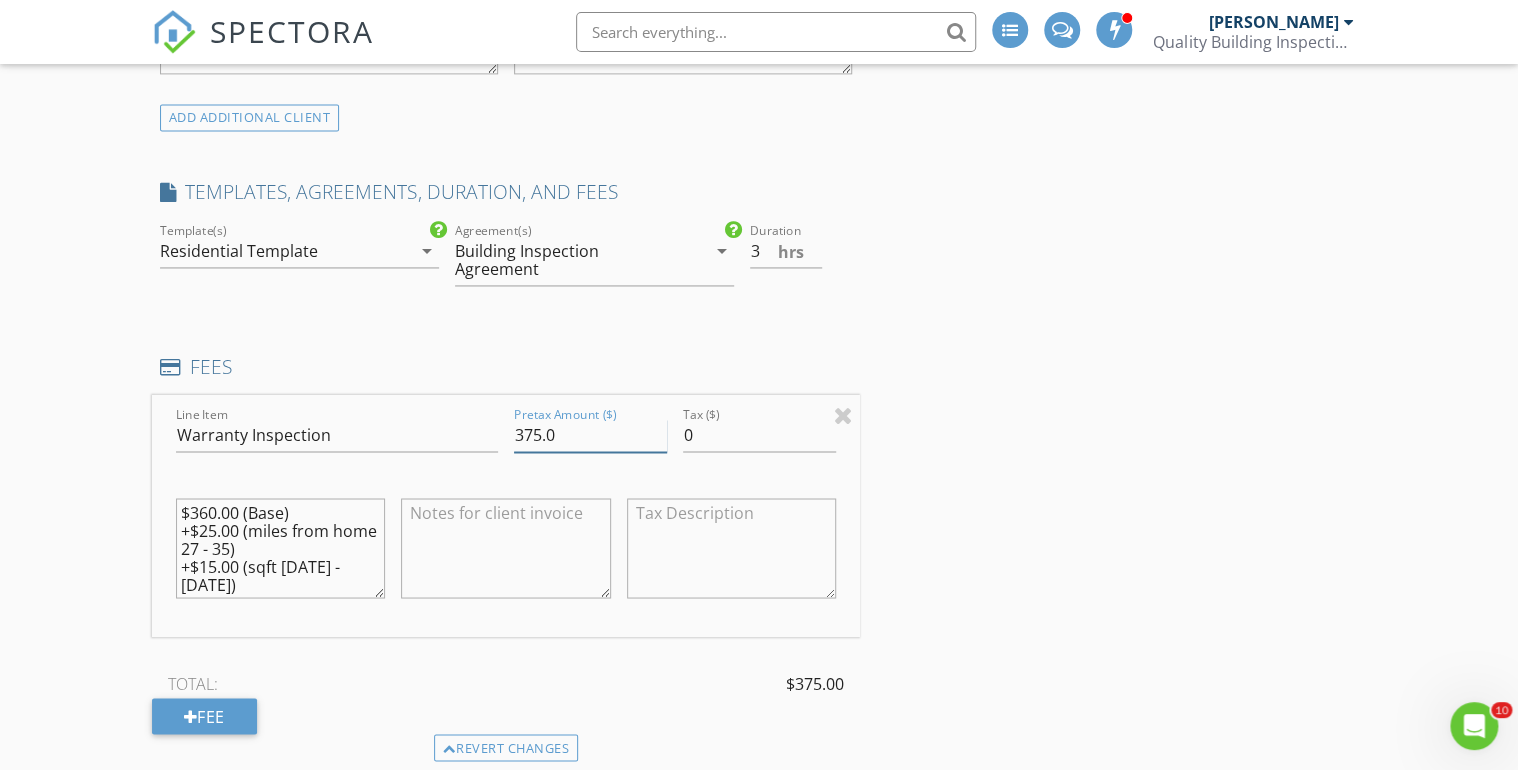 type on "375.0" 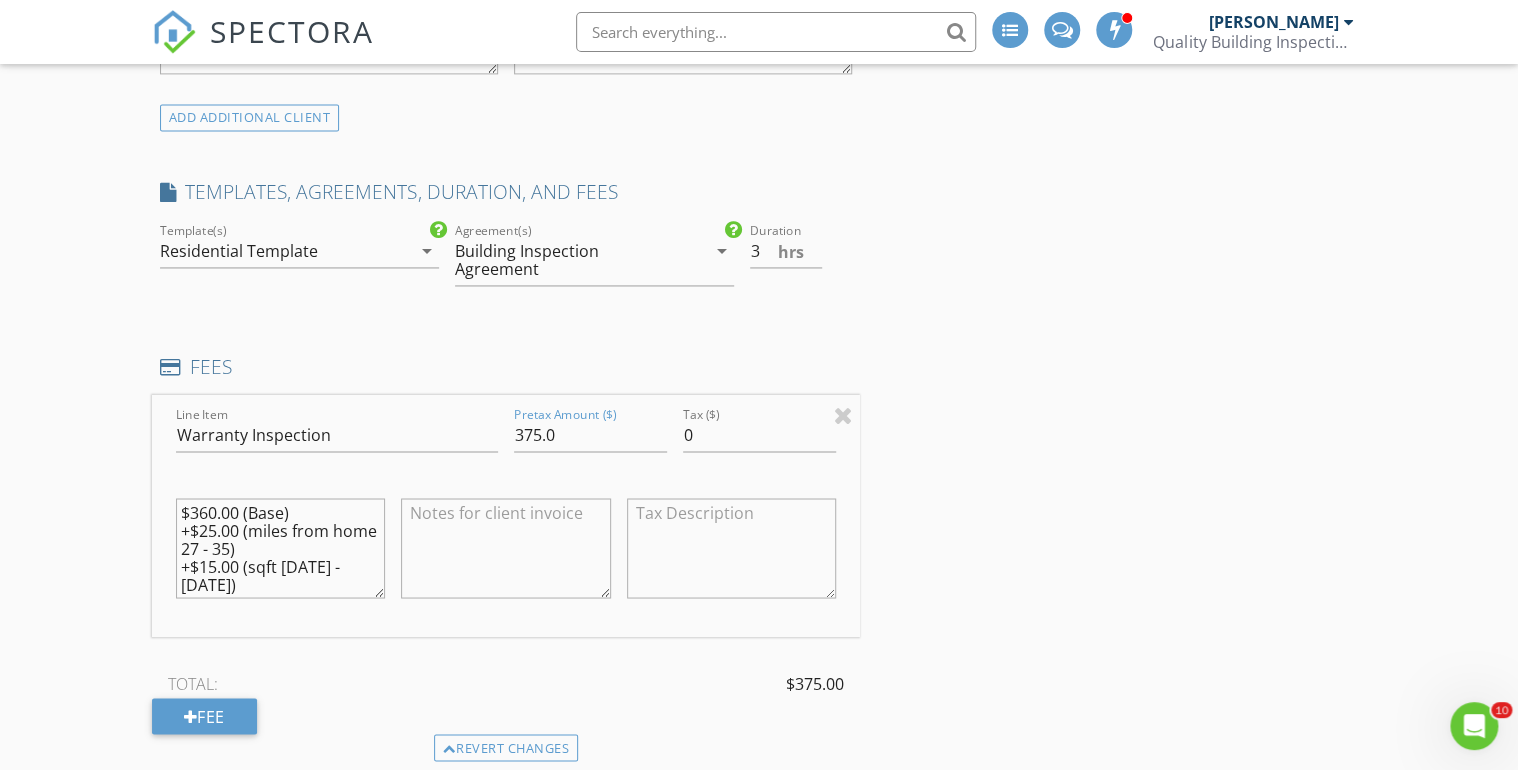 click on "INSPECTOR(S)
check_box   Doug Fast   PRIMARY   check_box_outline_blank   Eric Parker     Doug Fast arrow_drop_down   check_box_outline_blank Doug Fast specifically requested
Date/Time
07/16/2025 12:30 PM
Location
Address Search       Address 775 Yankee Boy Lp   Unit   City Elizabeth   State CO   Zip 80107   County Elbert     Square Feet 1700   Year Built 2024   Foundation arrow_drop_down     Doug Fast     29.2 miles     (an hour)
client
check_box Enable Client CC email for this inspection   Client Search     check_box_outline_blank Client is a Company/Organization     First Name Kara & Levi   Last Name Heaston   Email ksac156837@gmail.com   CC Email   Phone 720-445-0008         Tags         Notes   Private Notes
ADD ADDITIONAL client
SERVICES
check_box_outline_blank" at bounding box center [759, 800] 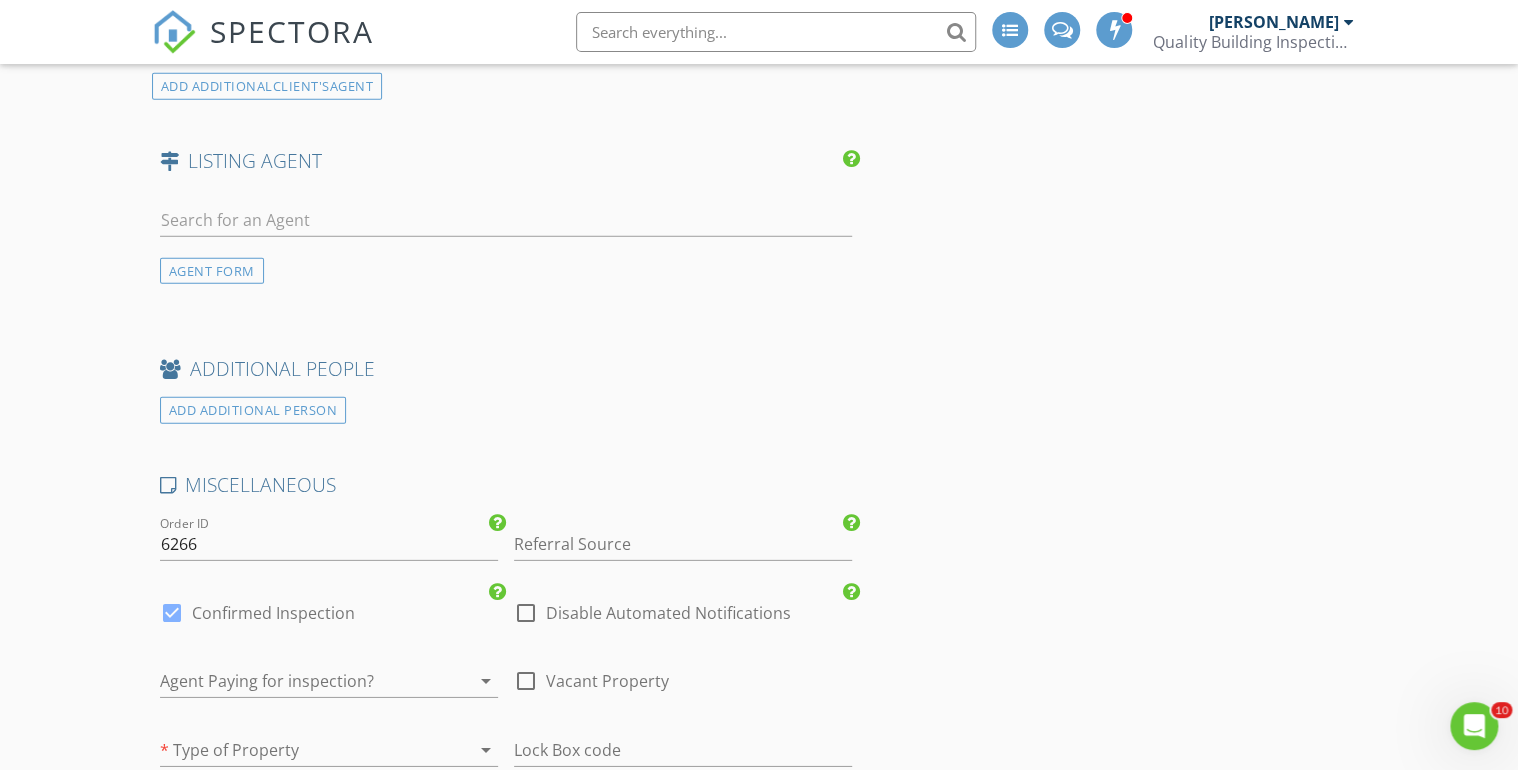 scroll, scrollTop: 3040, scrollLeft: 0, axis: vertical 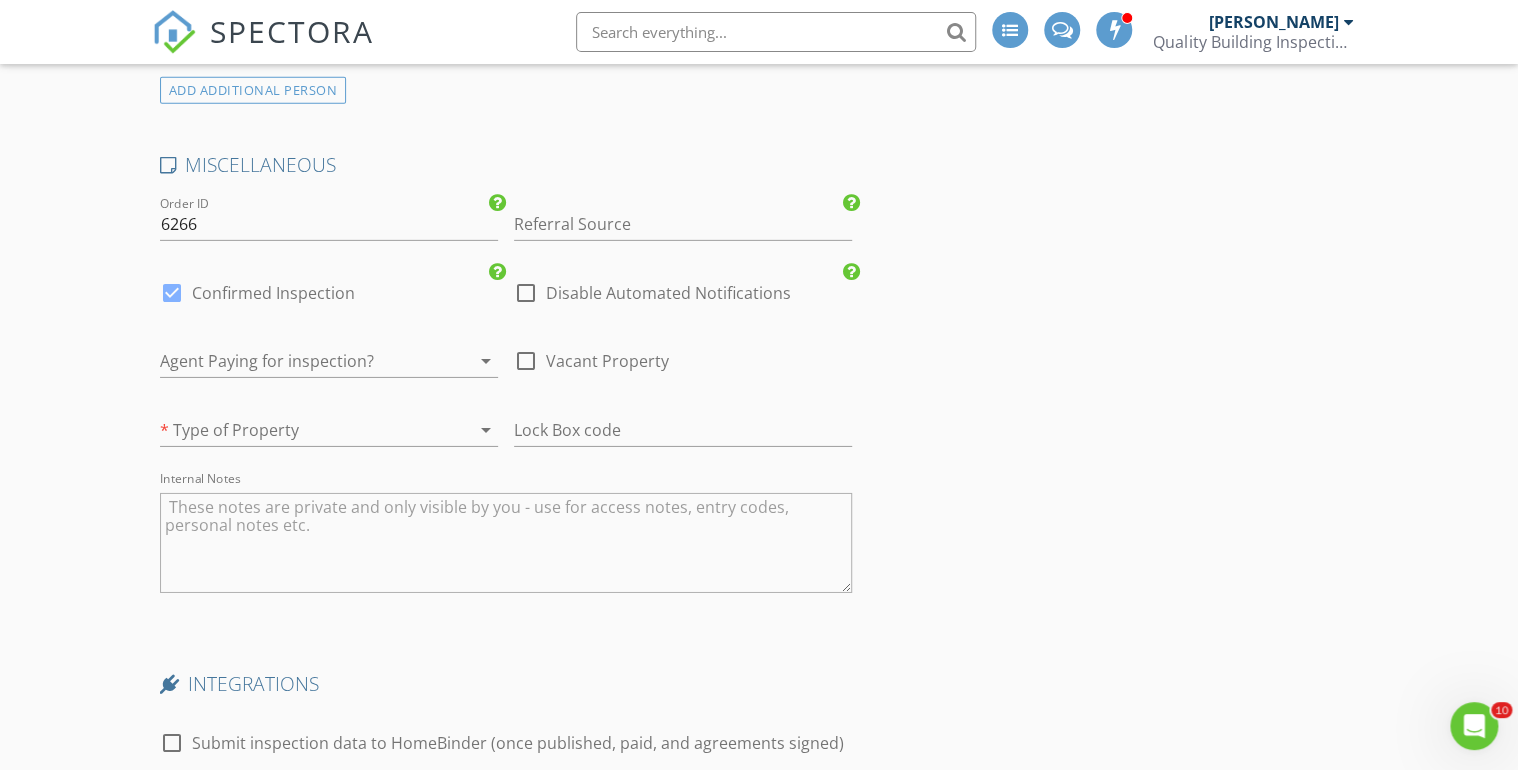 click on "arrow_drop_down" at bounding box center [486, 430] 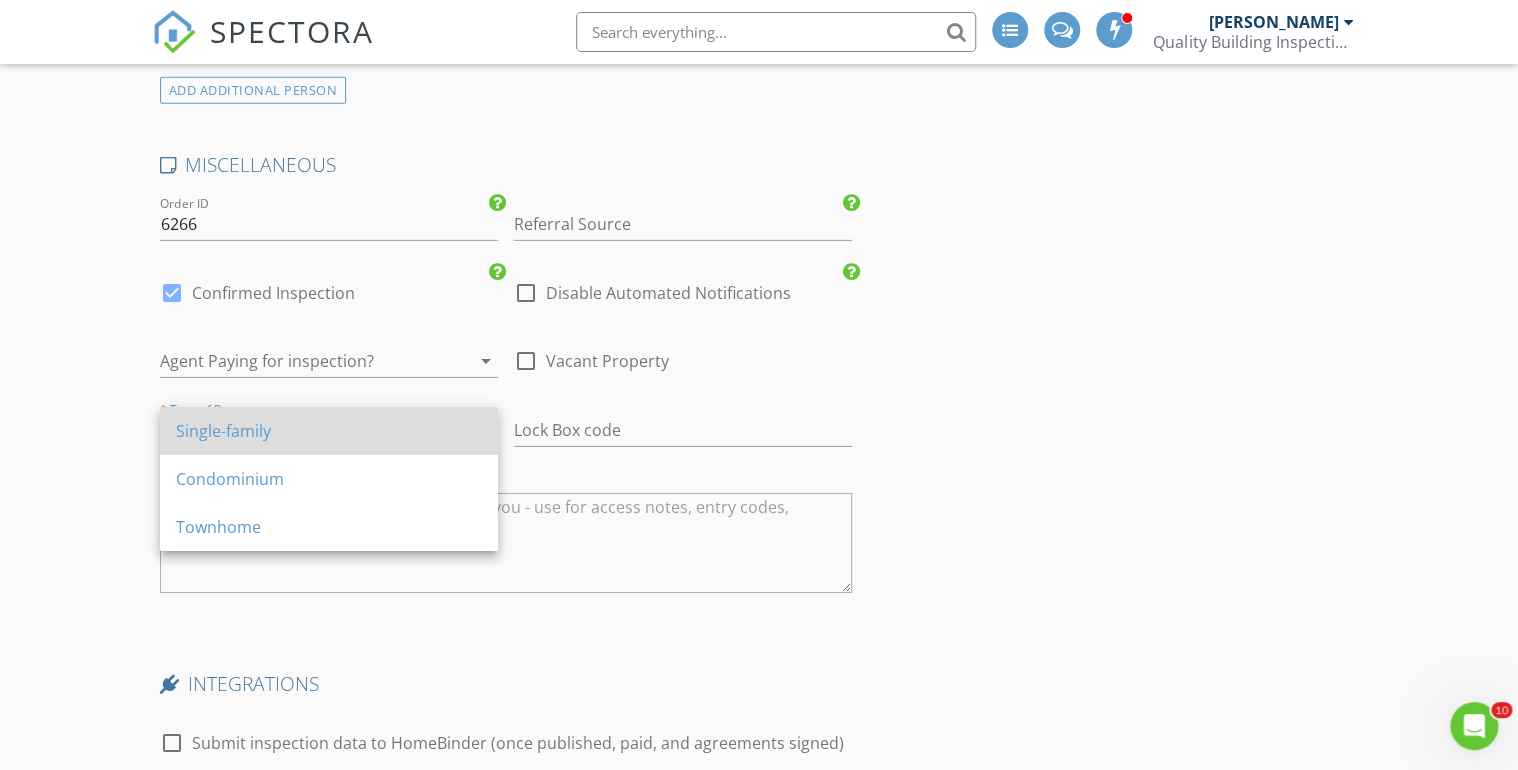 click on "Single-family" at bounding box center [329, 431] 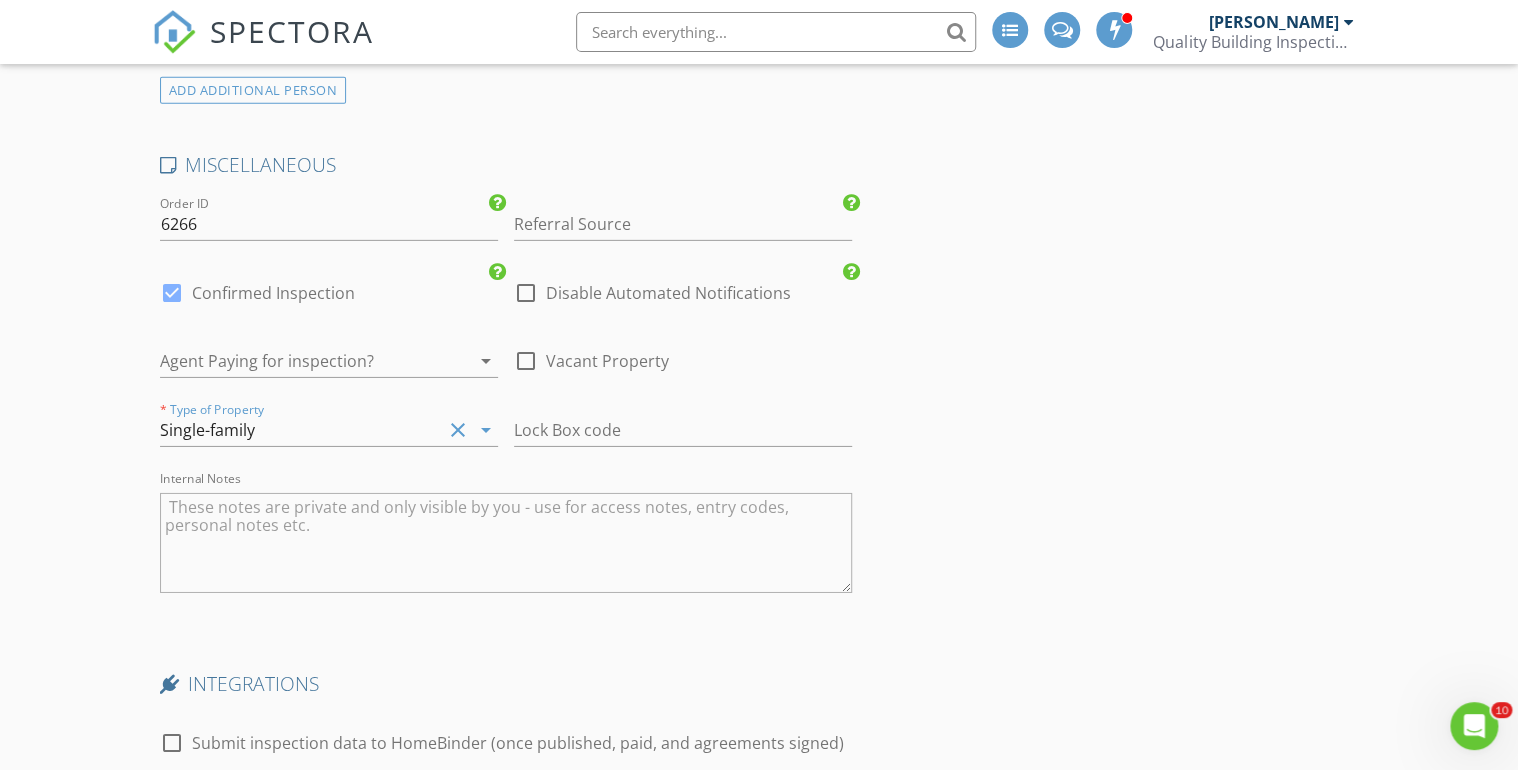 click on "INSPECTOR(S)
check_box   Doug Fast   PRIMARY   check_box_outline_blank   Eric Parker     Doug Fast arrow_drop_down   check_box_outline_blank Doug Fast specifically requested
Date/Time
07/16/2025 12:30 PM
Location
Address Search       Address 775 Yankee Boy Lp   Unit   City Elizabeth   State CO   Zip 80107   County Elbert     Square Feet 1700   Year Built 2024   Foundation arrow_drop_down     Doug Fast     29.2 miles     (an hour)
client
check_box Enable Client CC email for this inspection   Client Search     check_box_outline_blank Client is a Company/Organization     First Name Kara & Levi   Last Name Heaston   Email ksac156837@gmail.com   CC Email   Phone 720-445-0008         Tags         Notes   Private Notes
ADD ADDITIONAL client
SERVICES
check_box_outline_blank" at bounding box center (759, -800) 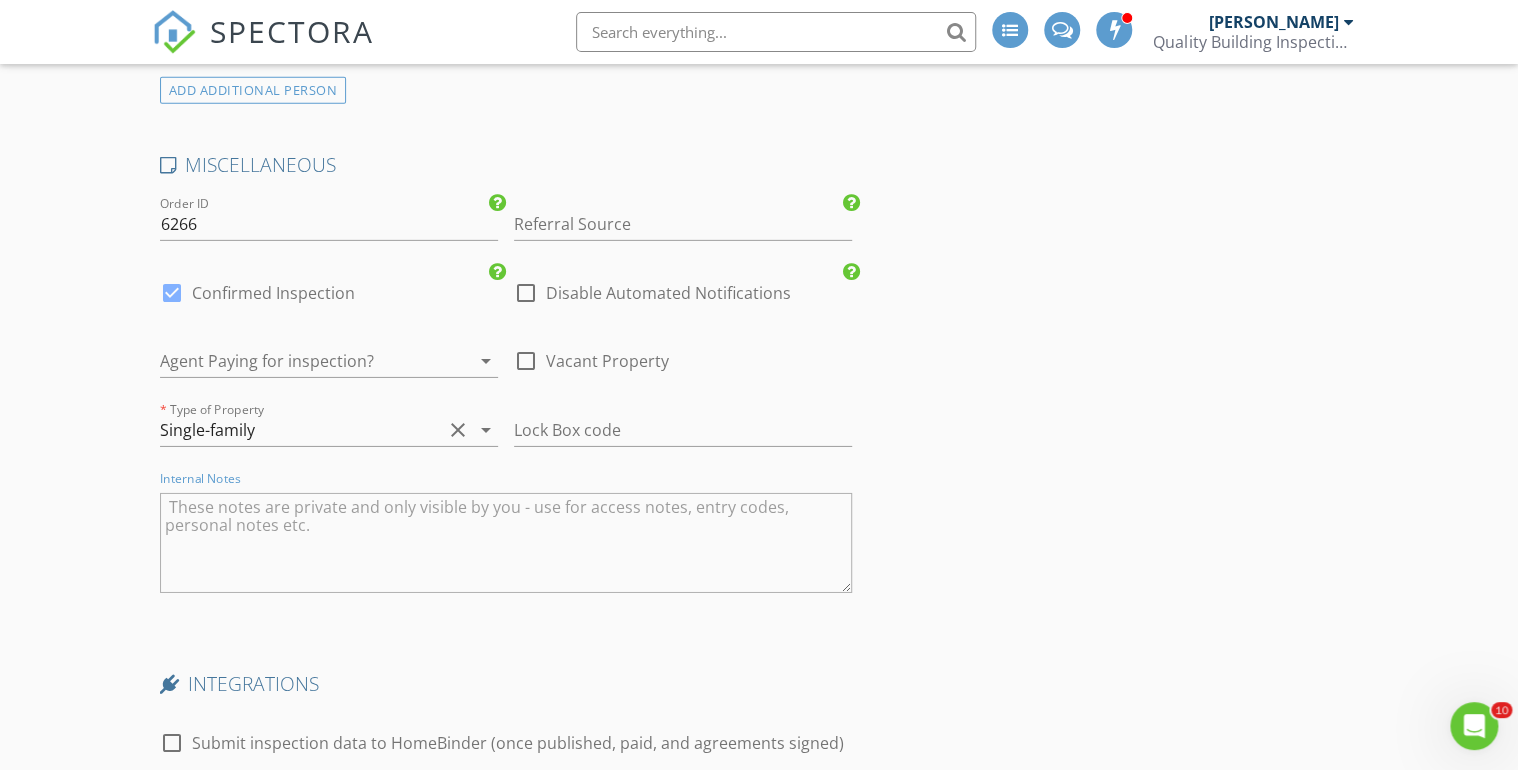 click at bounding box center [506, 543] 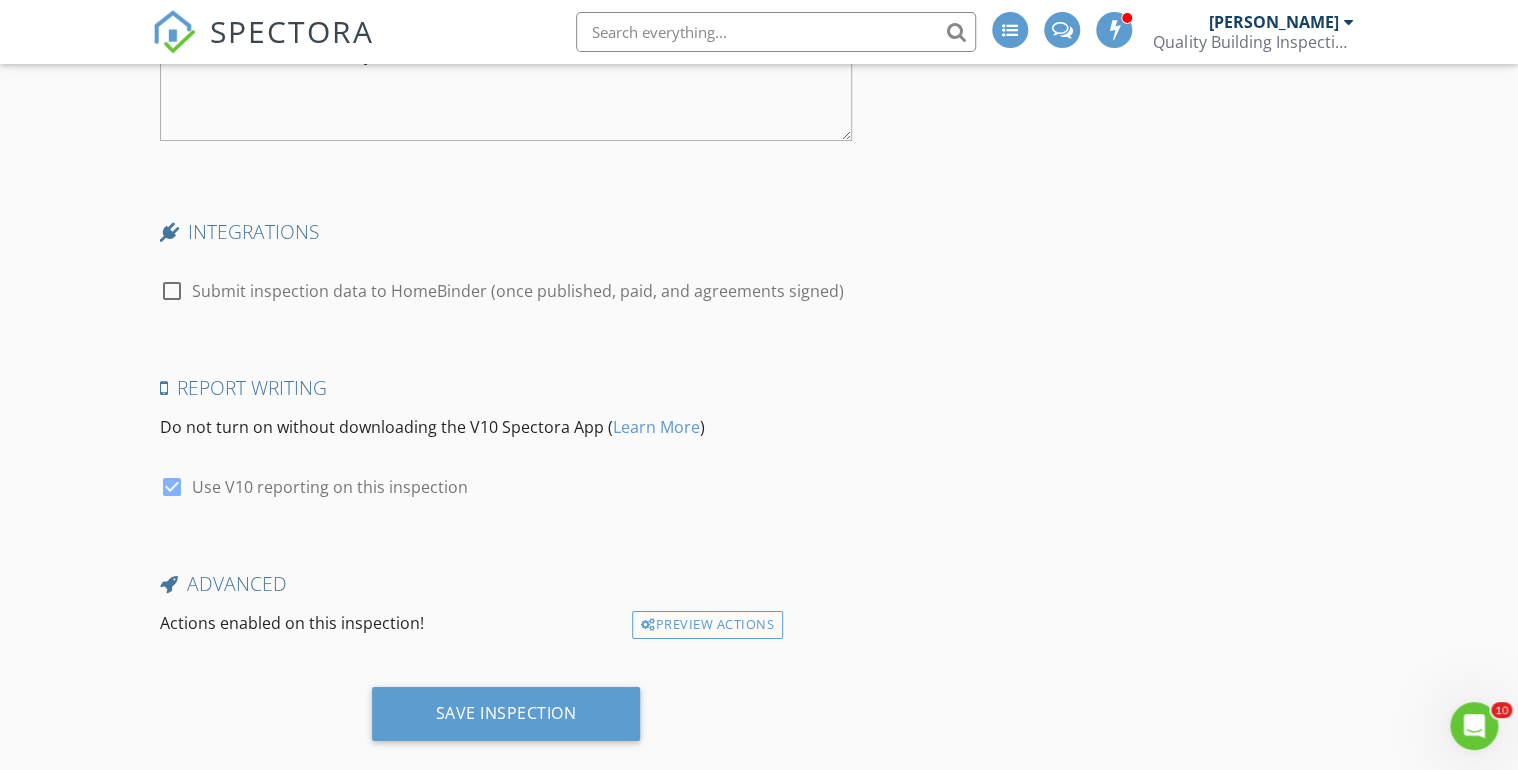 scroll, scrollTop: 3518, scrollLeft: 0, axis: vertical 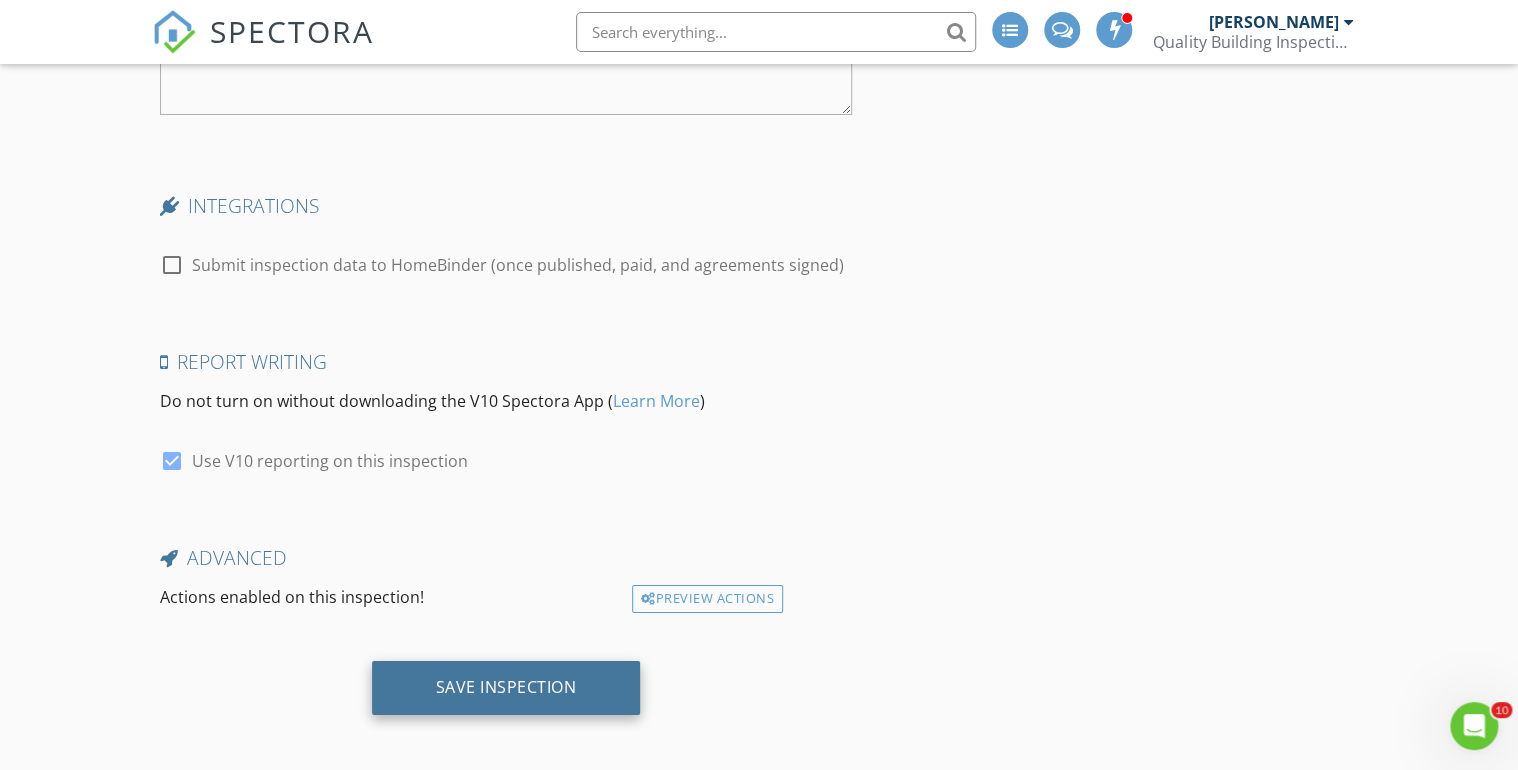 type on "[PERSON_NAME] will meet you." 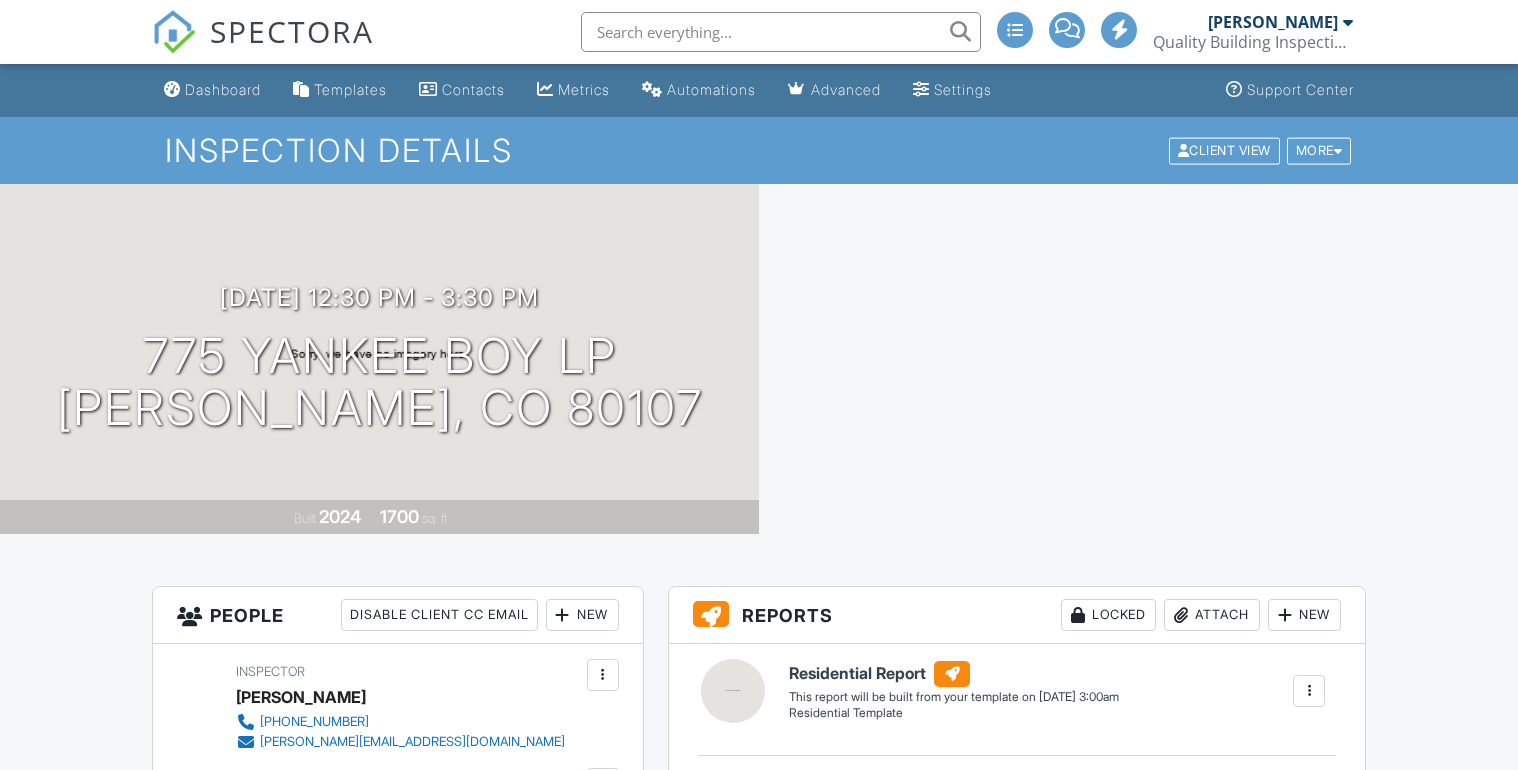 scroll, scrollTop: 0, scrollLeft: 0, axis: both 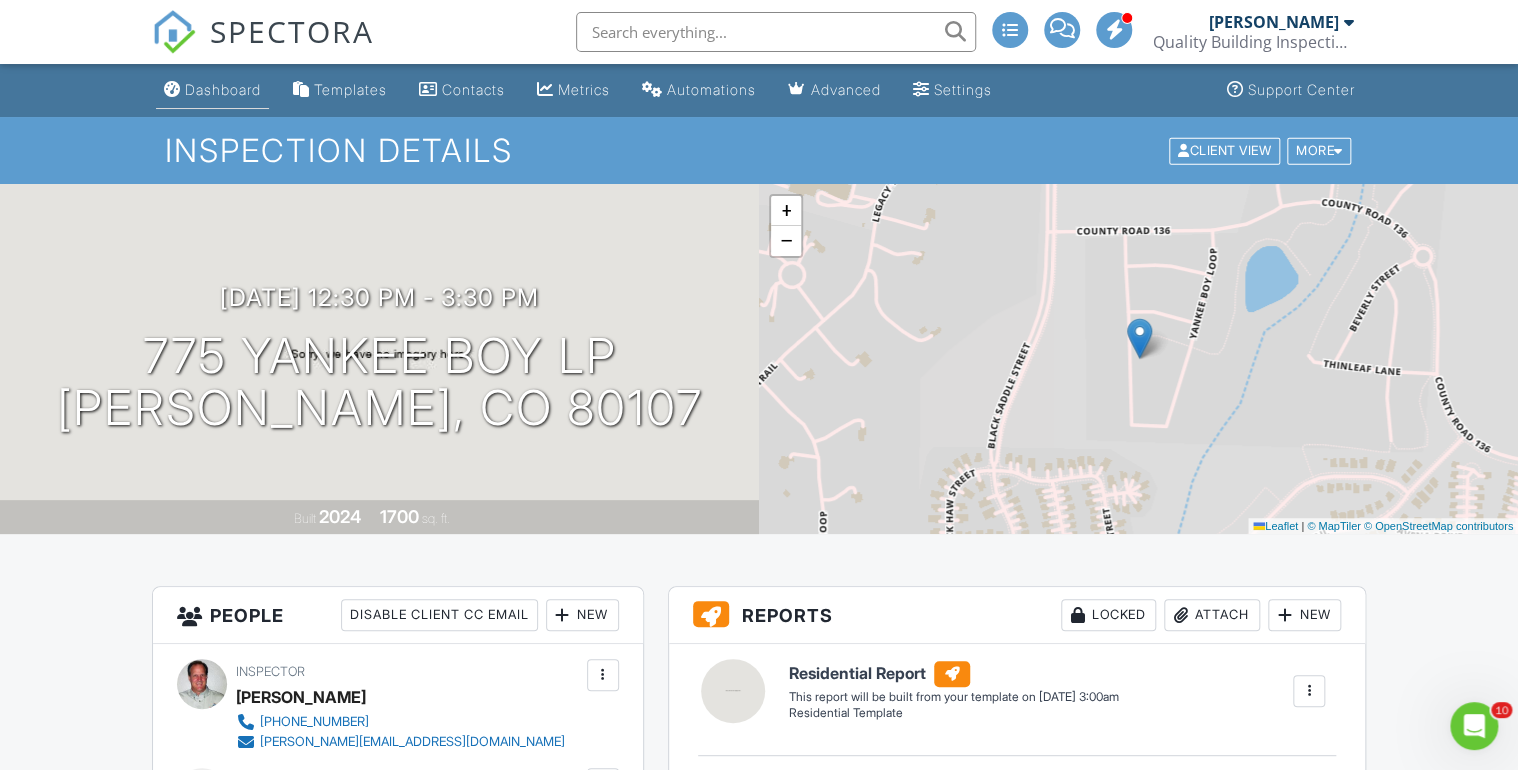 click on "Dashboard" at bounding box center (223, 89) 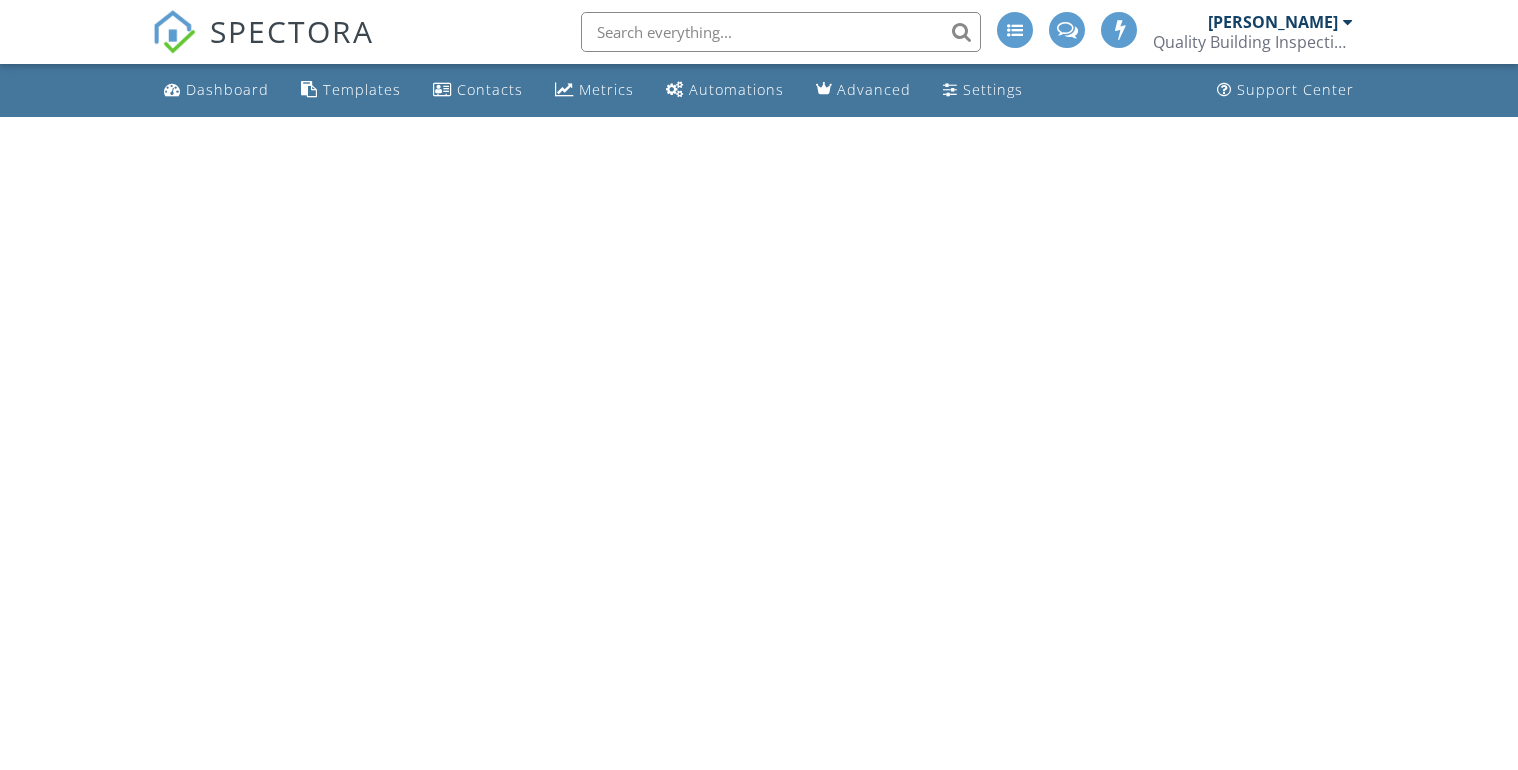 scroll, scrollTop: 0, scrollLeft: 0, axis: both 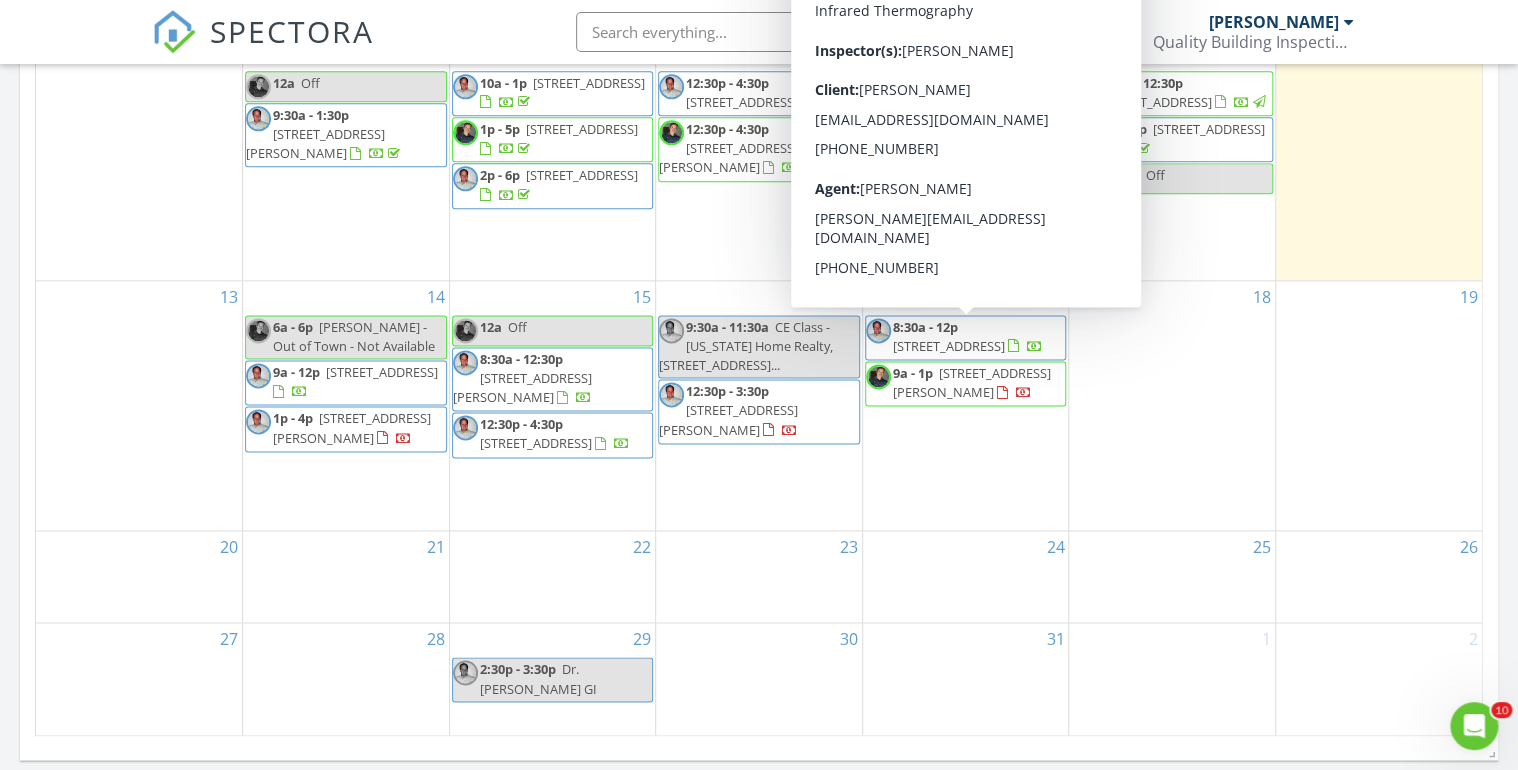 click on "18" at bounding box center [1172, 406] 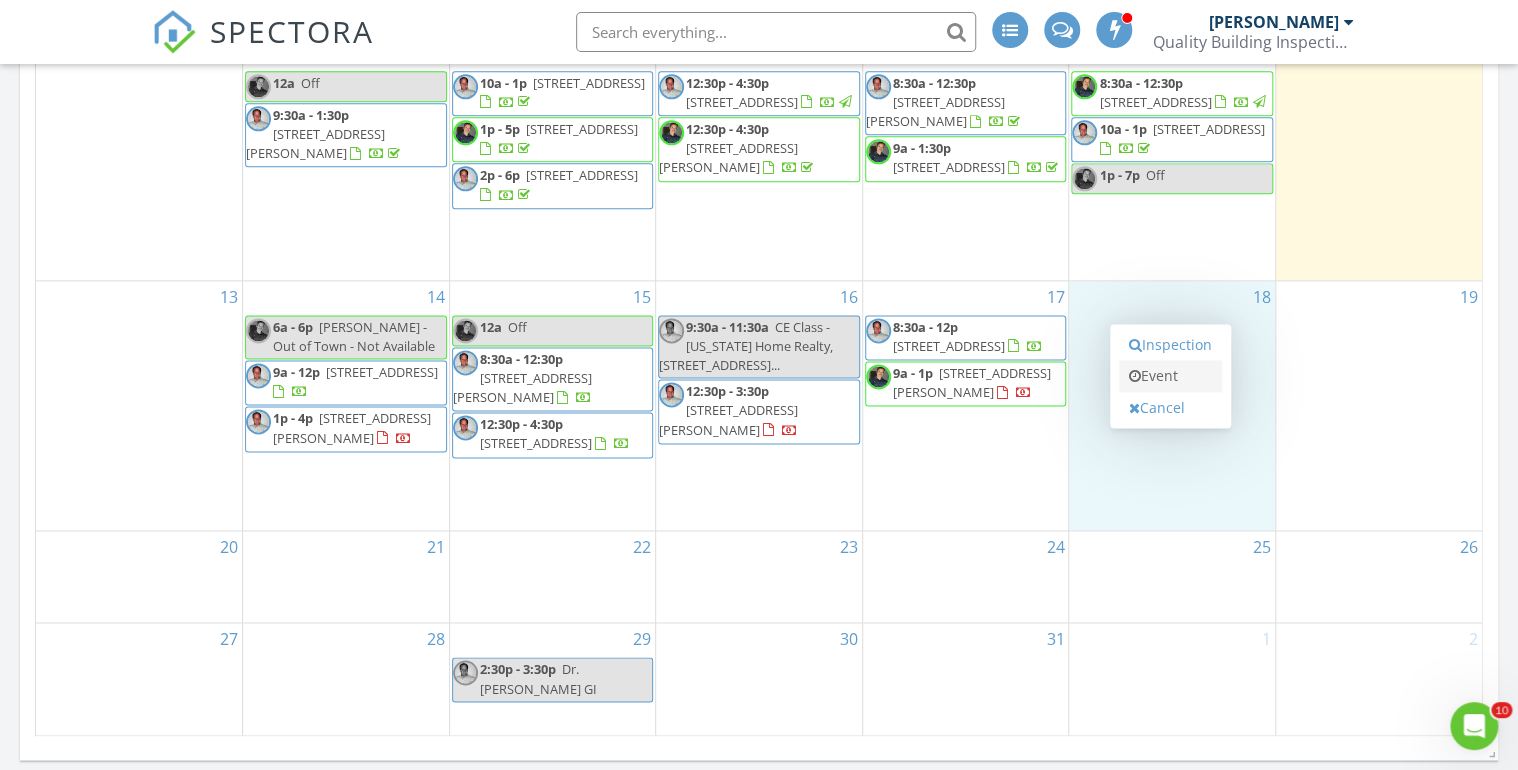 click on "Event" at bounding box center (1170, 376) 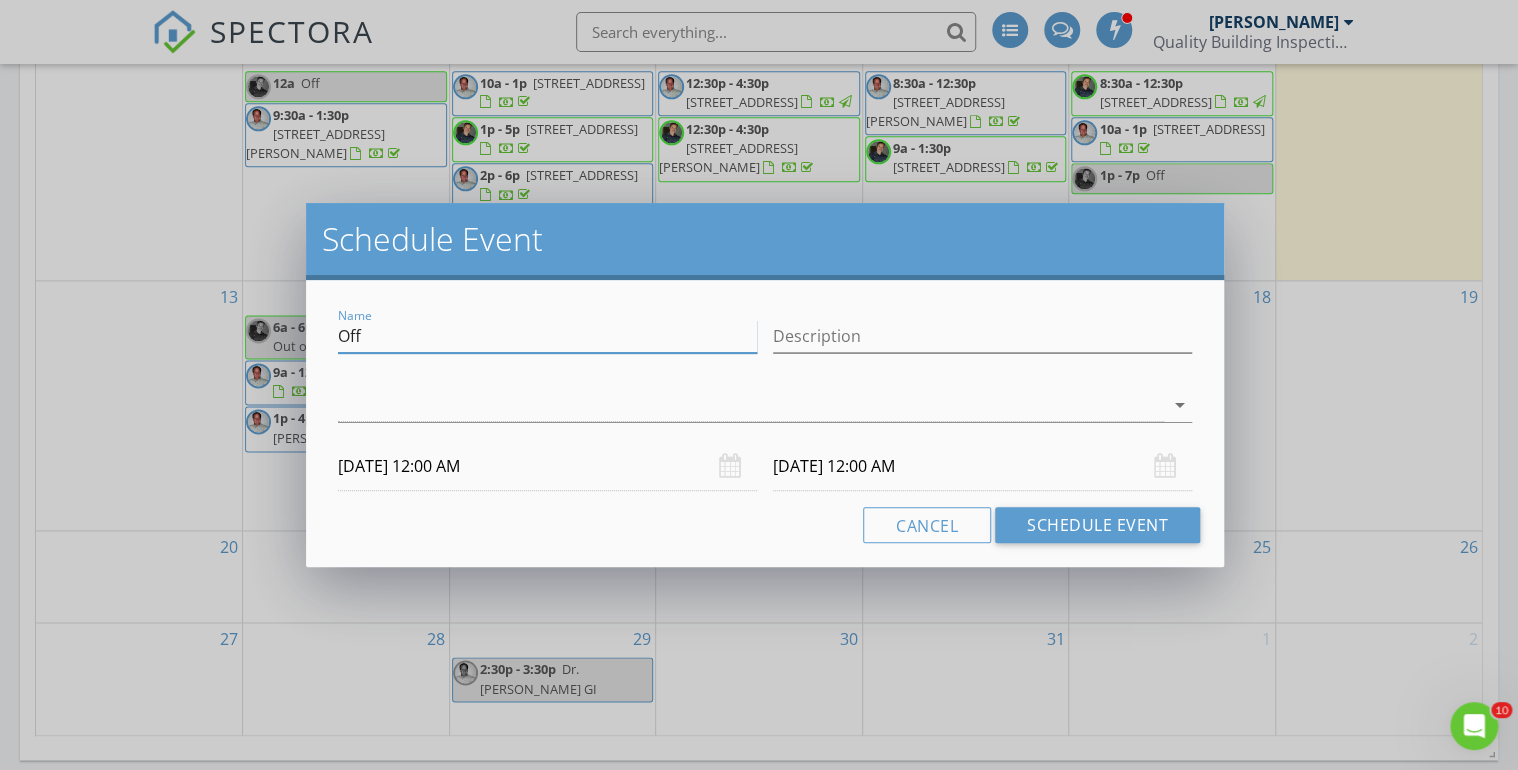 click on "Off" at bounding box center (547, 336) 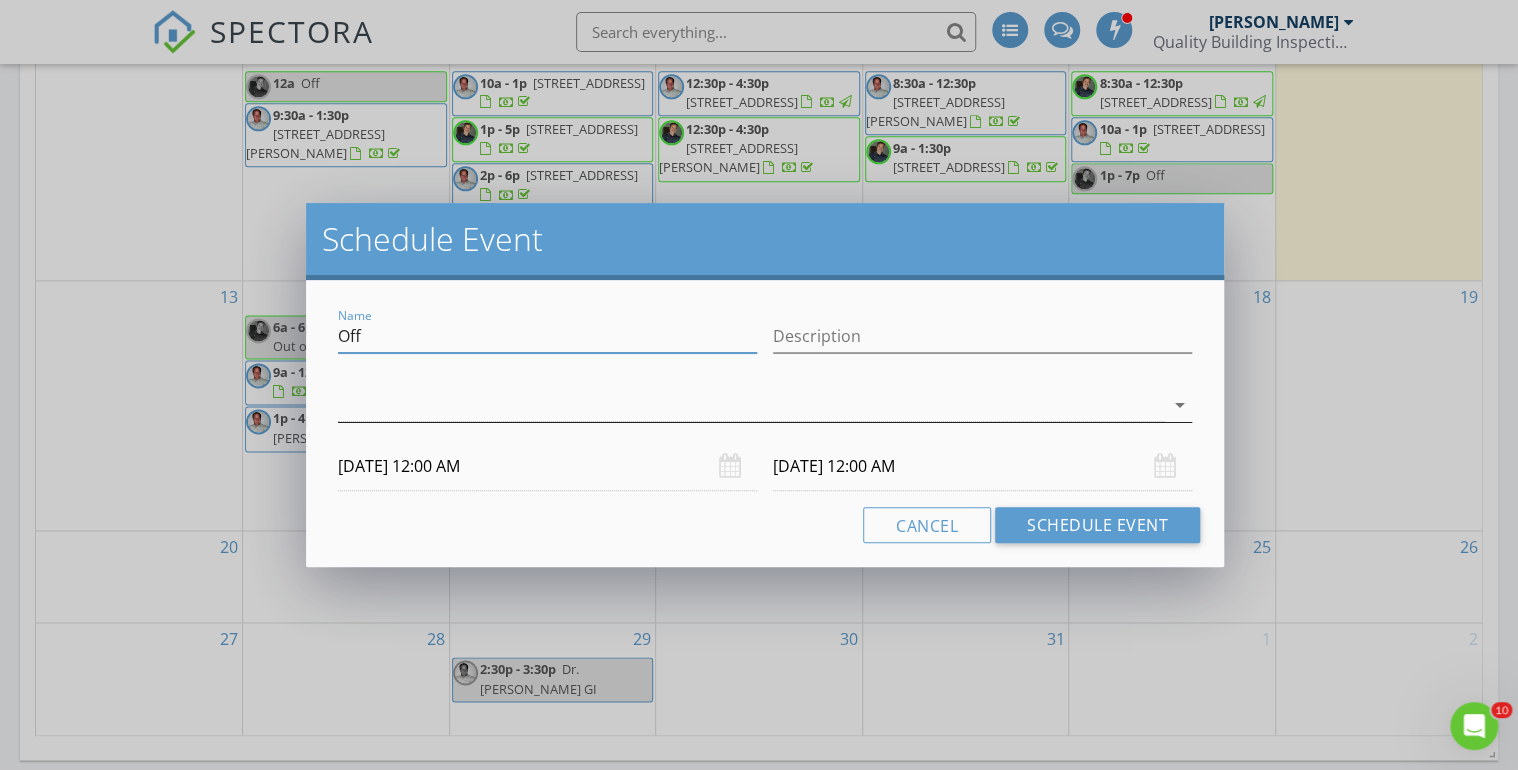 click on "arrow_drop_down" at bounding box center [1180, 405] 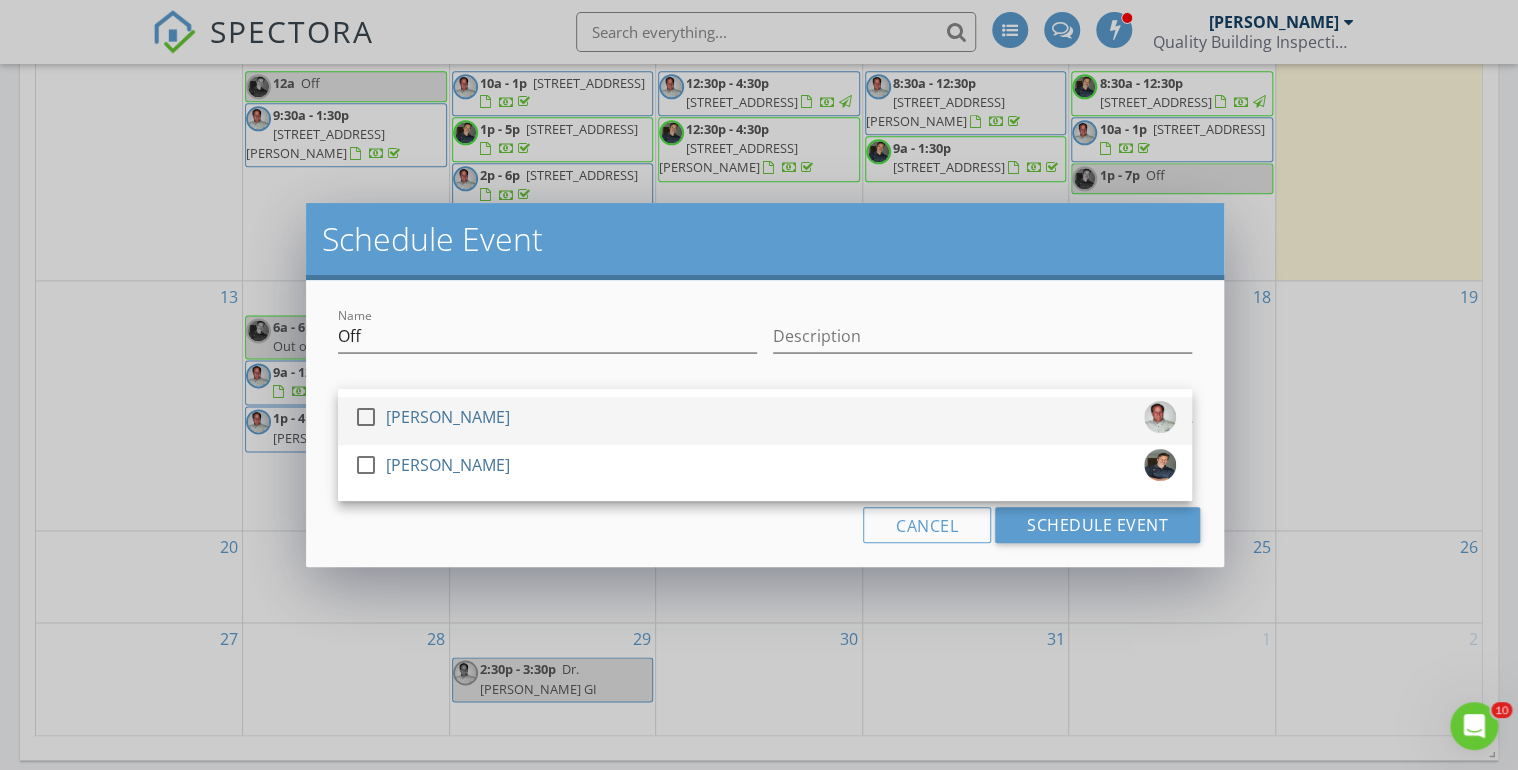 click at bounding box center (366, 417) 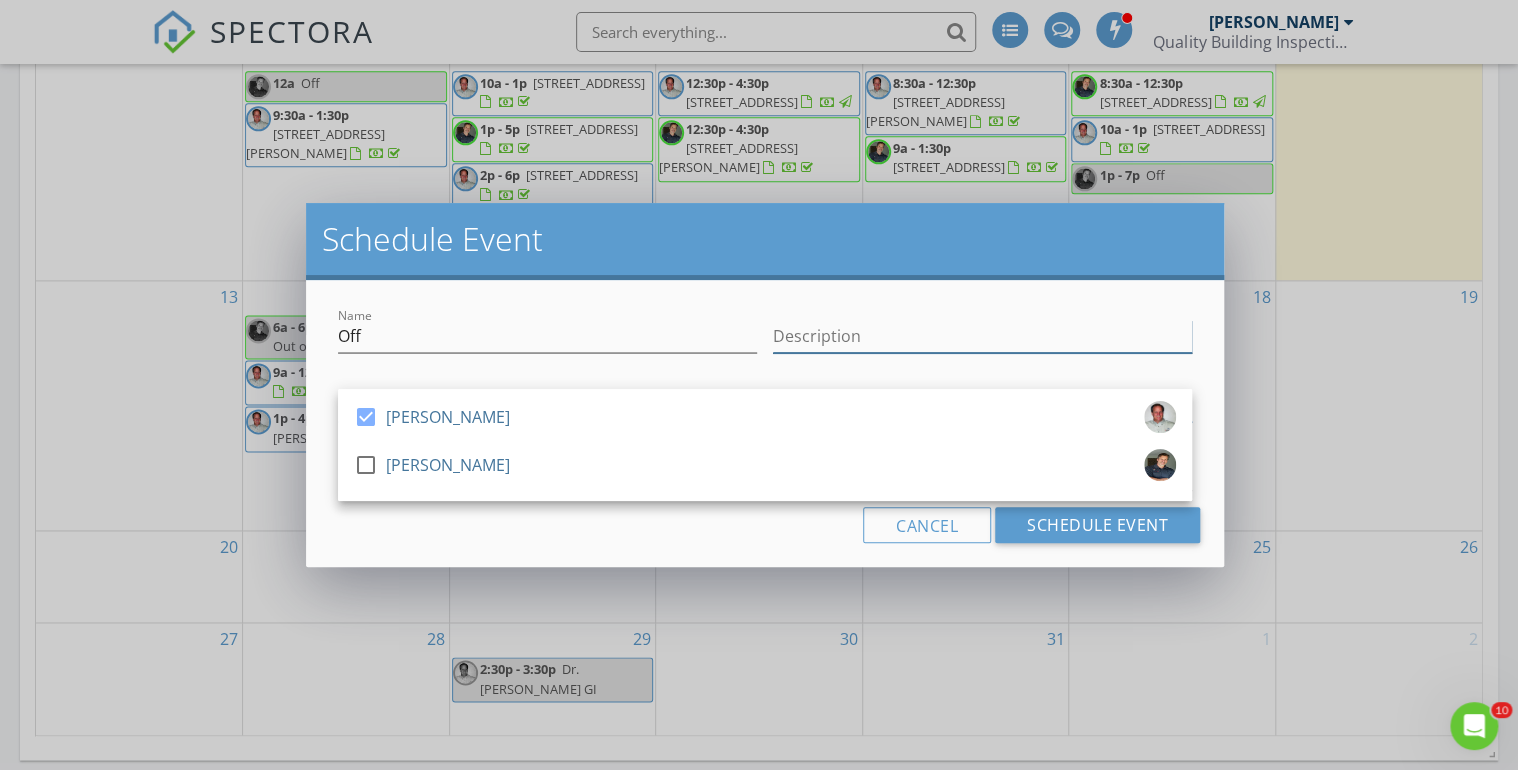 click on "Description" at bounding box center [982, 336] 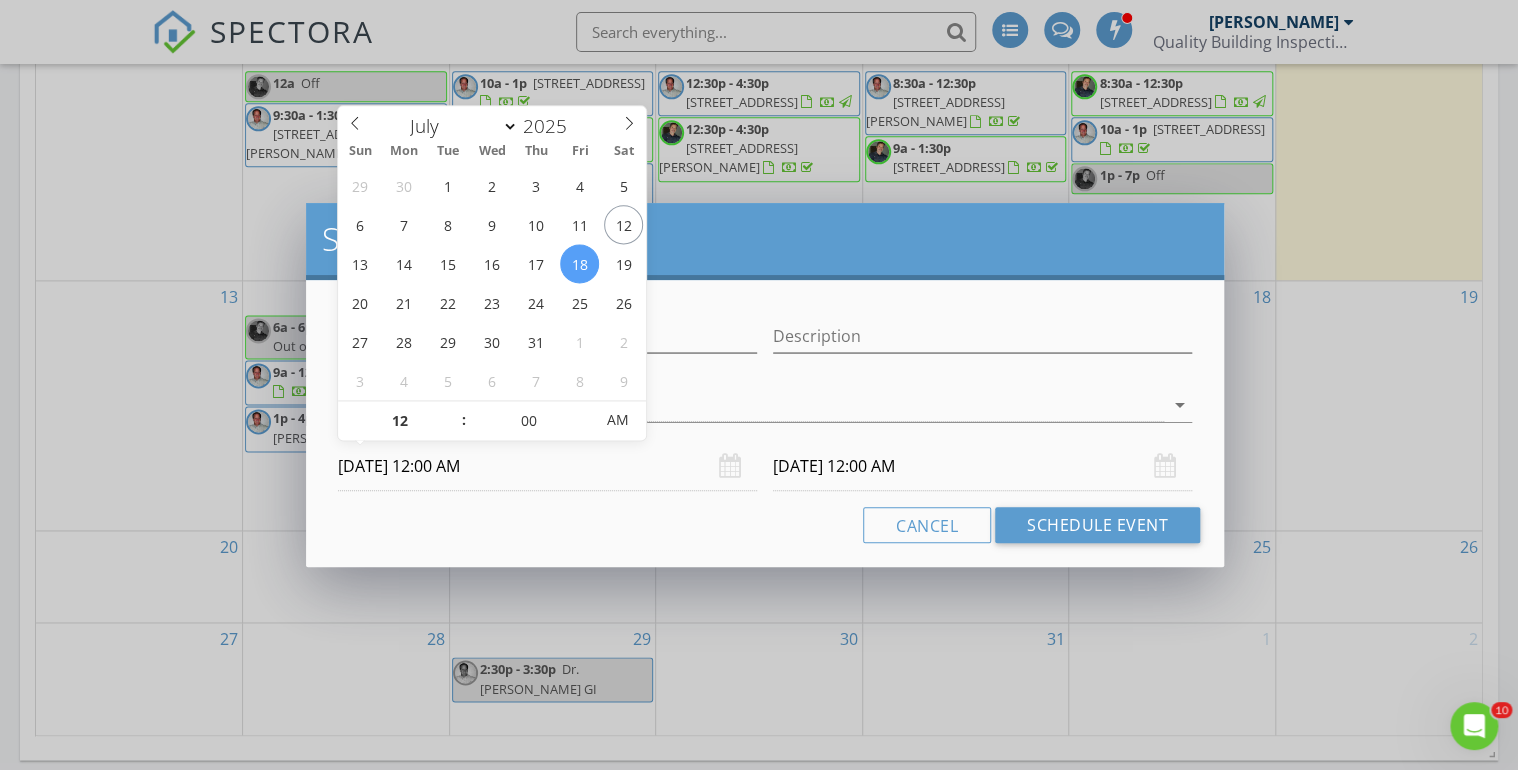 click on "07/18/2025 12:00 AM" at bounding box center [547, 466] 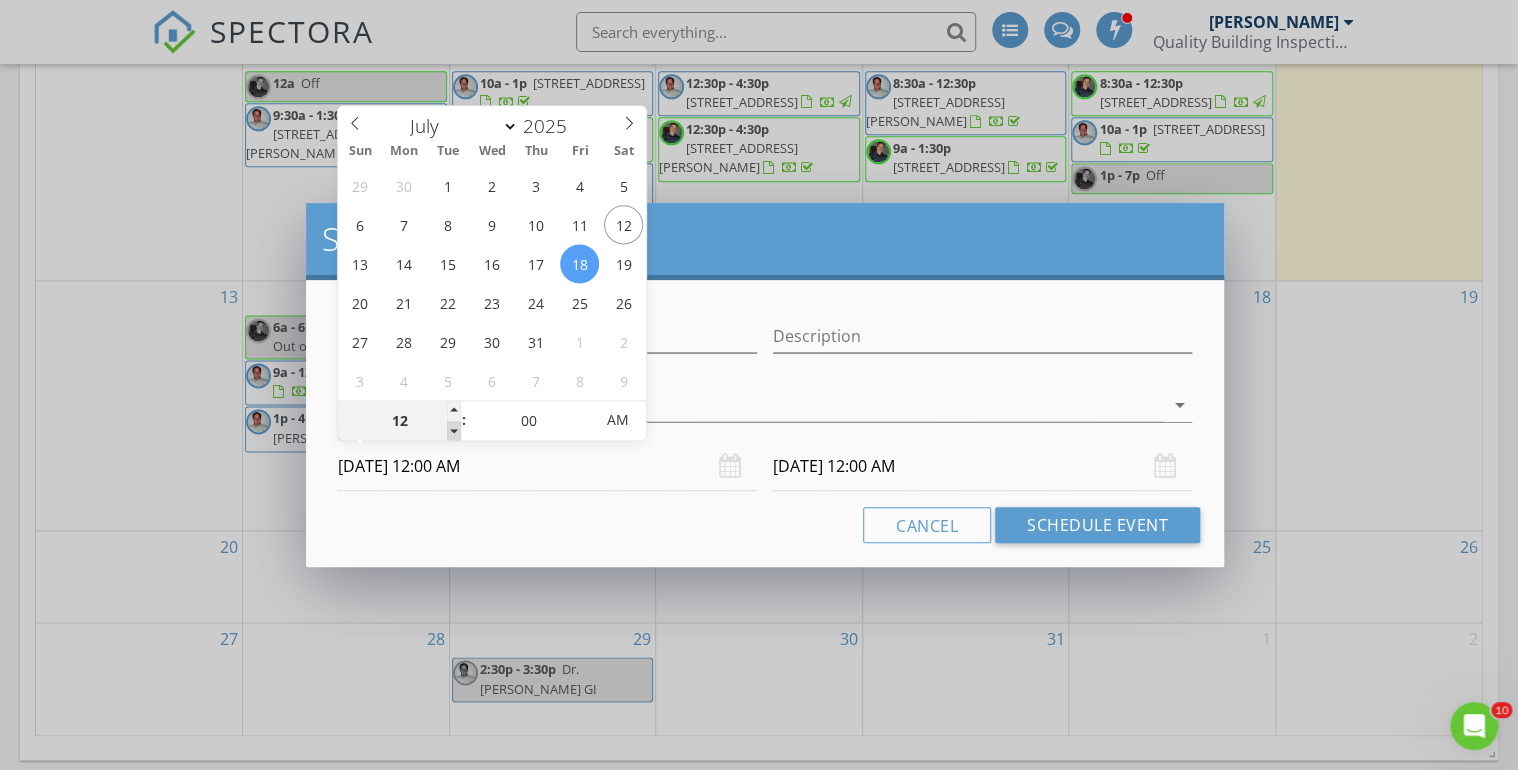 type on "11" 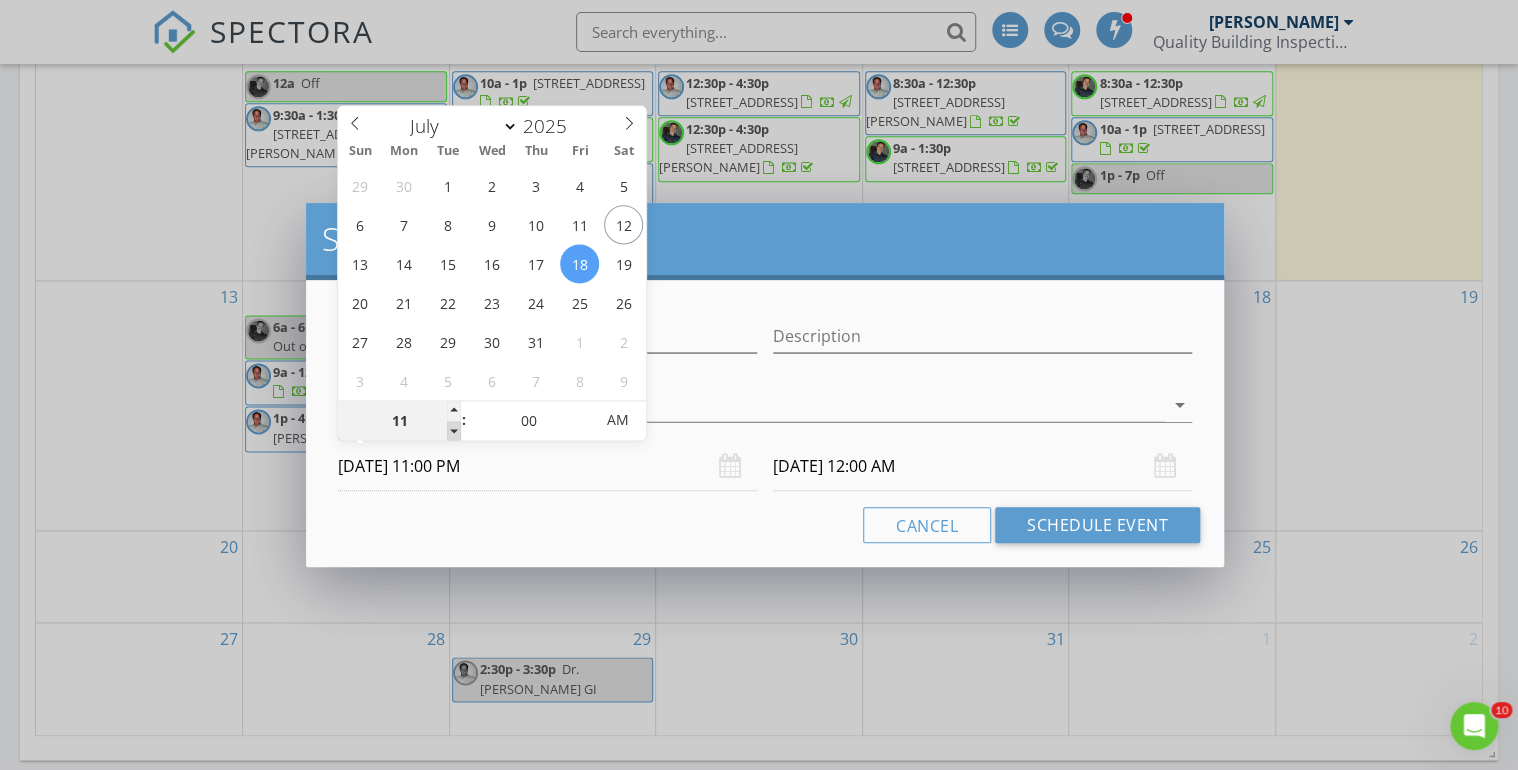 click at bounding box center [454, 431] 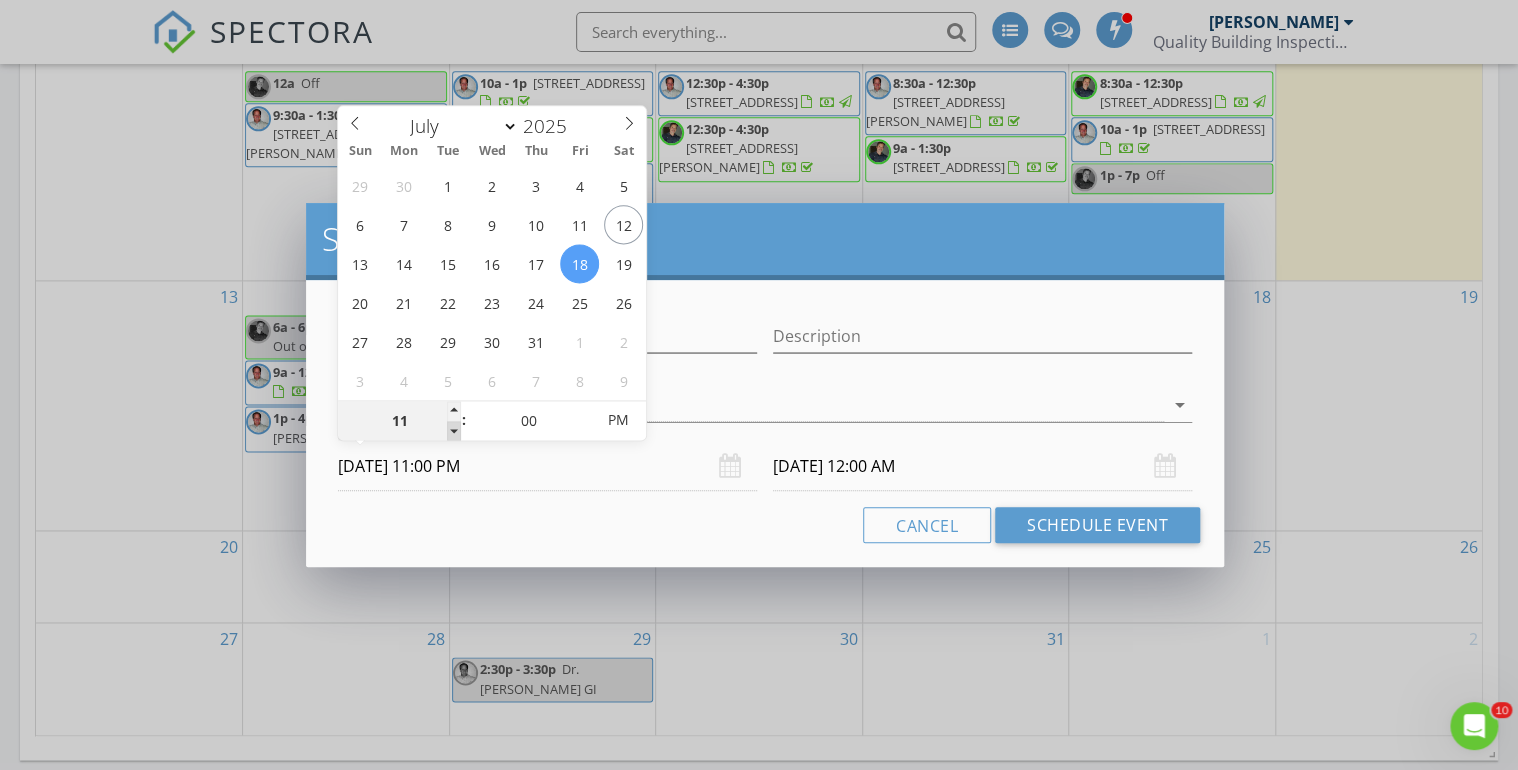 type on "10" 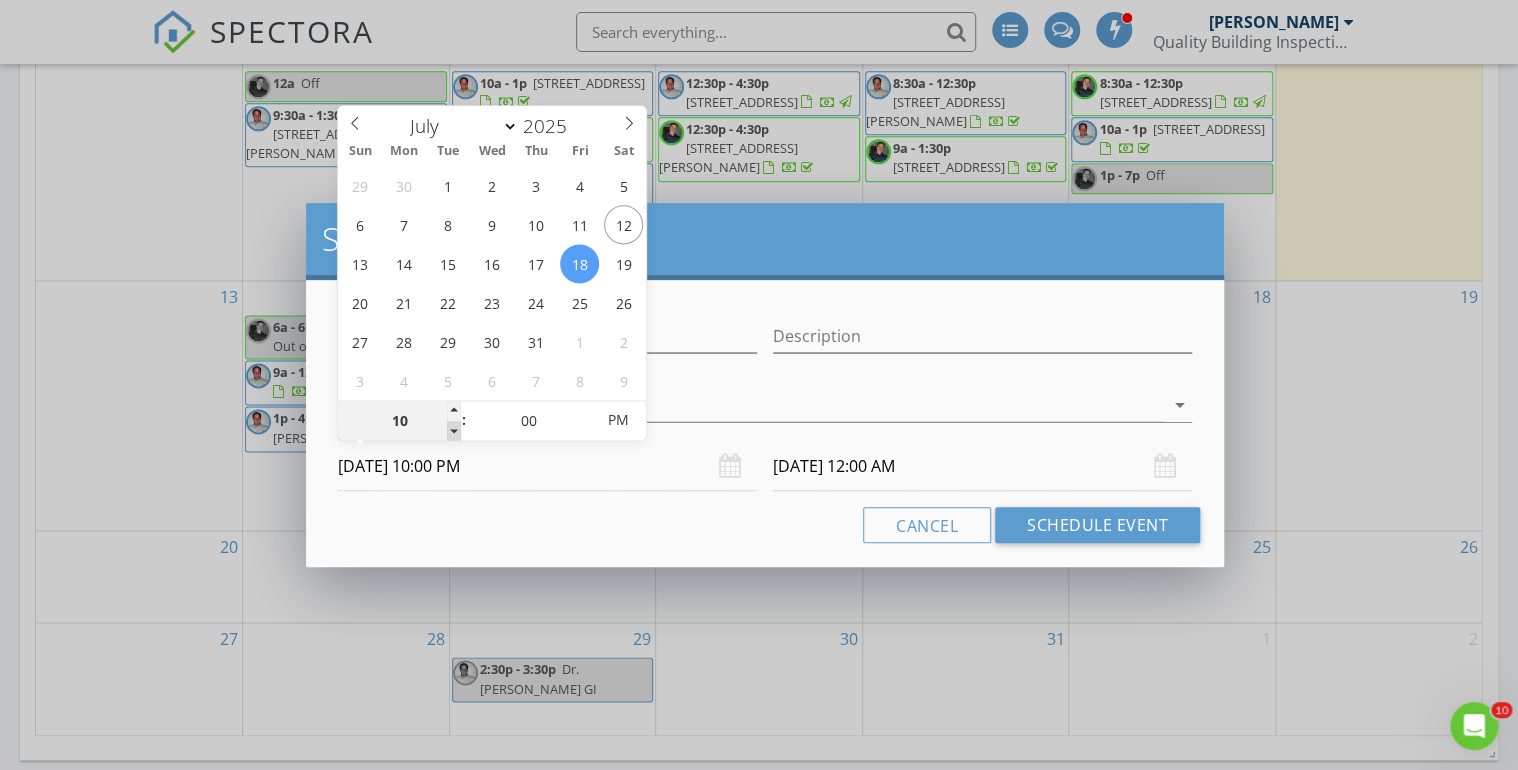 click at bounding box center [454, 431] 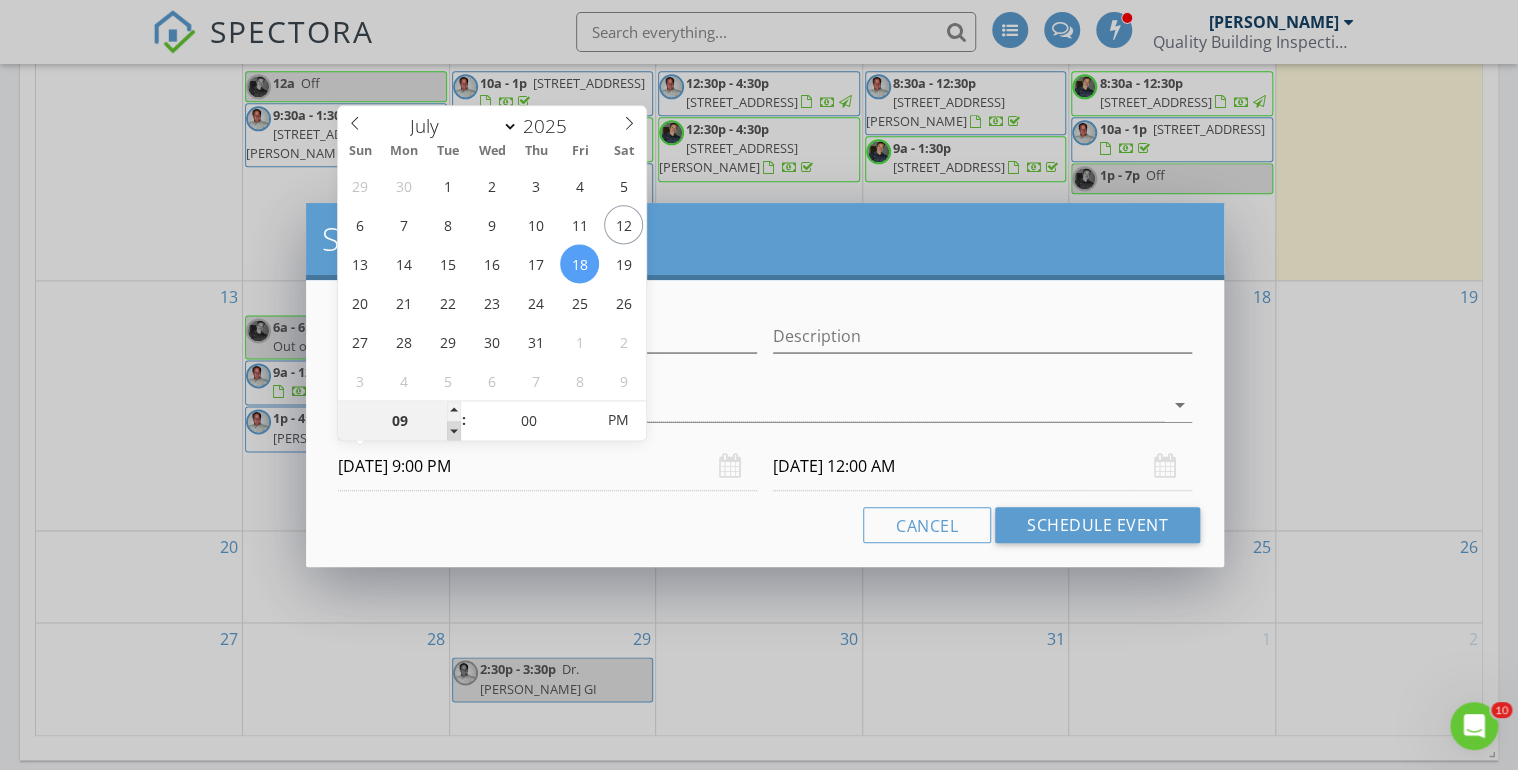 click at bounding box center [454, 431] 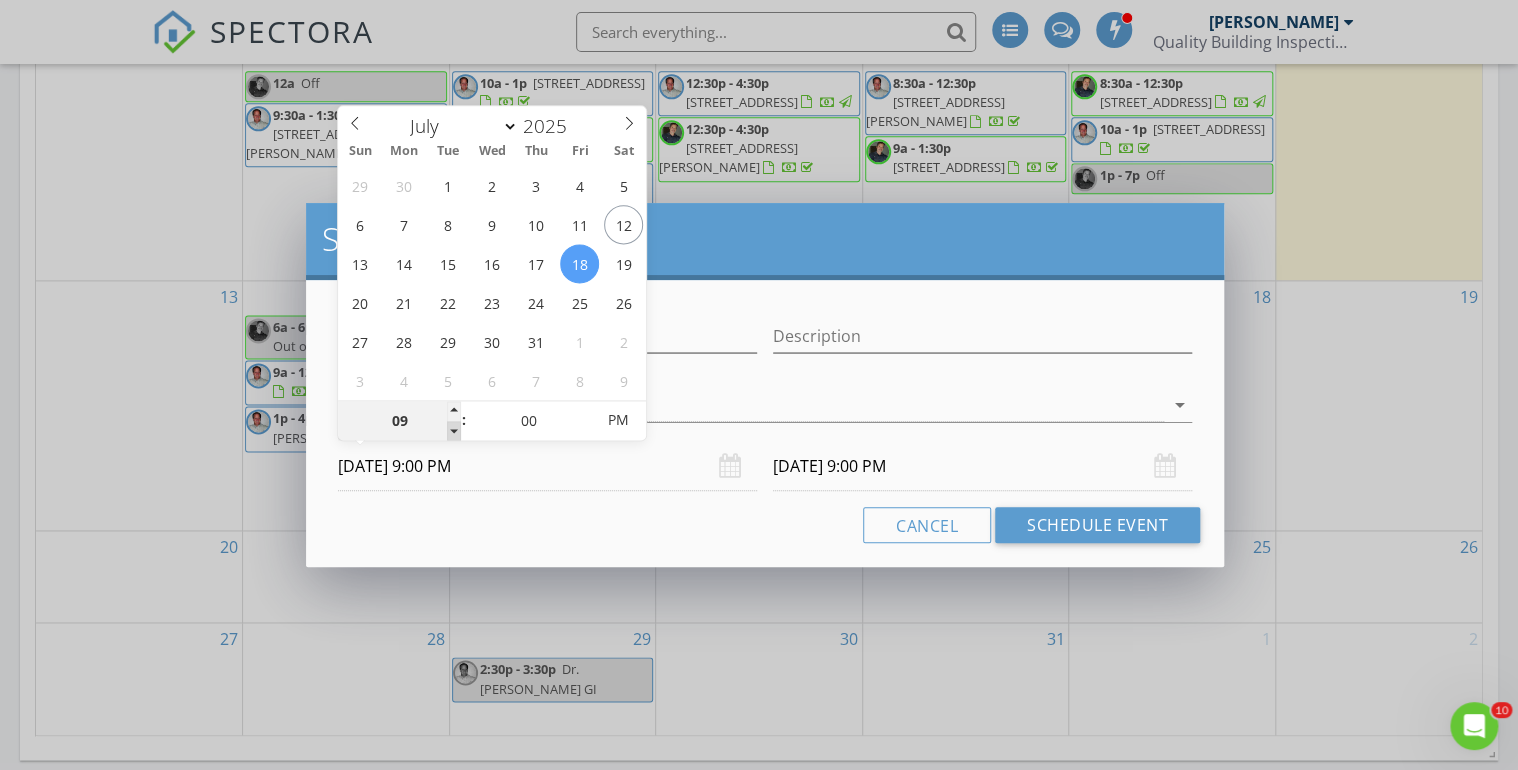 type on "08" 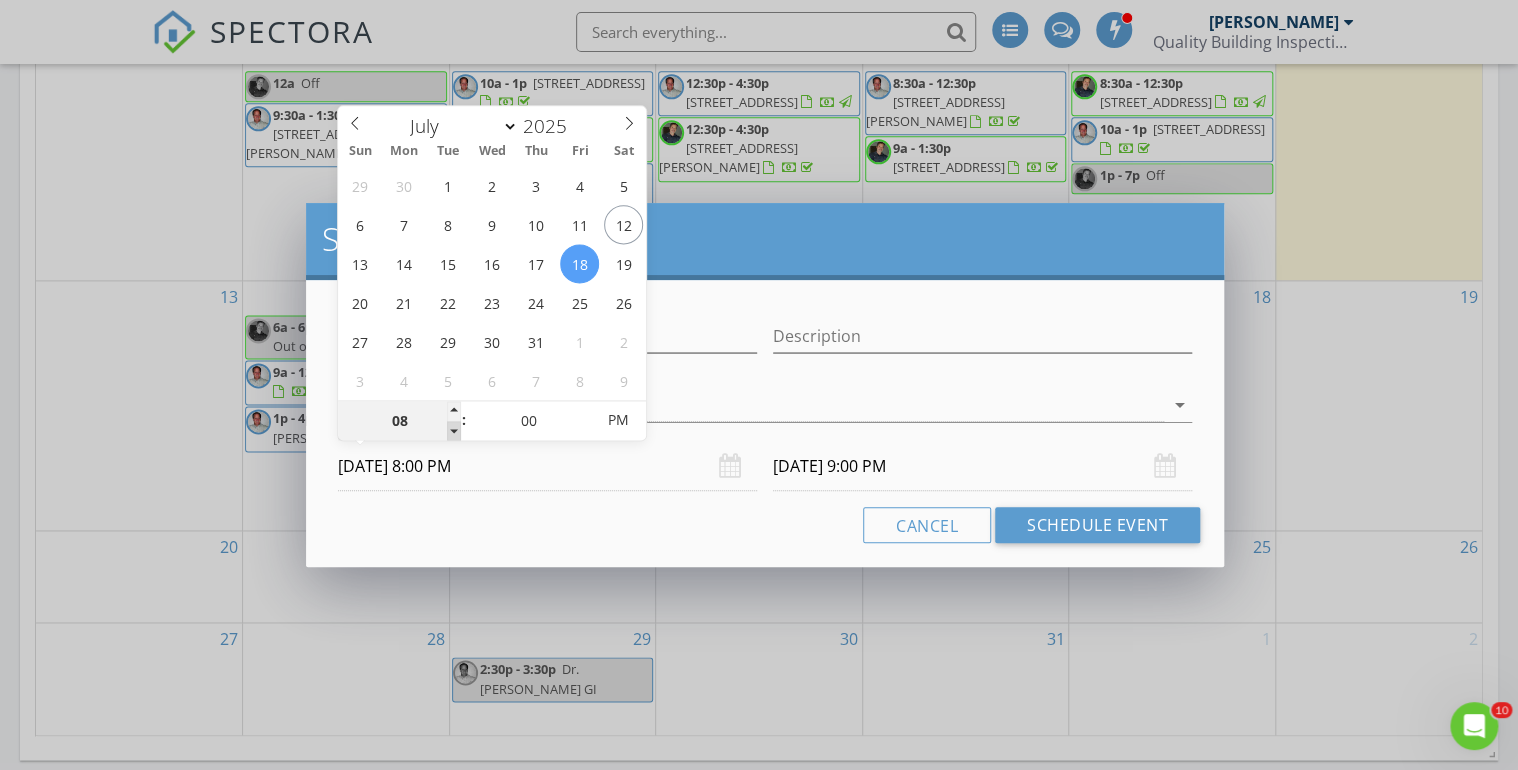 click at bounding box center [454, 431] 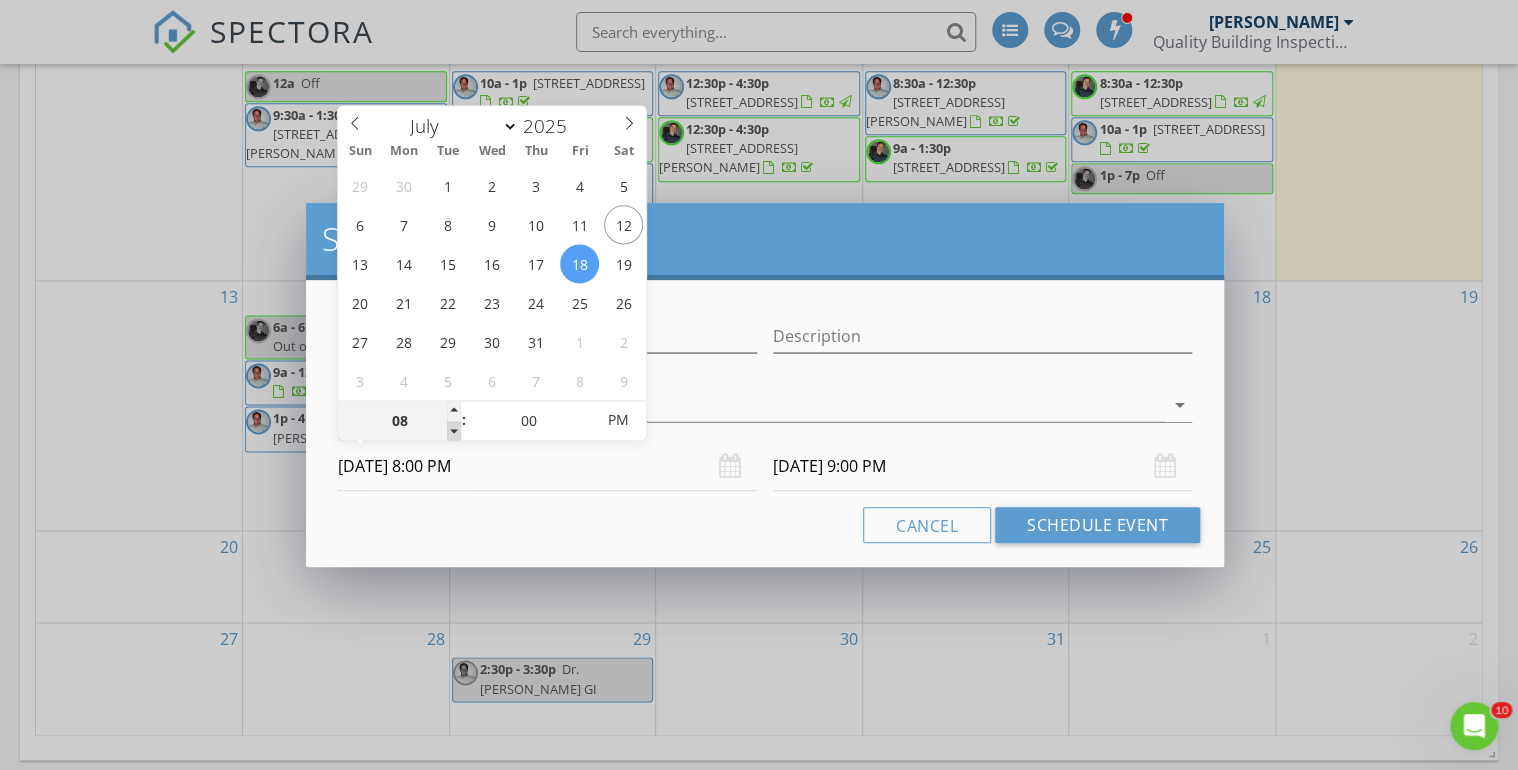 type on "07/19/2025 8:00 PM" 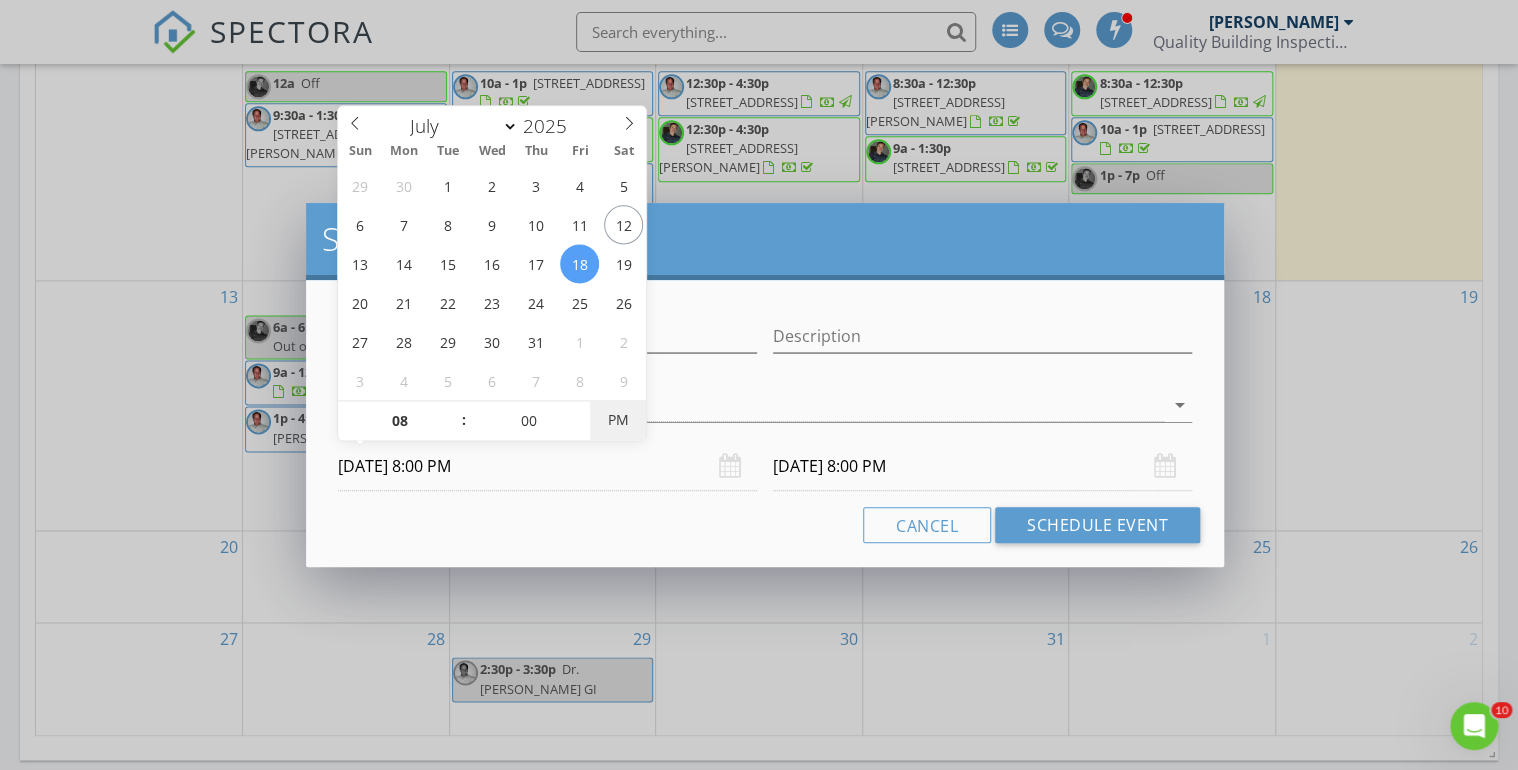 type on "07/18/2025 8:00 AM" 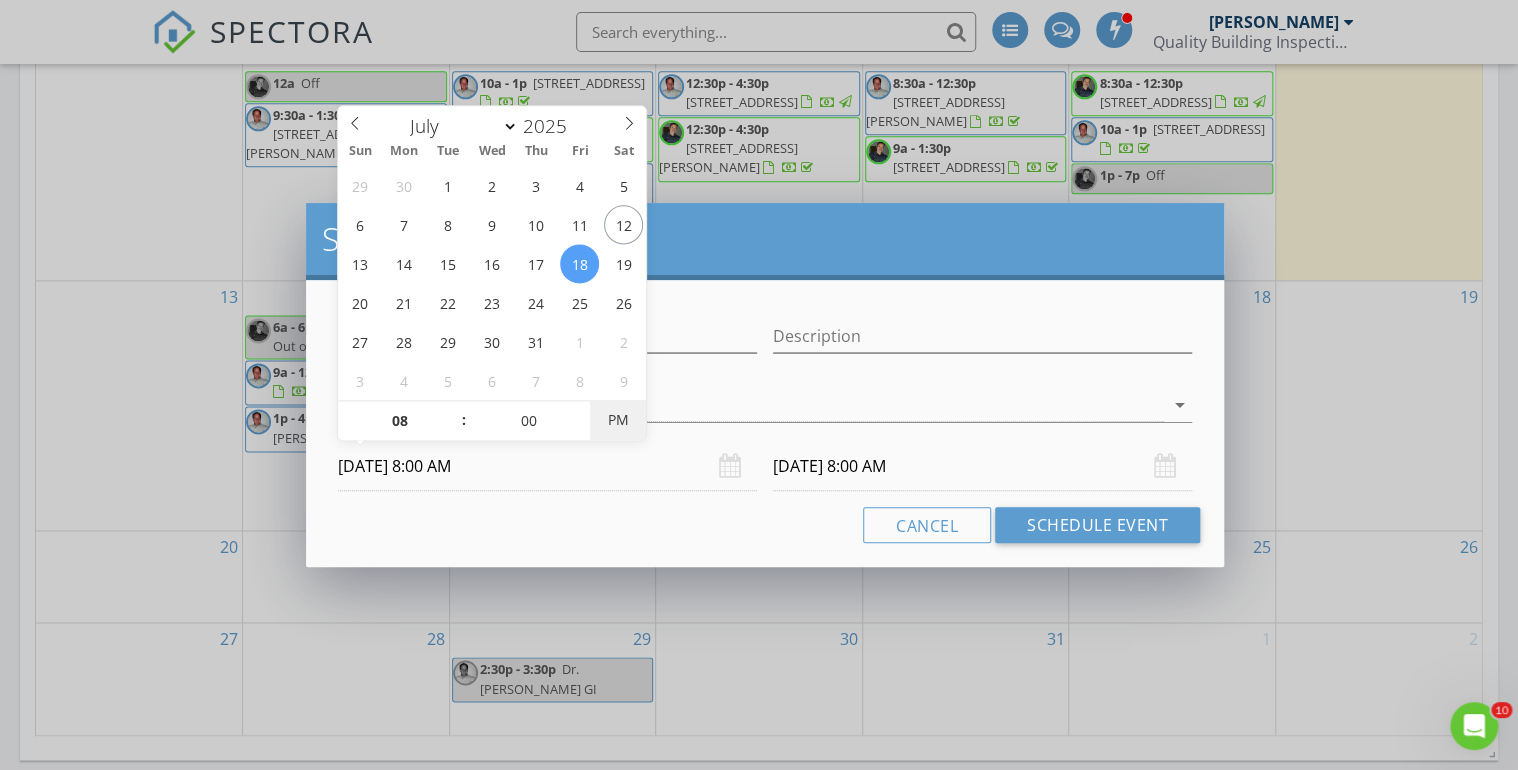 click on "PM" at bounding box center [617, 420] 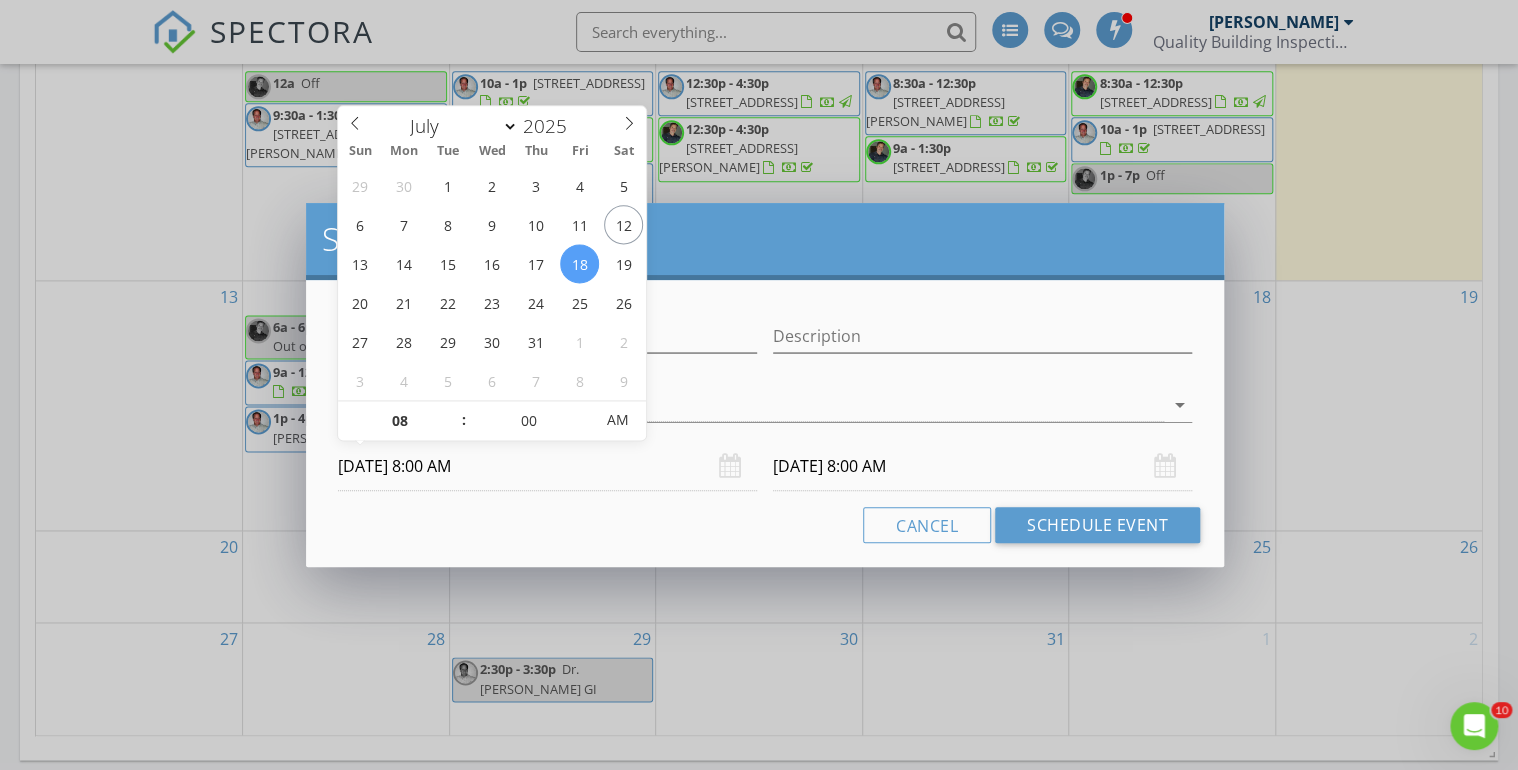 click on "07/19/2025 8:00 AM" at bounding box center [982, 466] 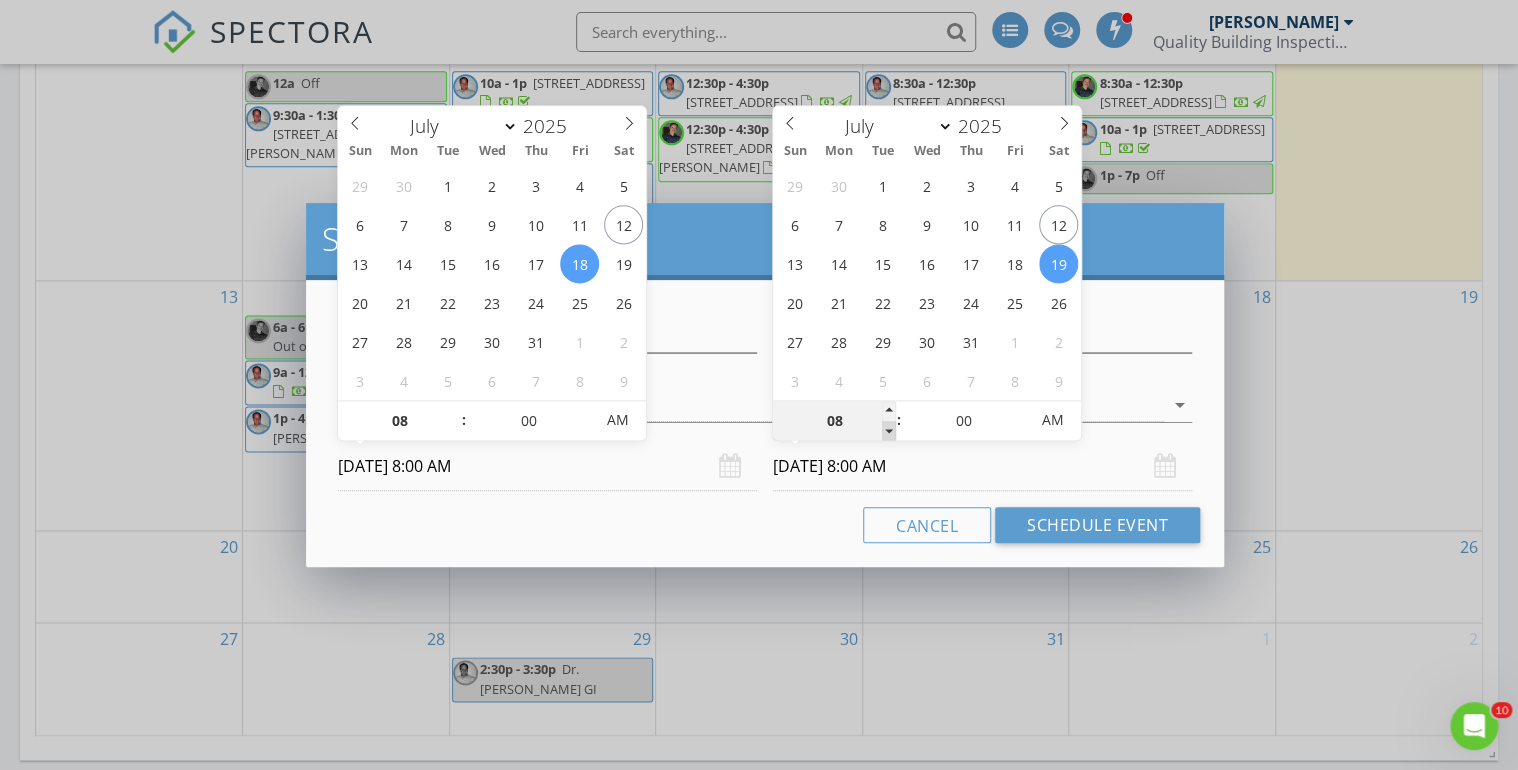 type on "07" 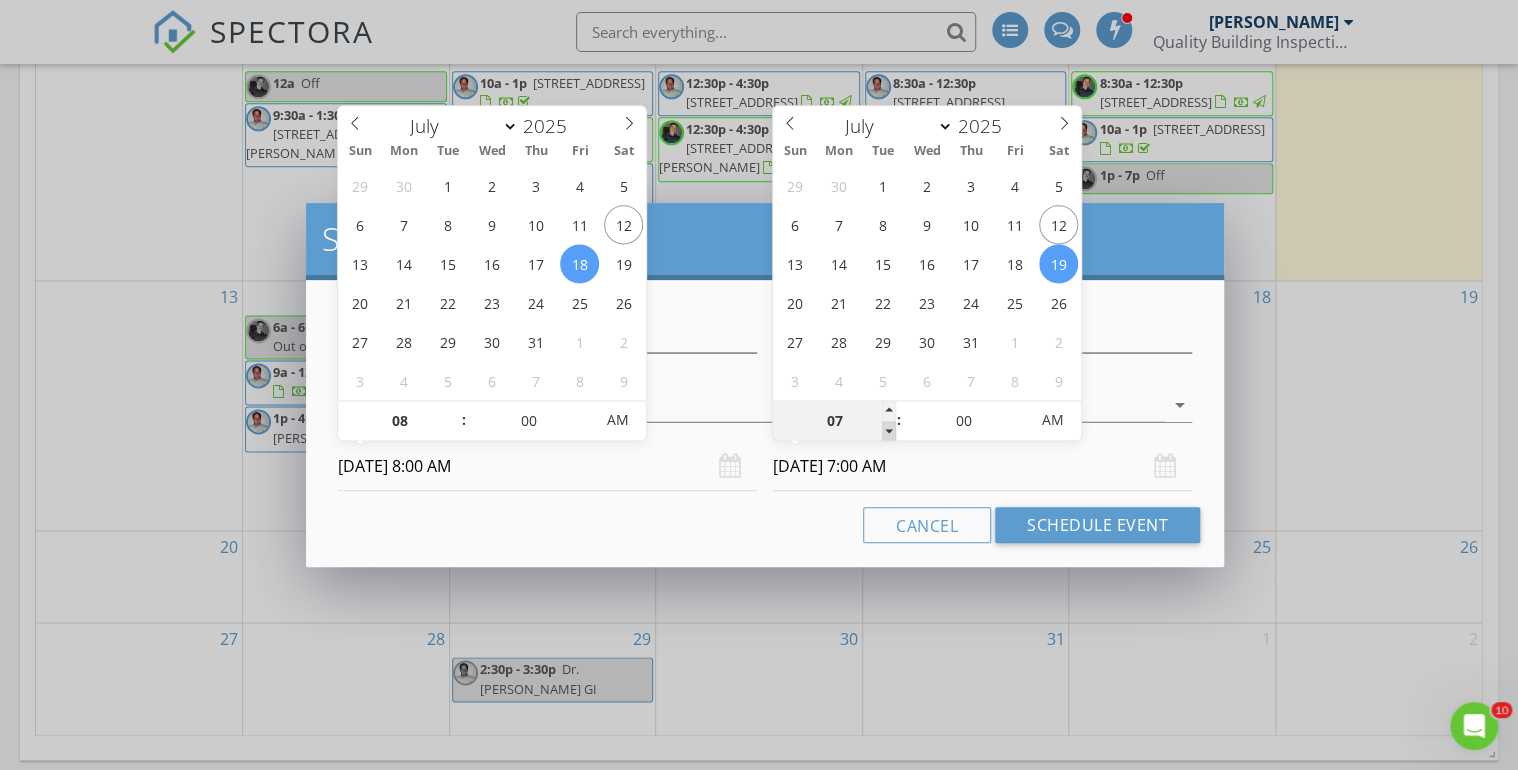 click at bounding box center [889, 431] 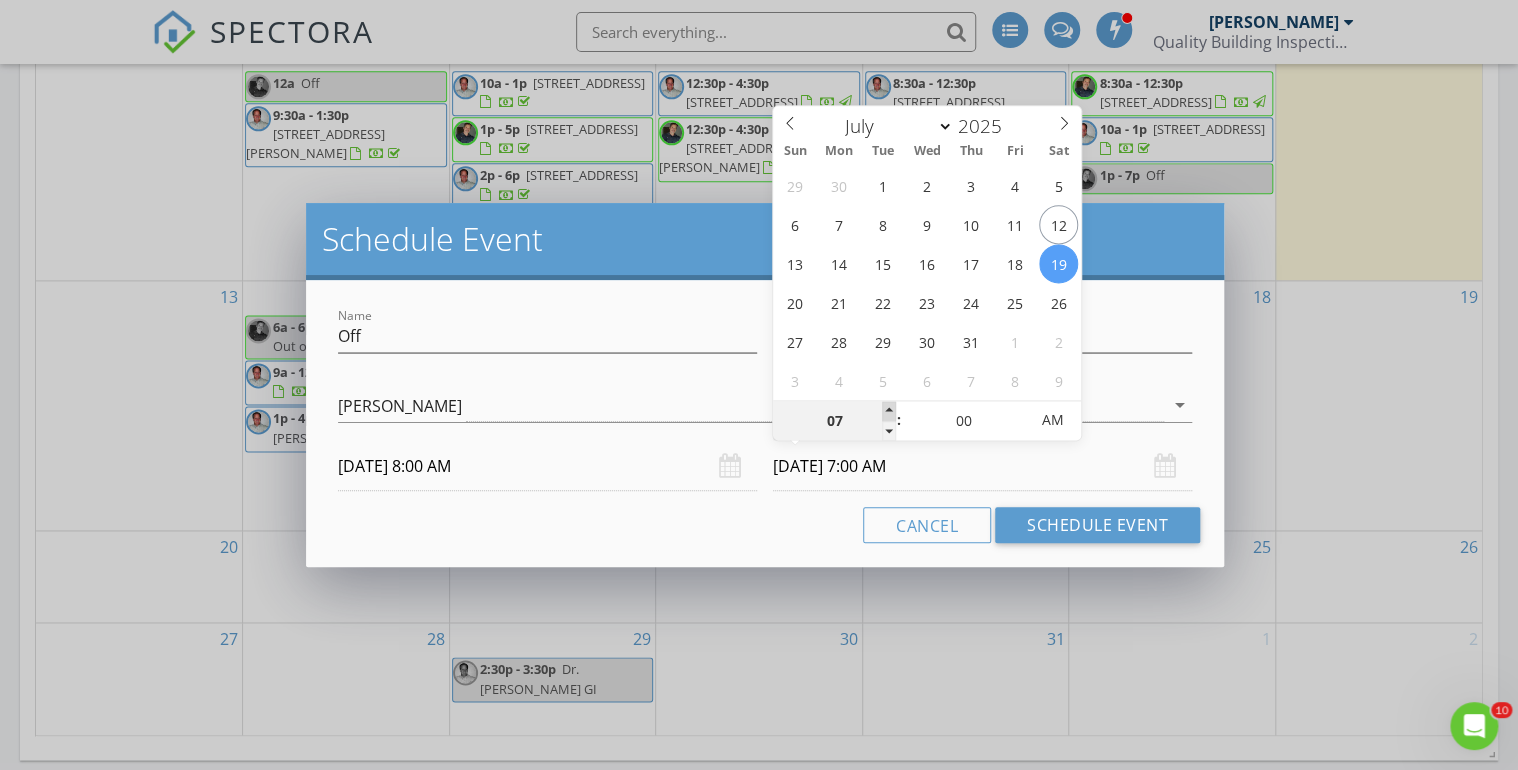 type on "08" 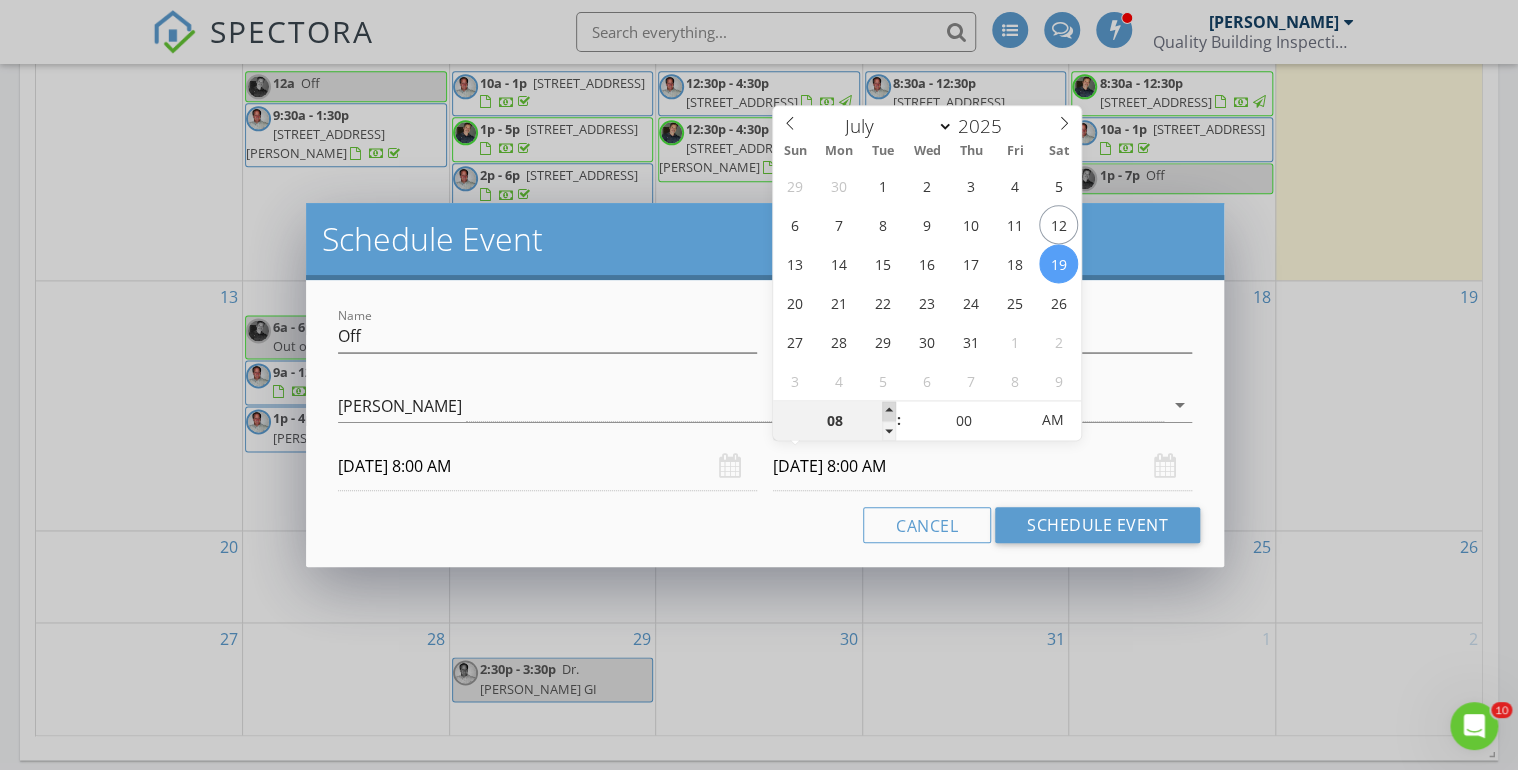 click at bounding box center (889, 411) 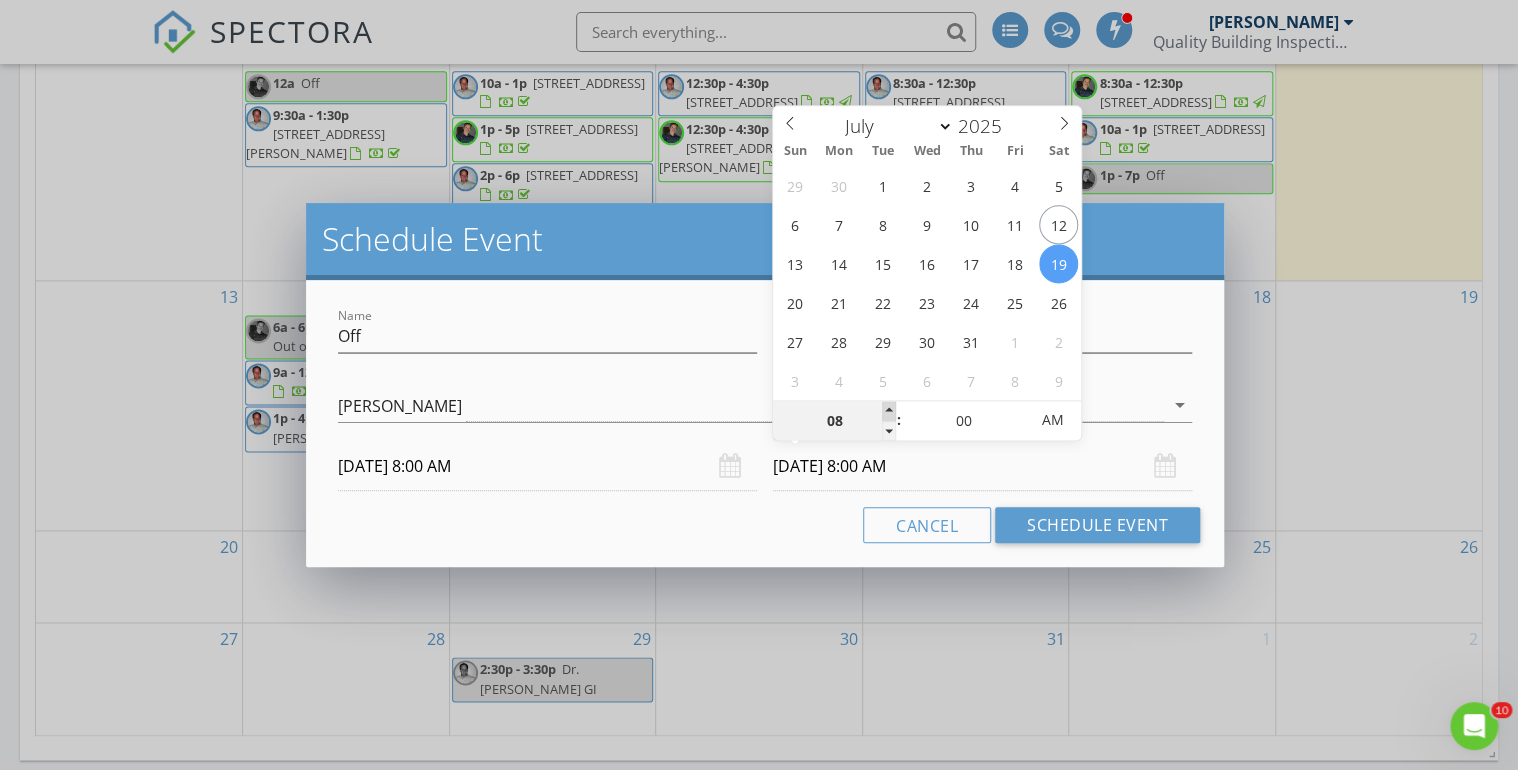 type on "09" 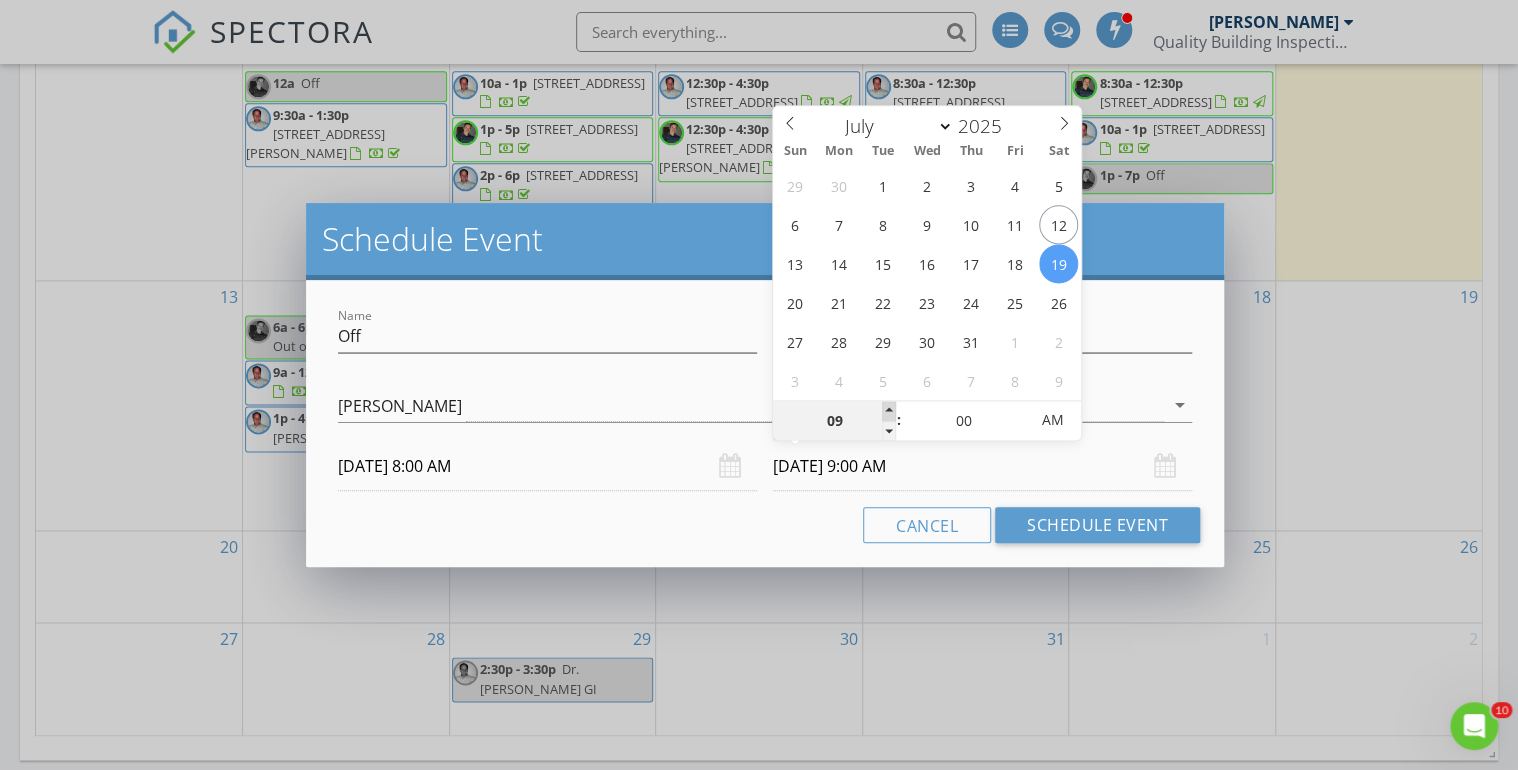 click at bounding box center [889, 411] 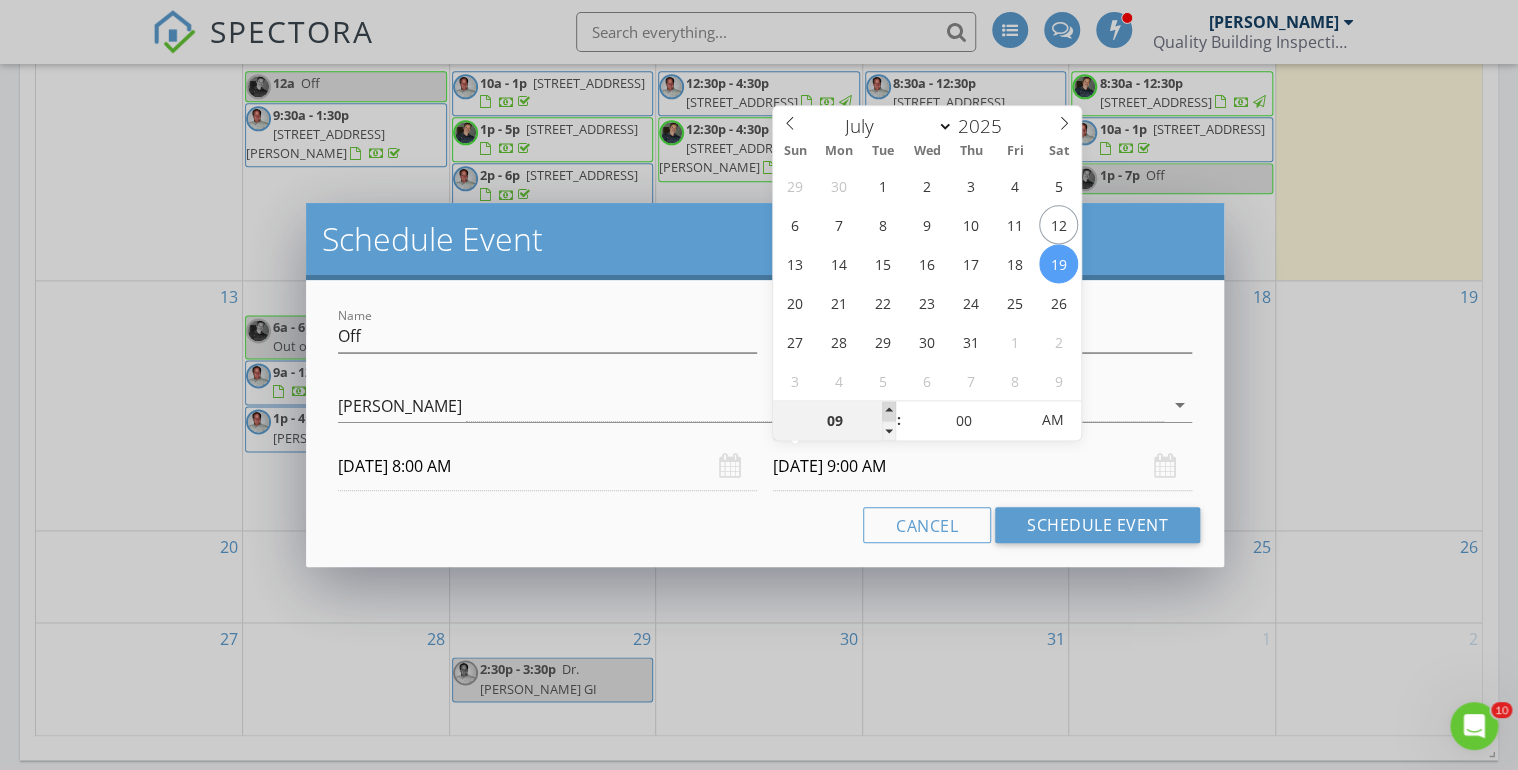 type on "10" 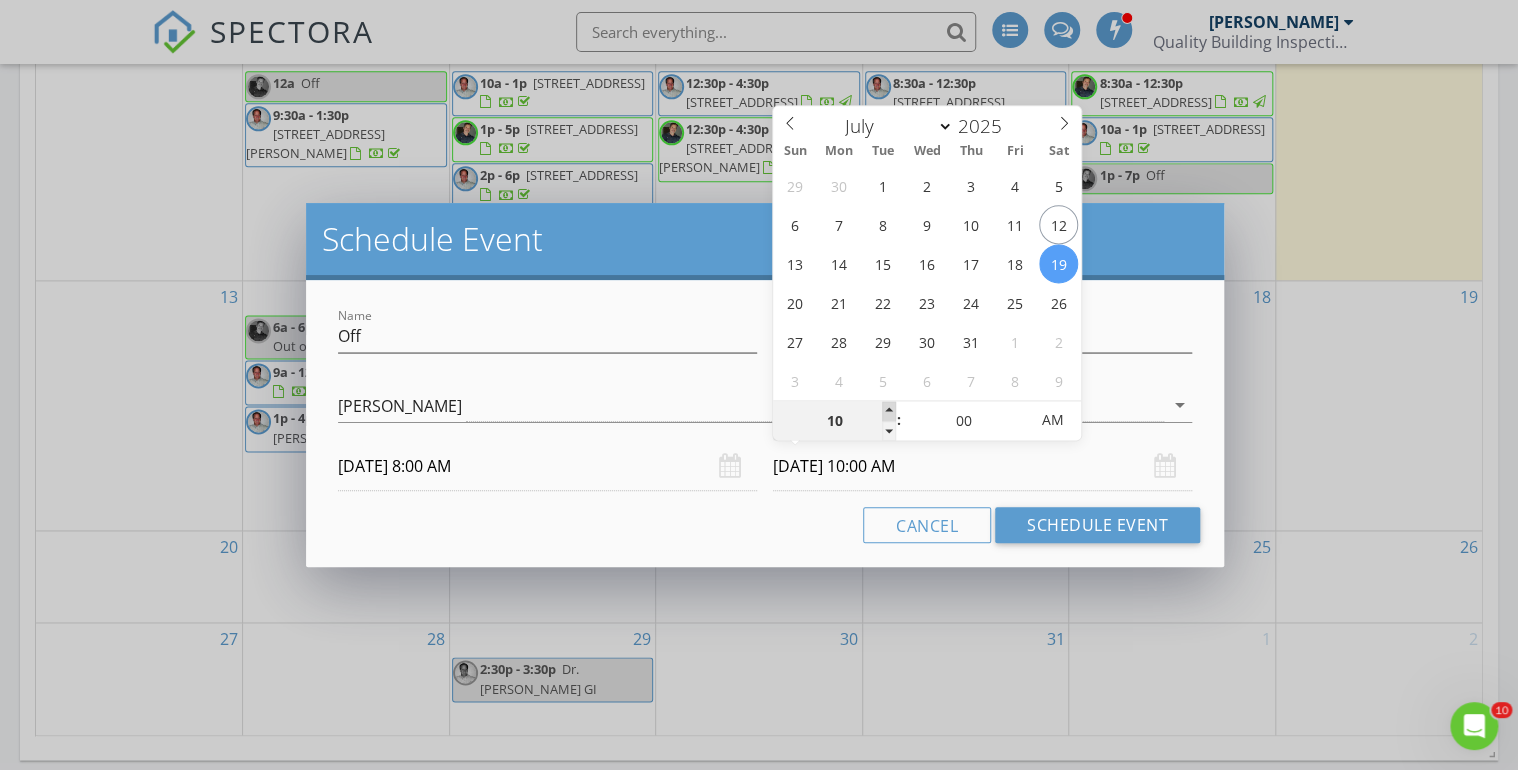 click at bounding box center (889, 411) 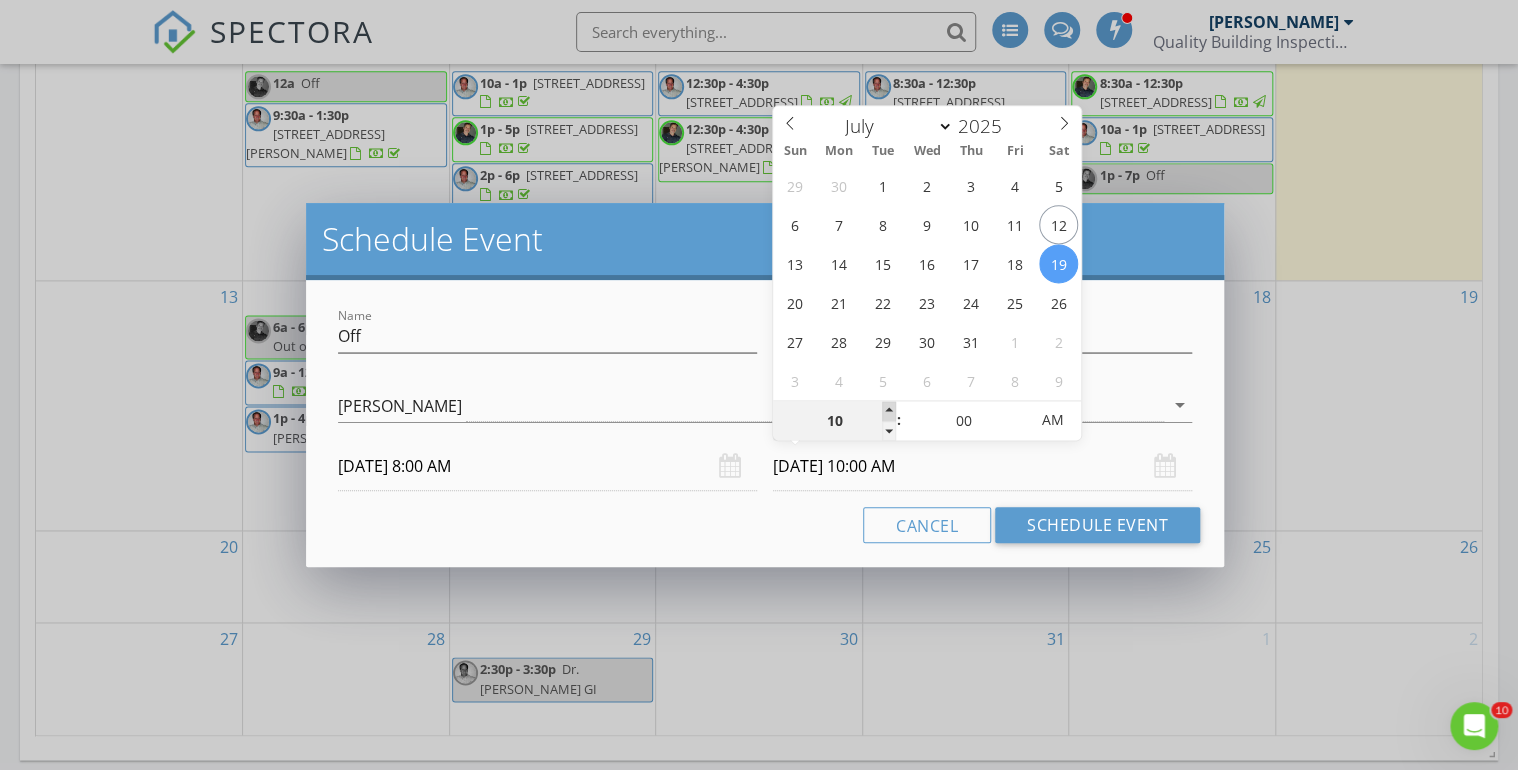type on "11" 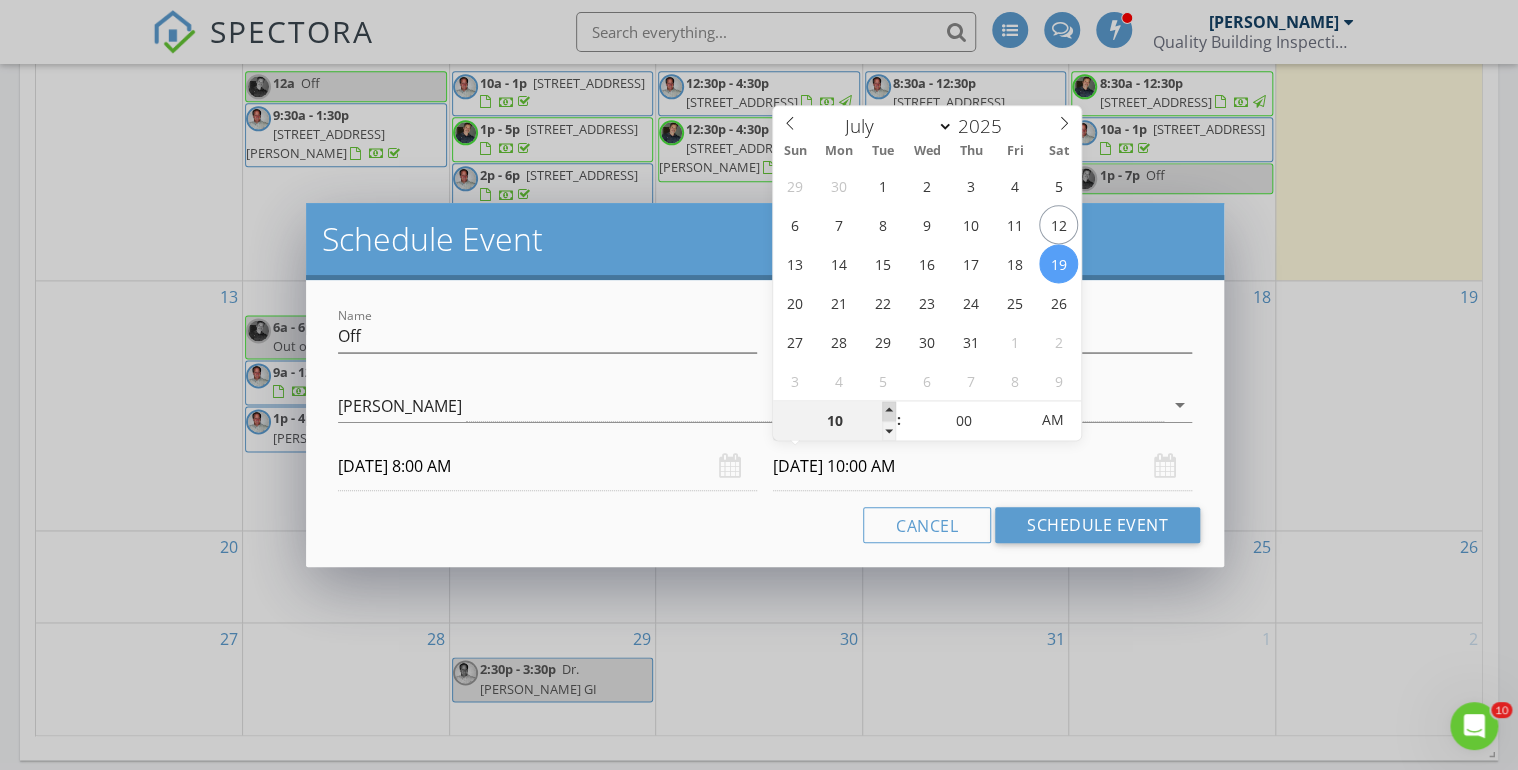 type on "07/19/2025 11:00 AM" 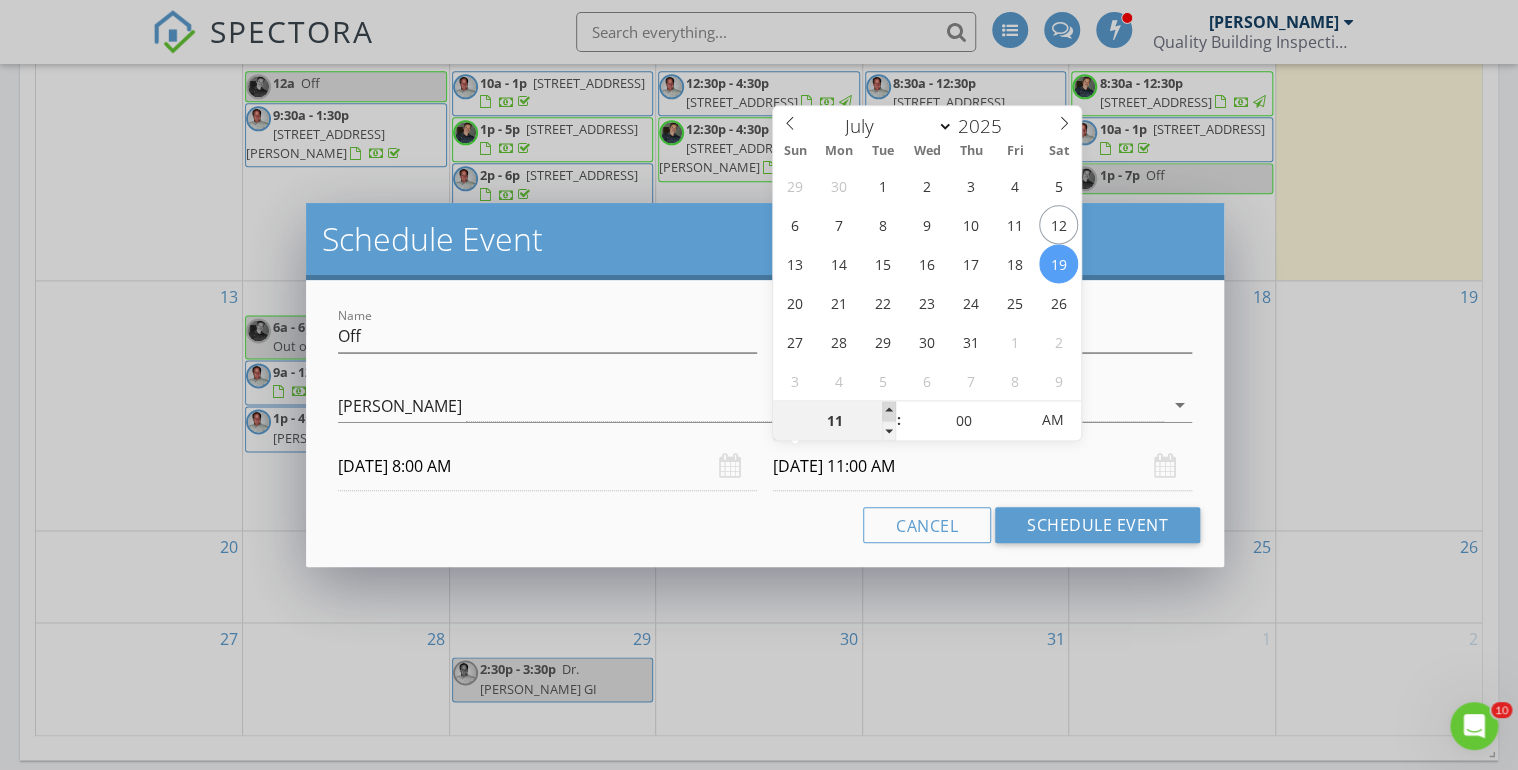 click at bounding box center [889, 411] 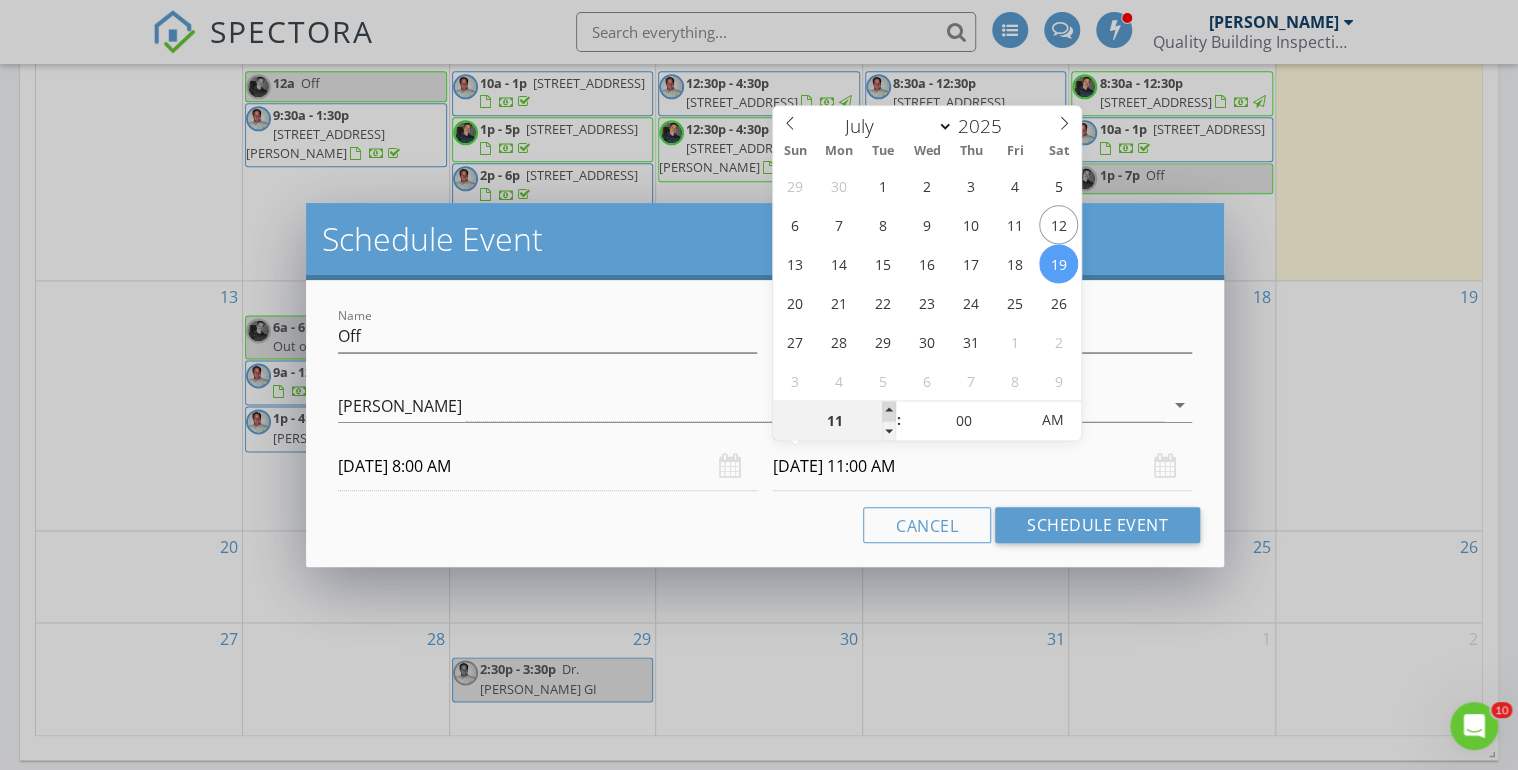 type on "12" 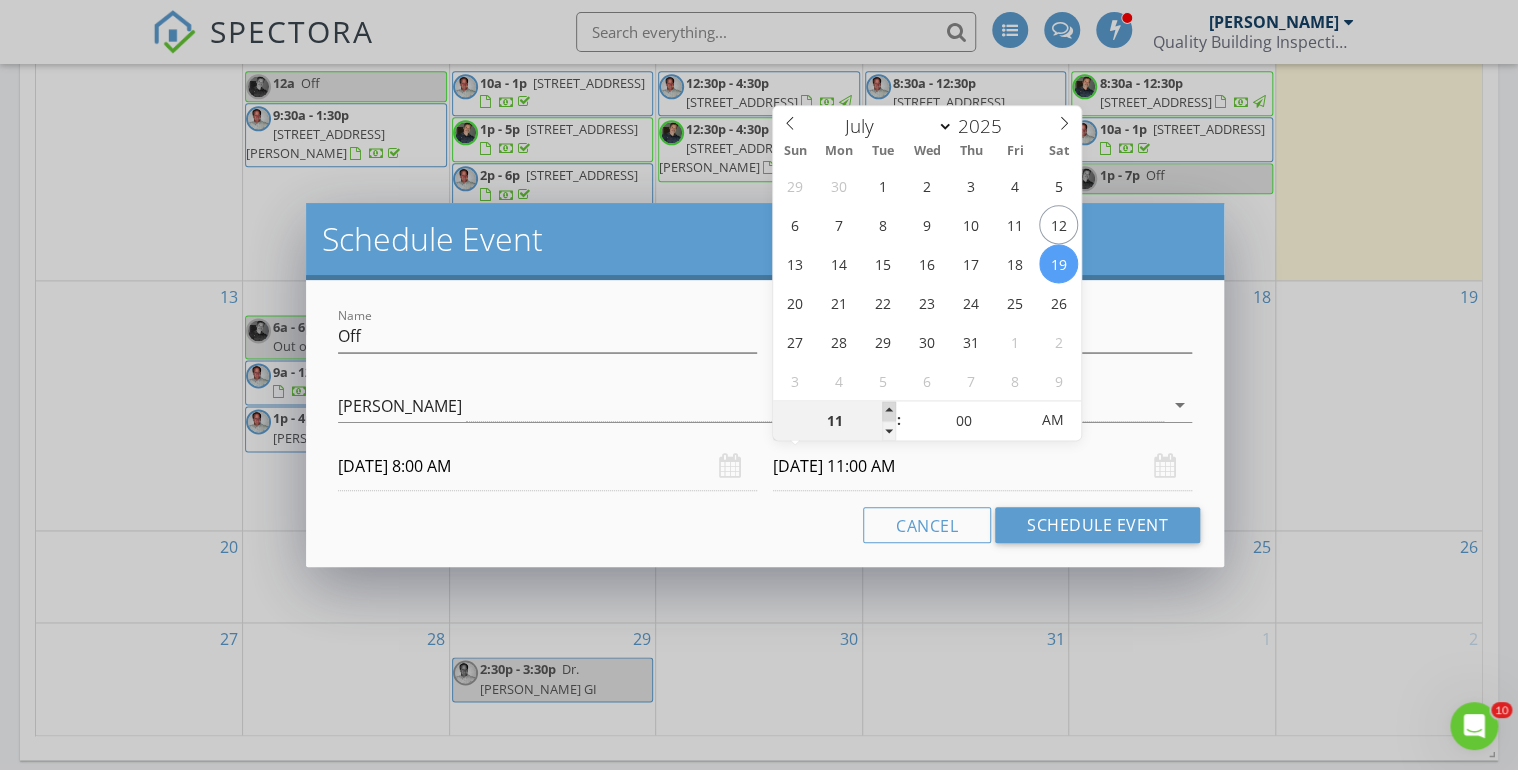 type on "07/19/2025 12:00 PM" 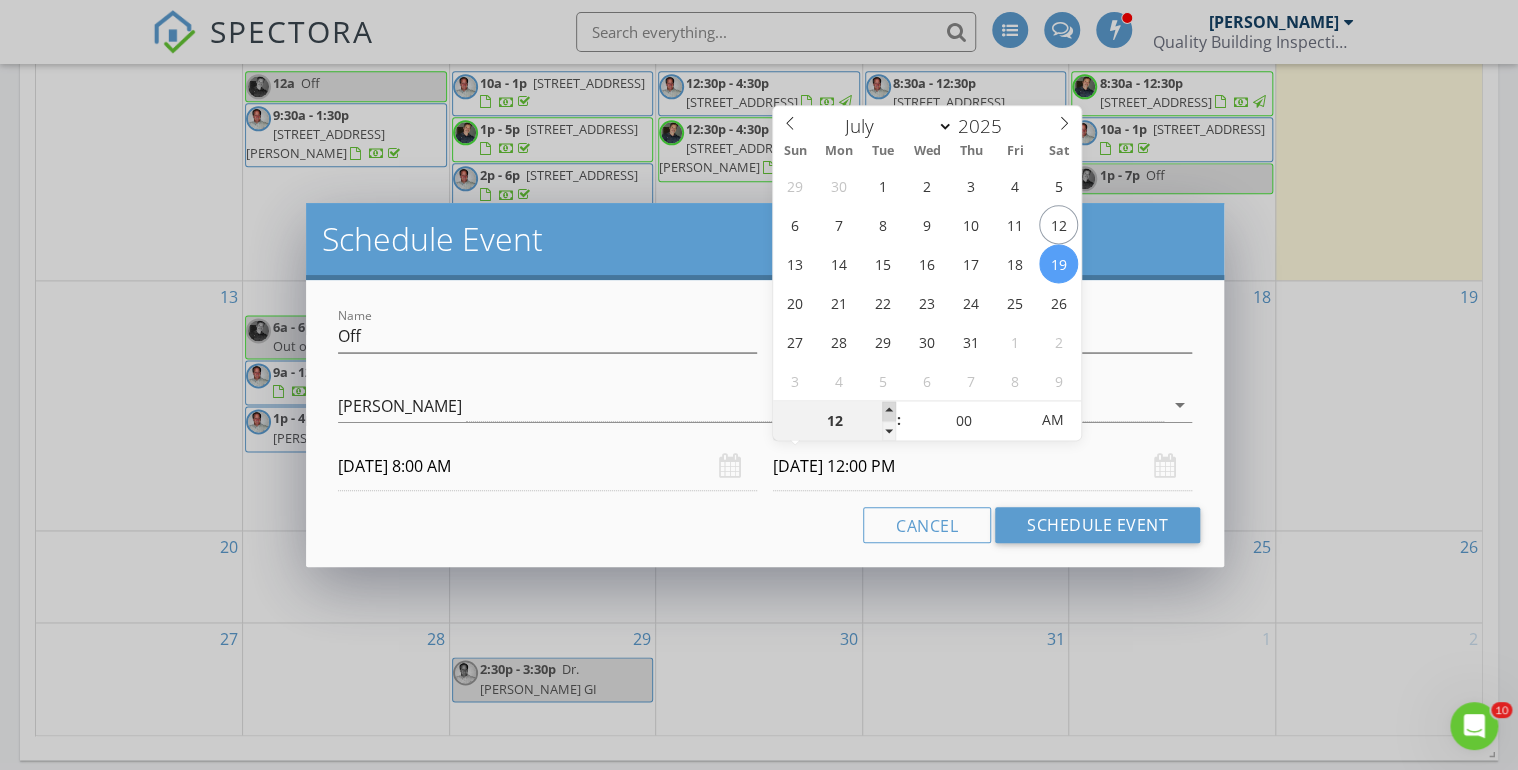 click at bounding box center (889, 411) 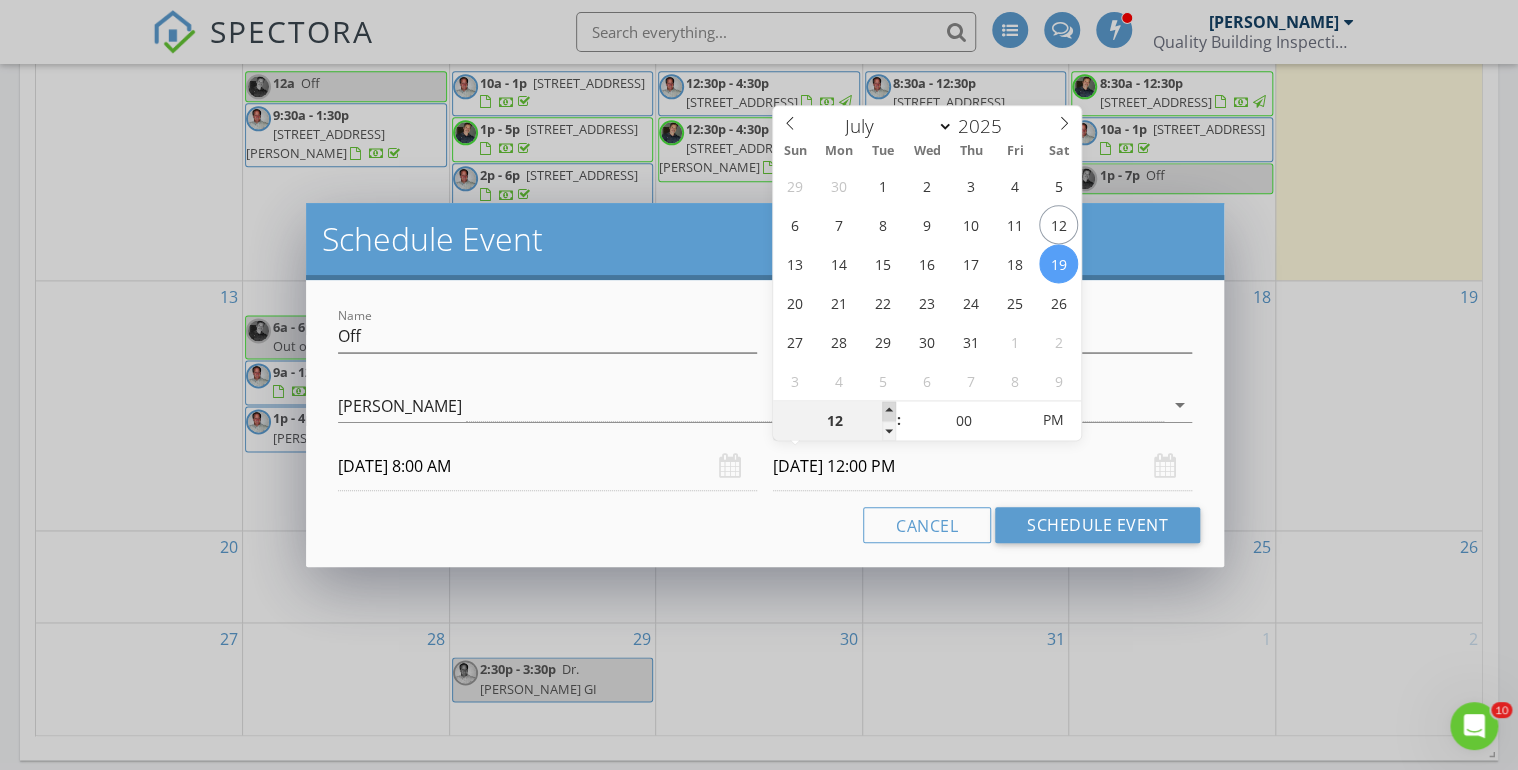 type on "01" 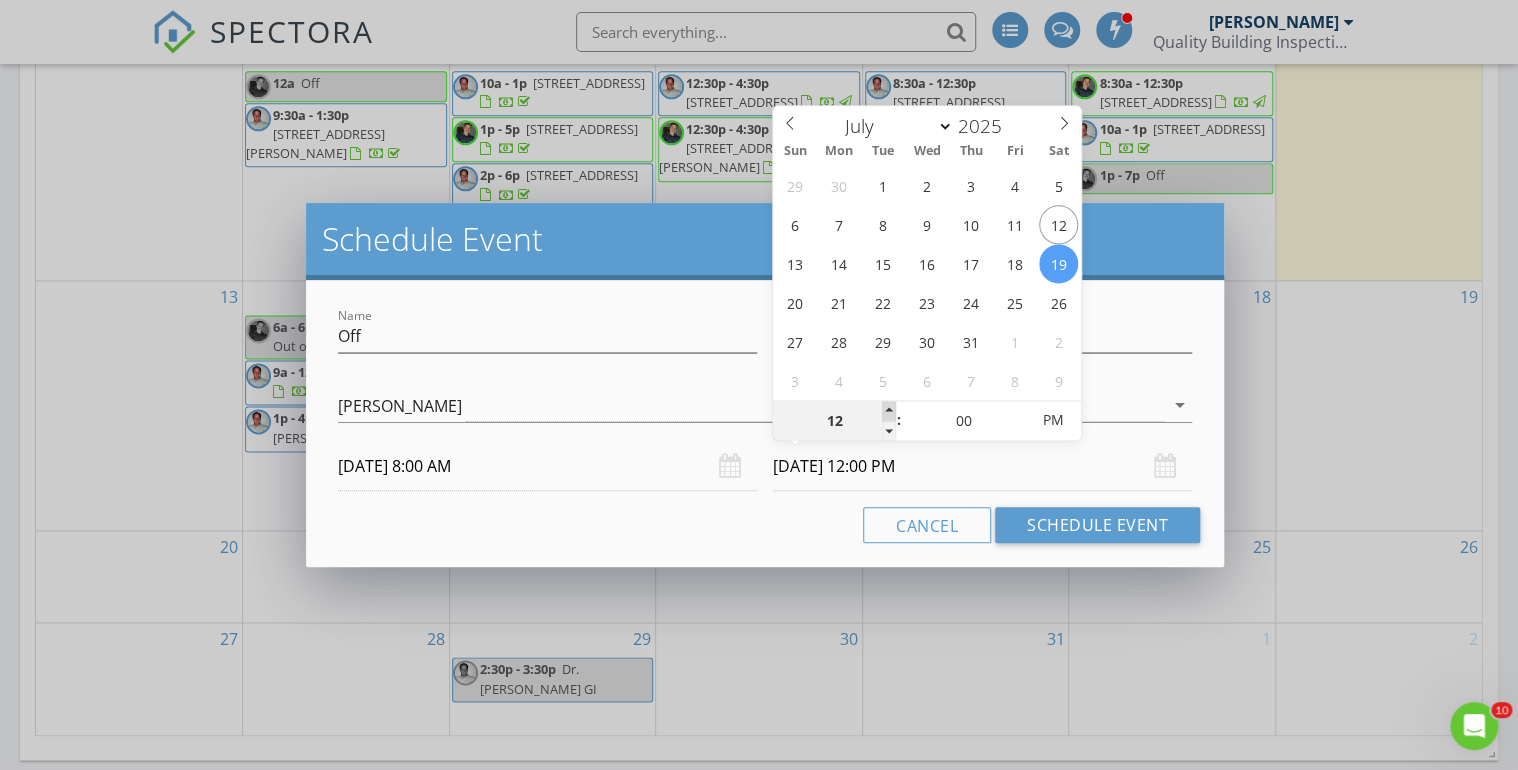 type on "07/19/2025 1:00 PM" 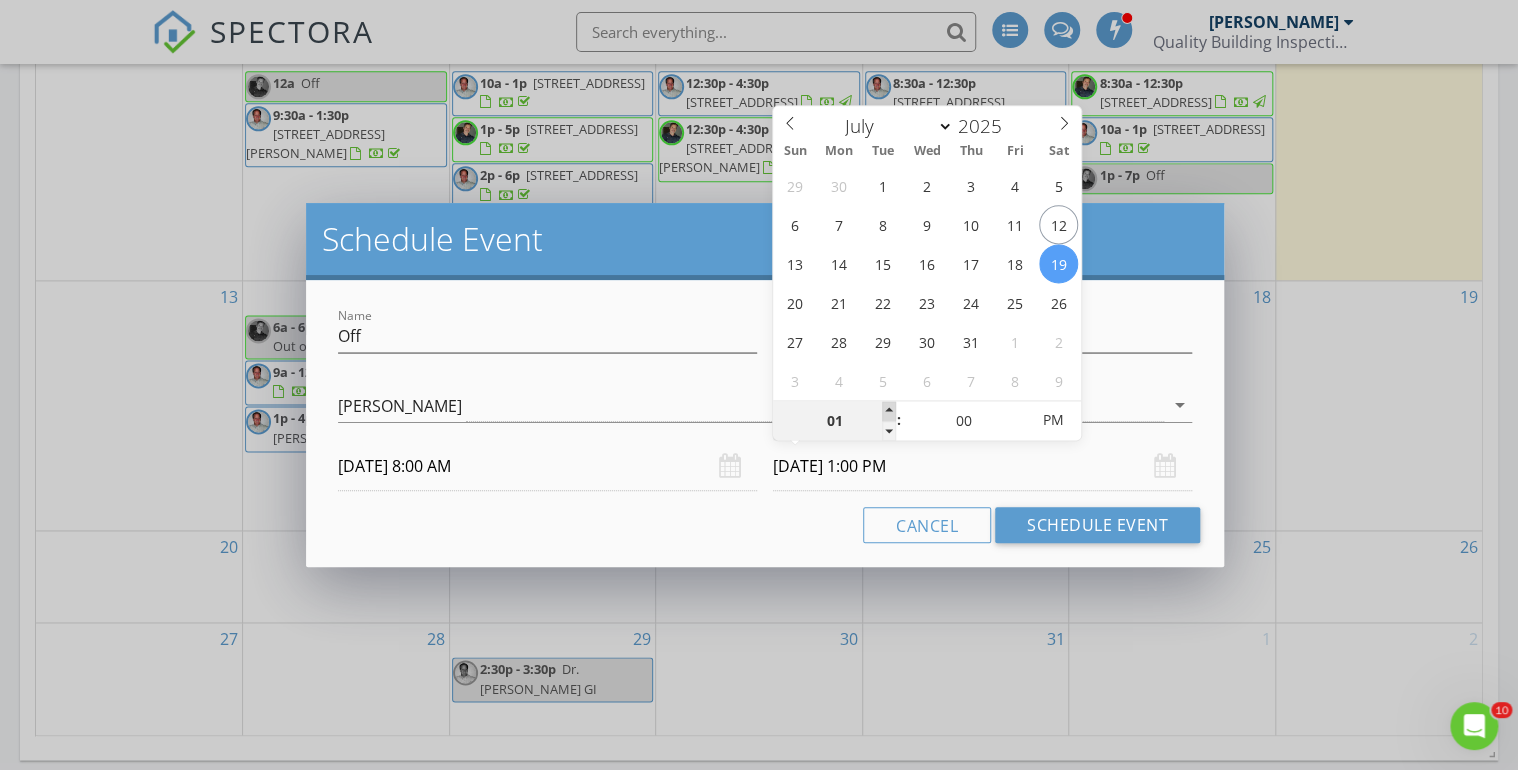 click at bounding box center [889, 411] 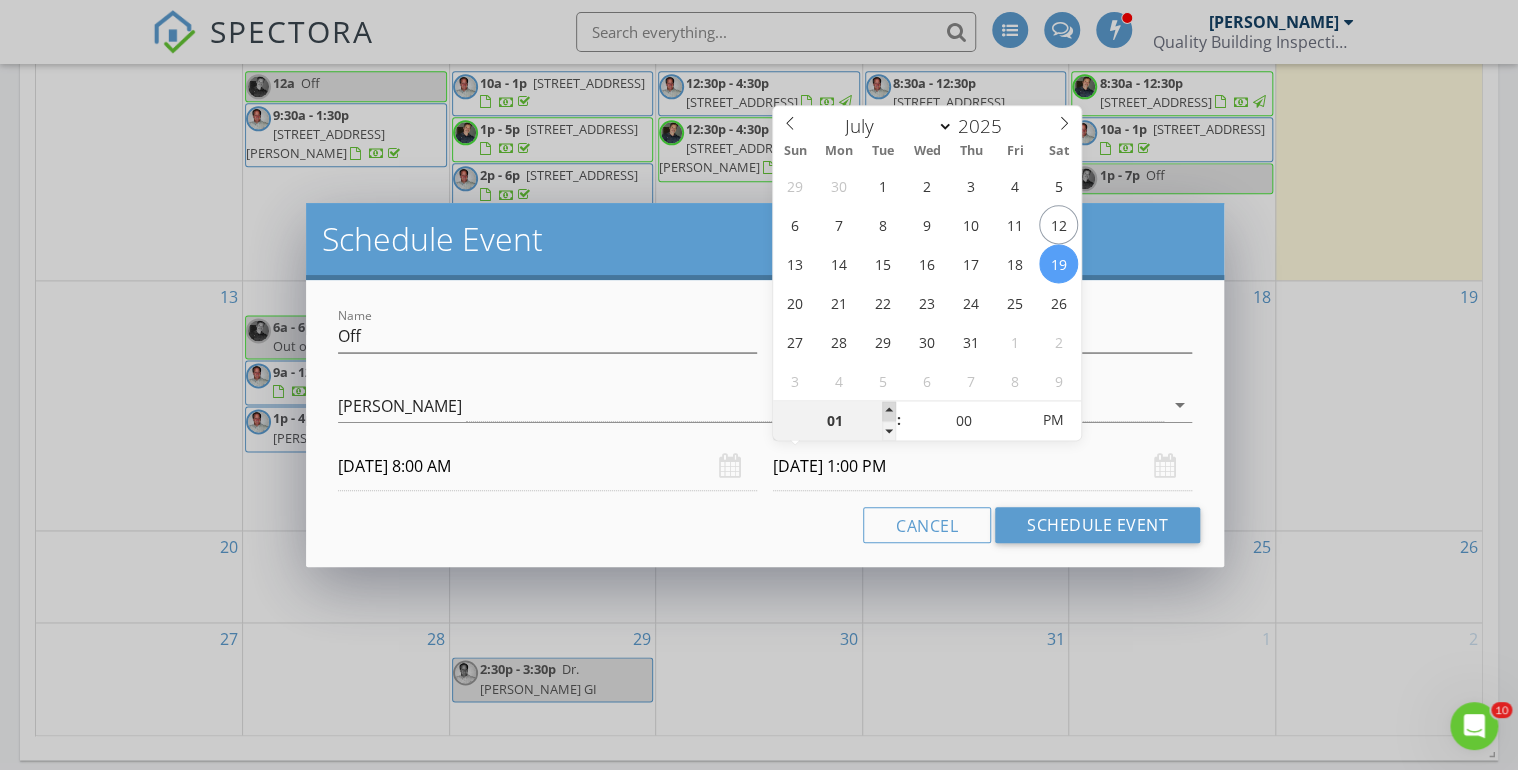type on "02" 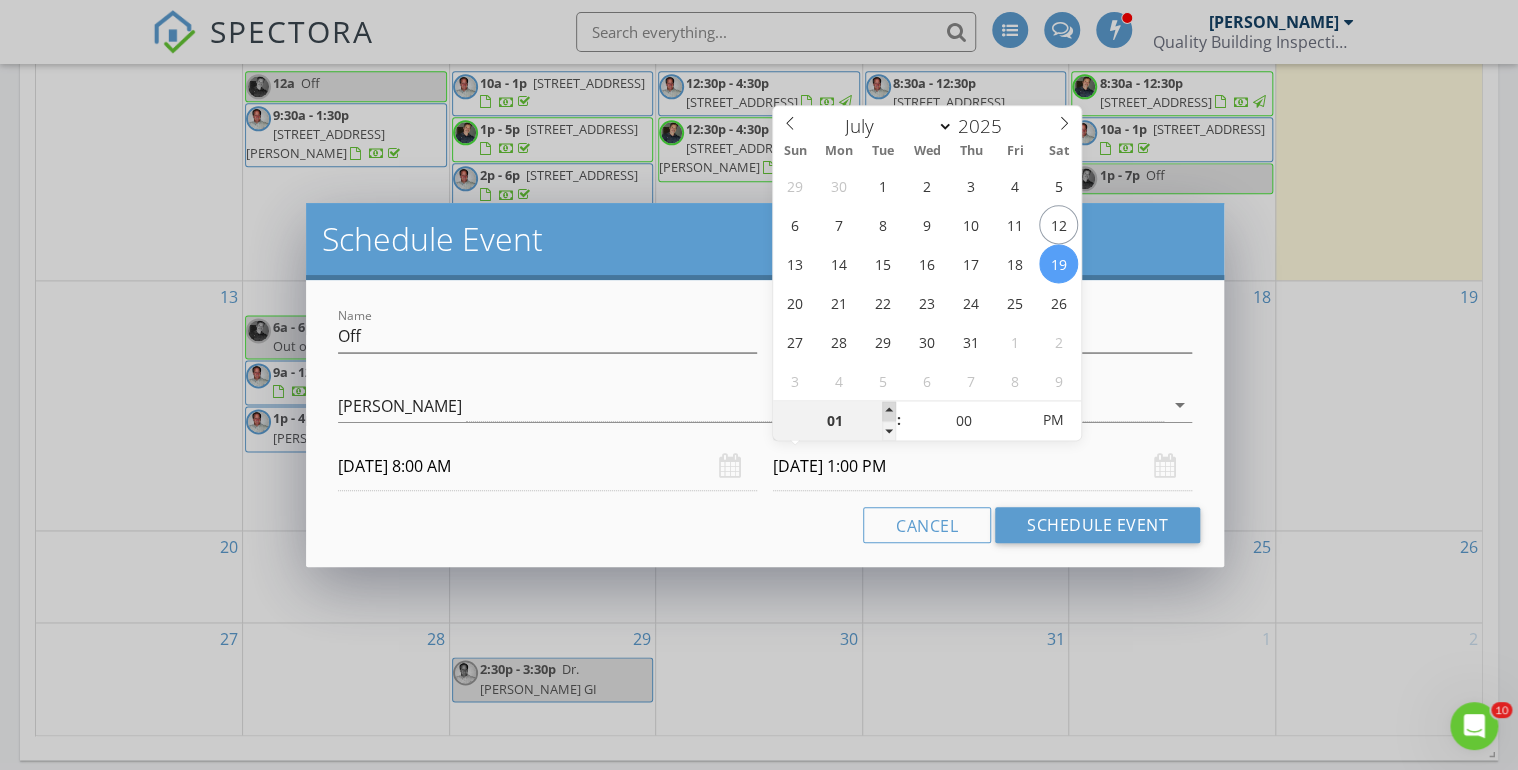 type on "07/19/2025 2:00 PM" 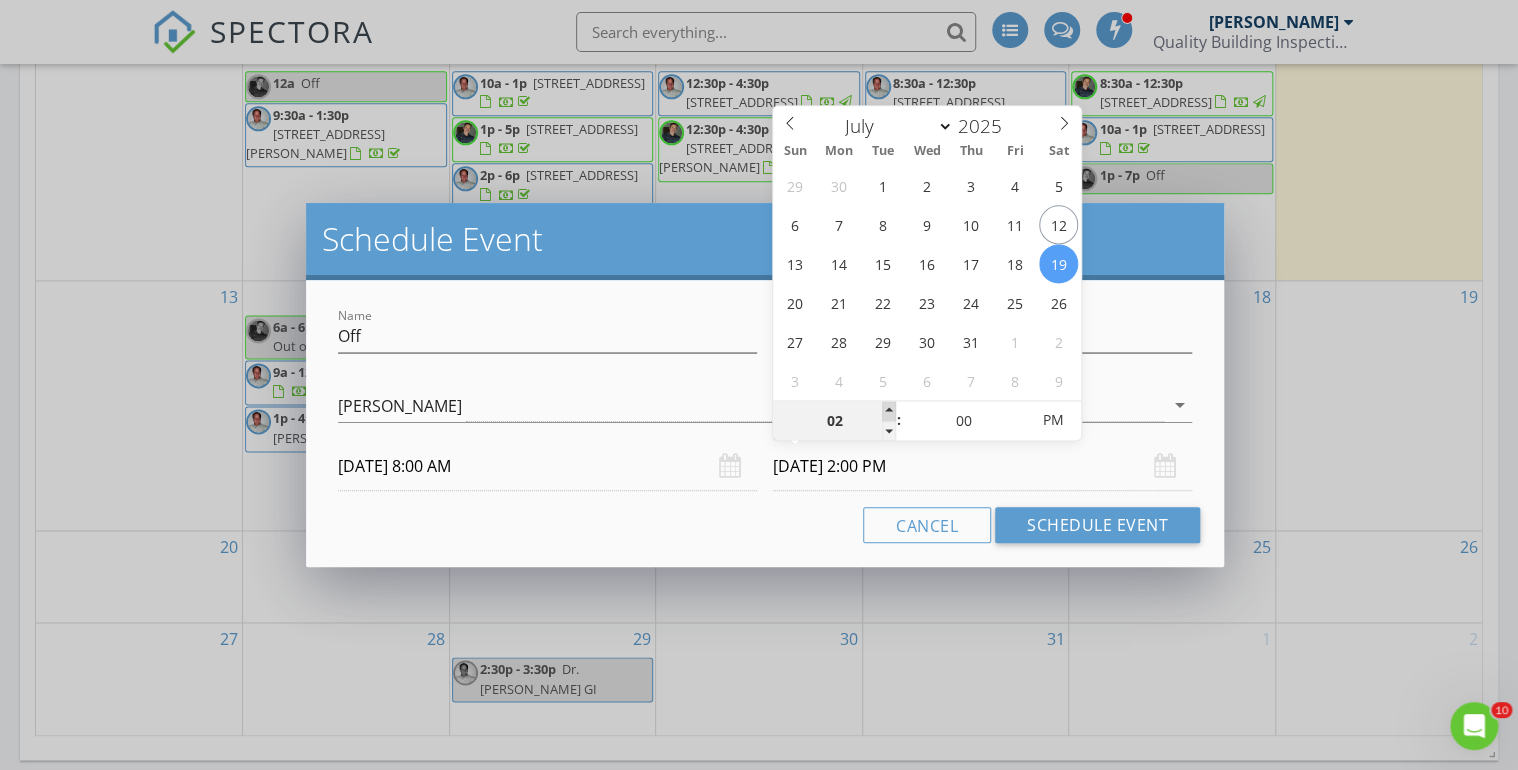 click at bounding box center (889, 411) 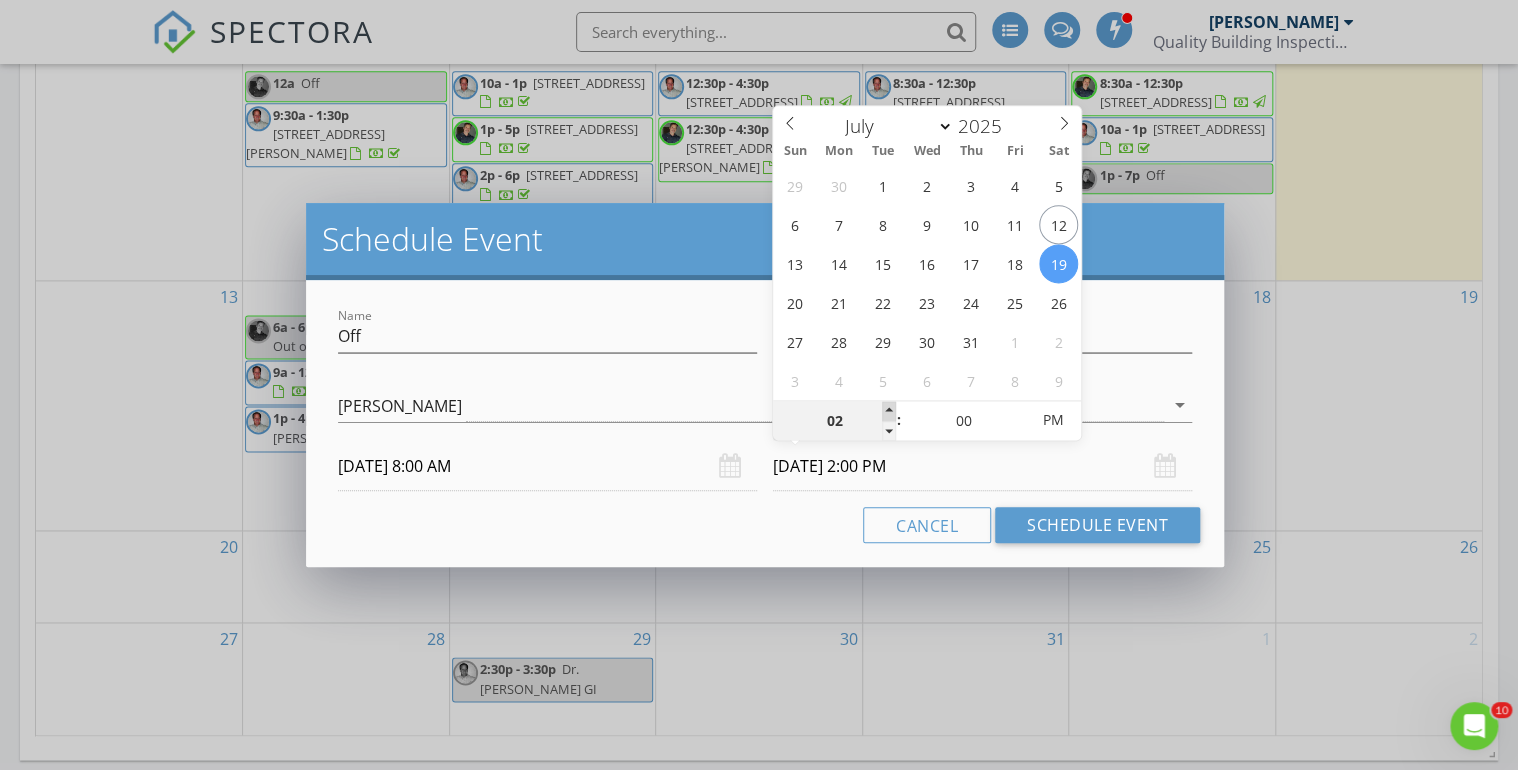 type on "03" 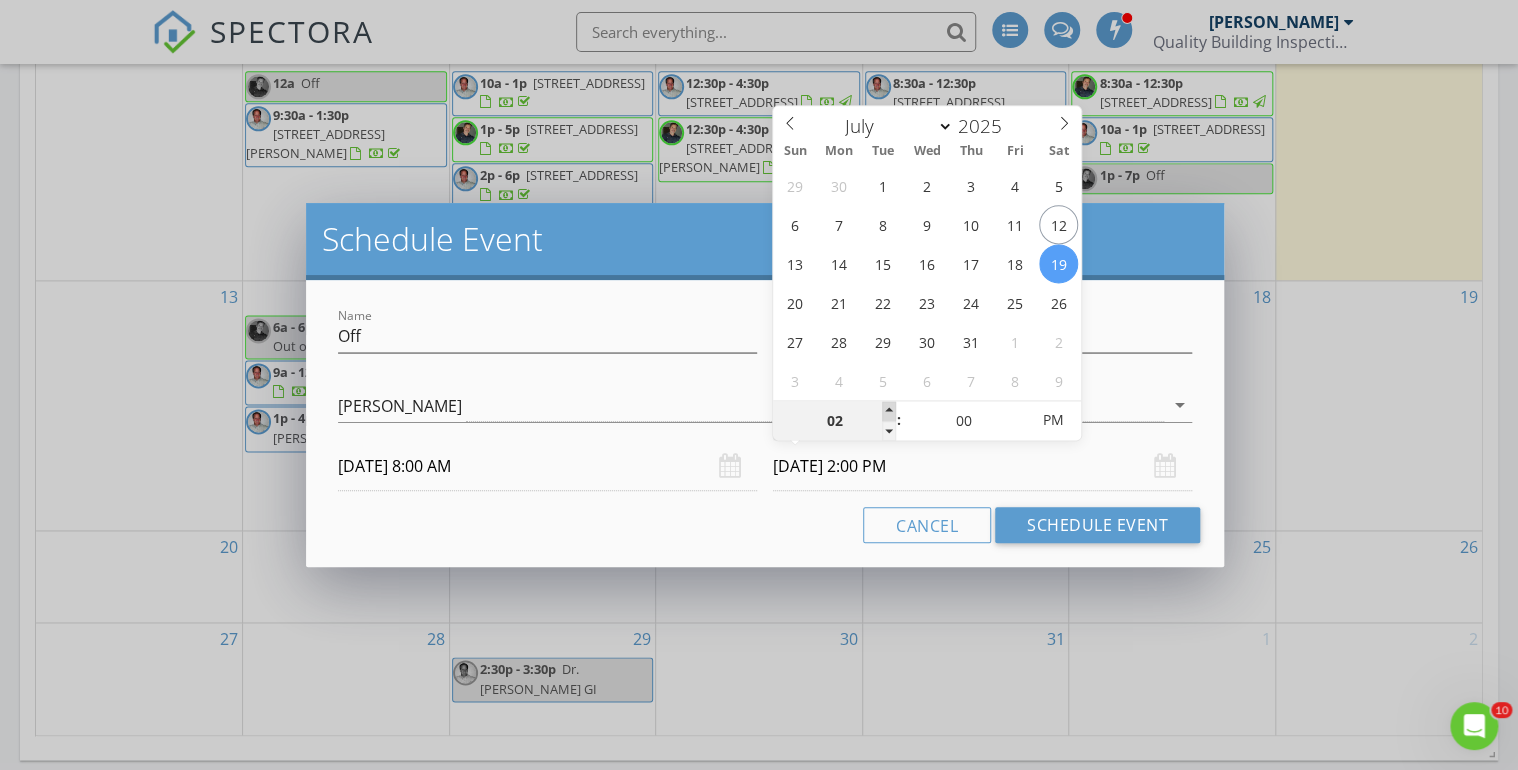 type on "07/19/2025 3:00 PM" 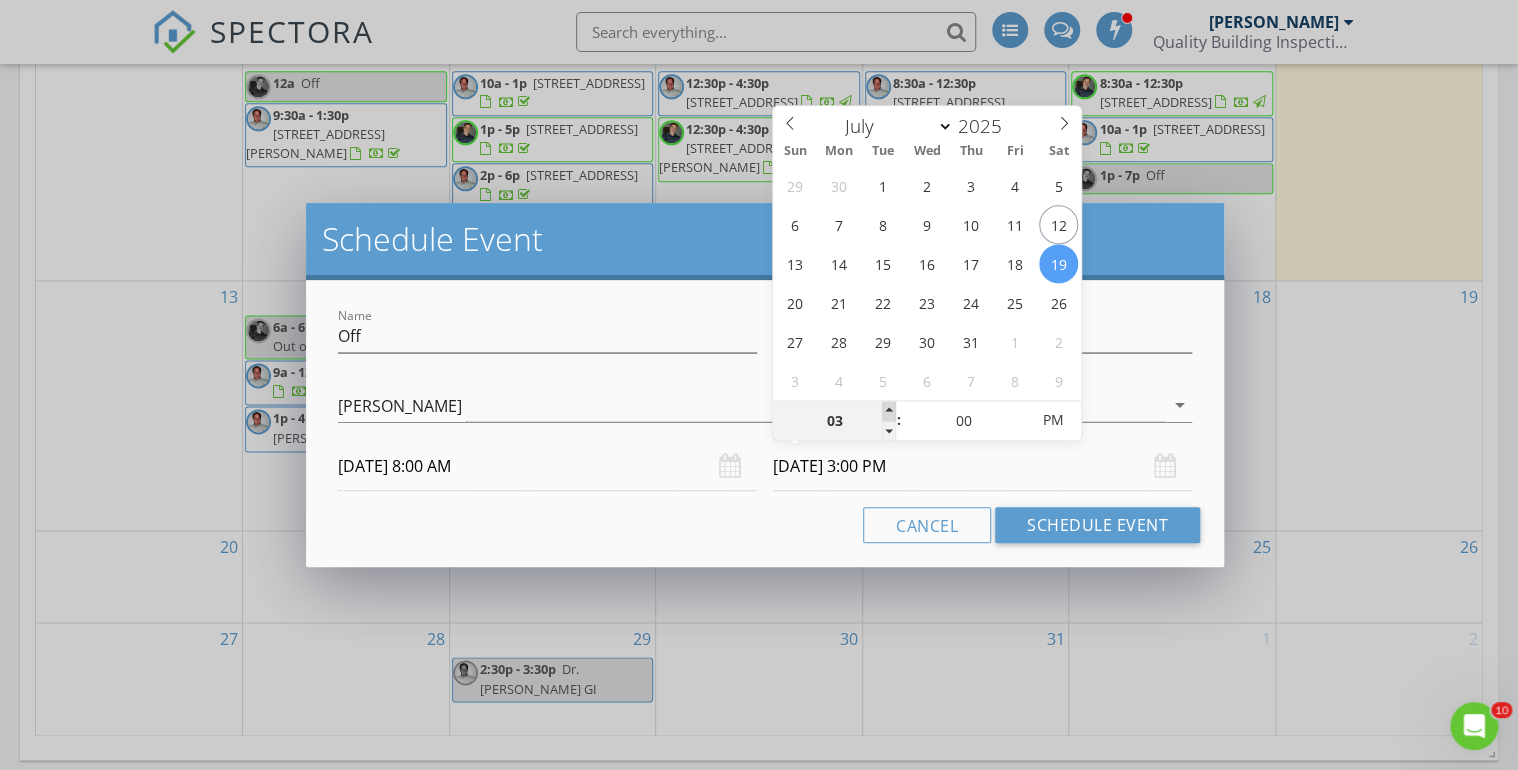 click at bounding box center (889, 411) 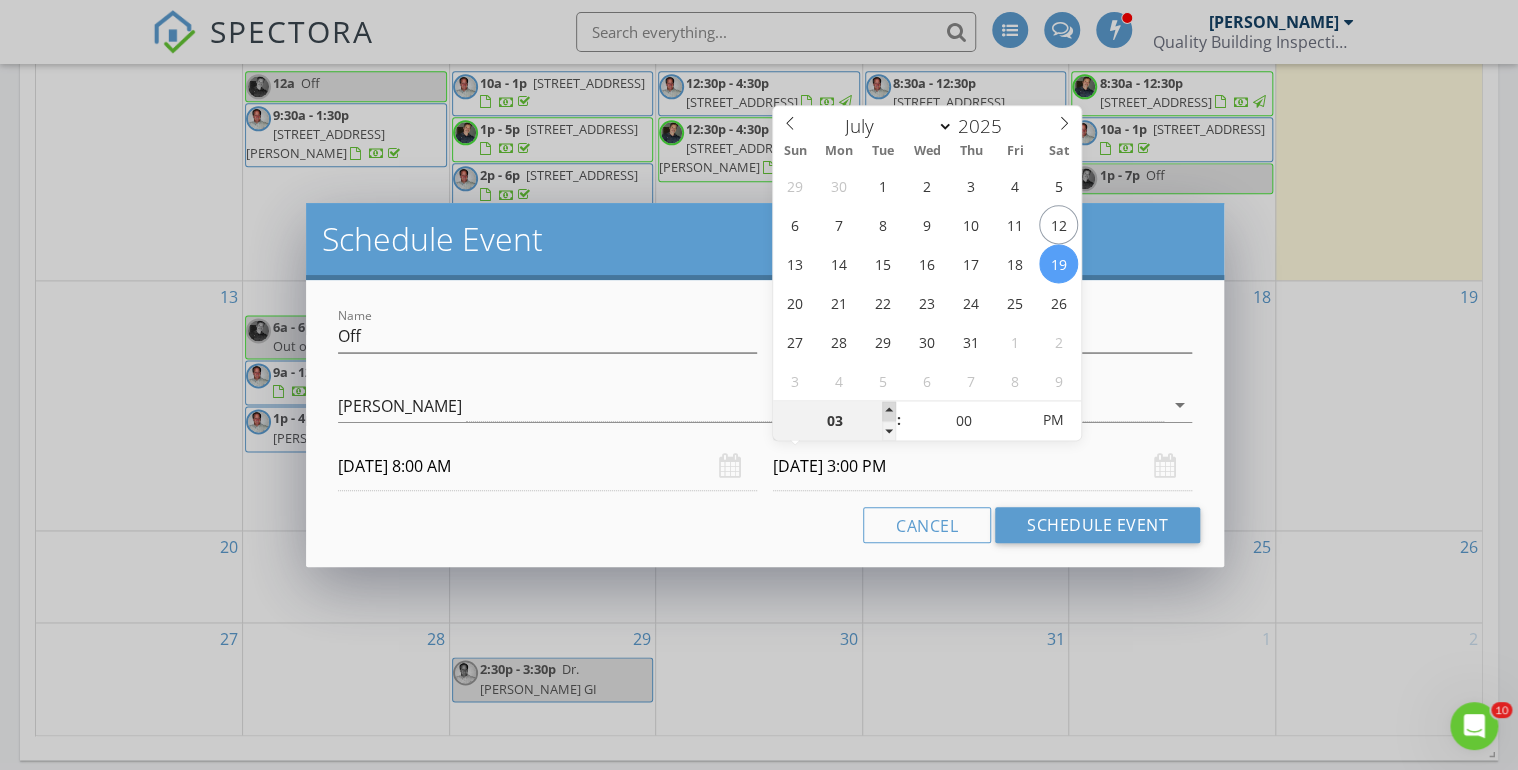 type on "04" 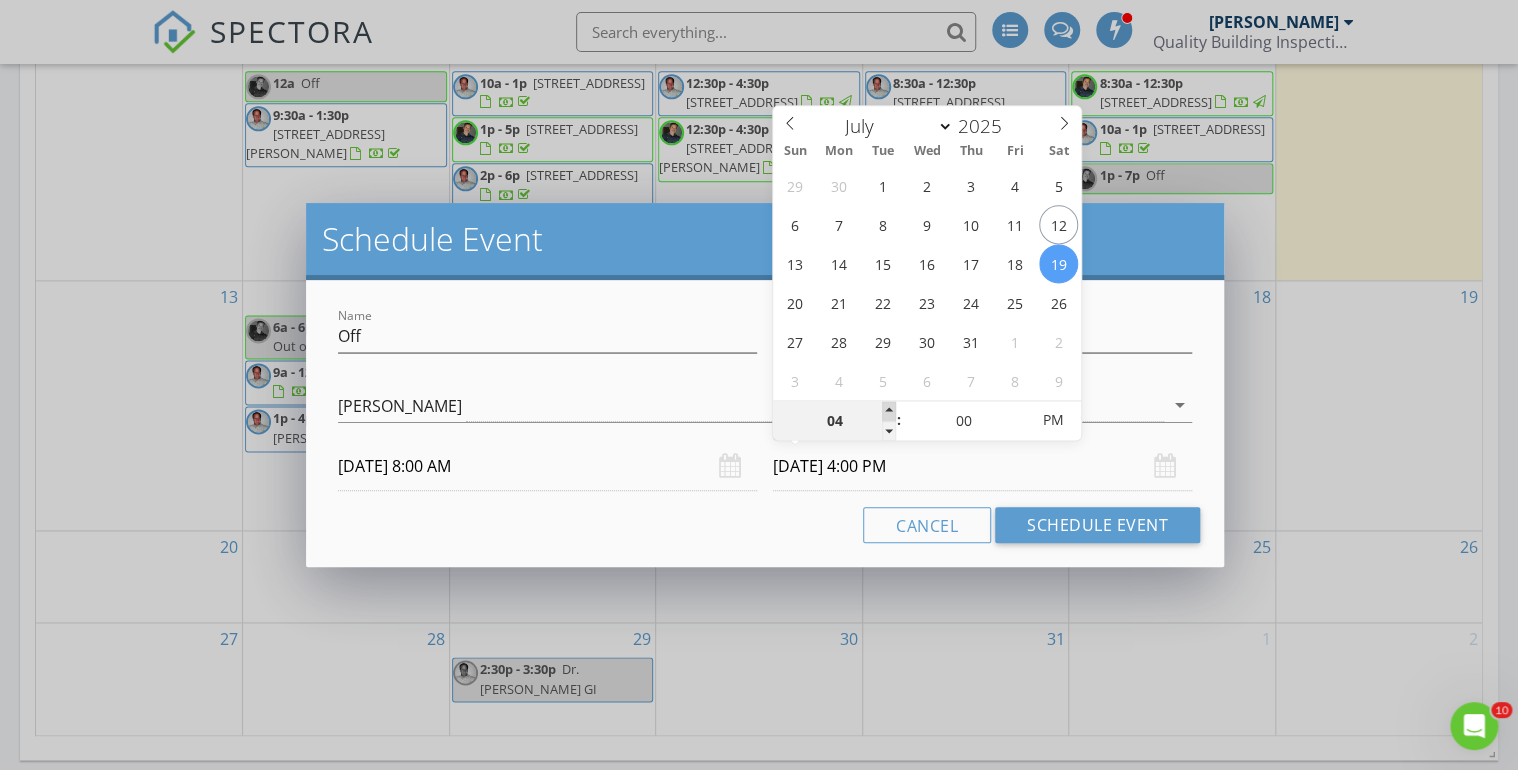 click at bounding box center [889, 411] 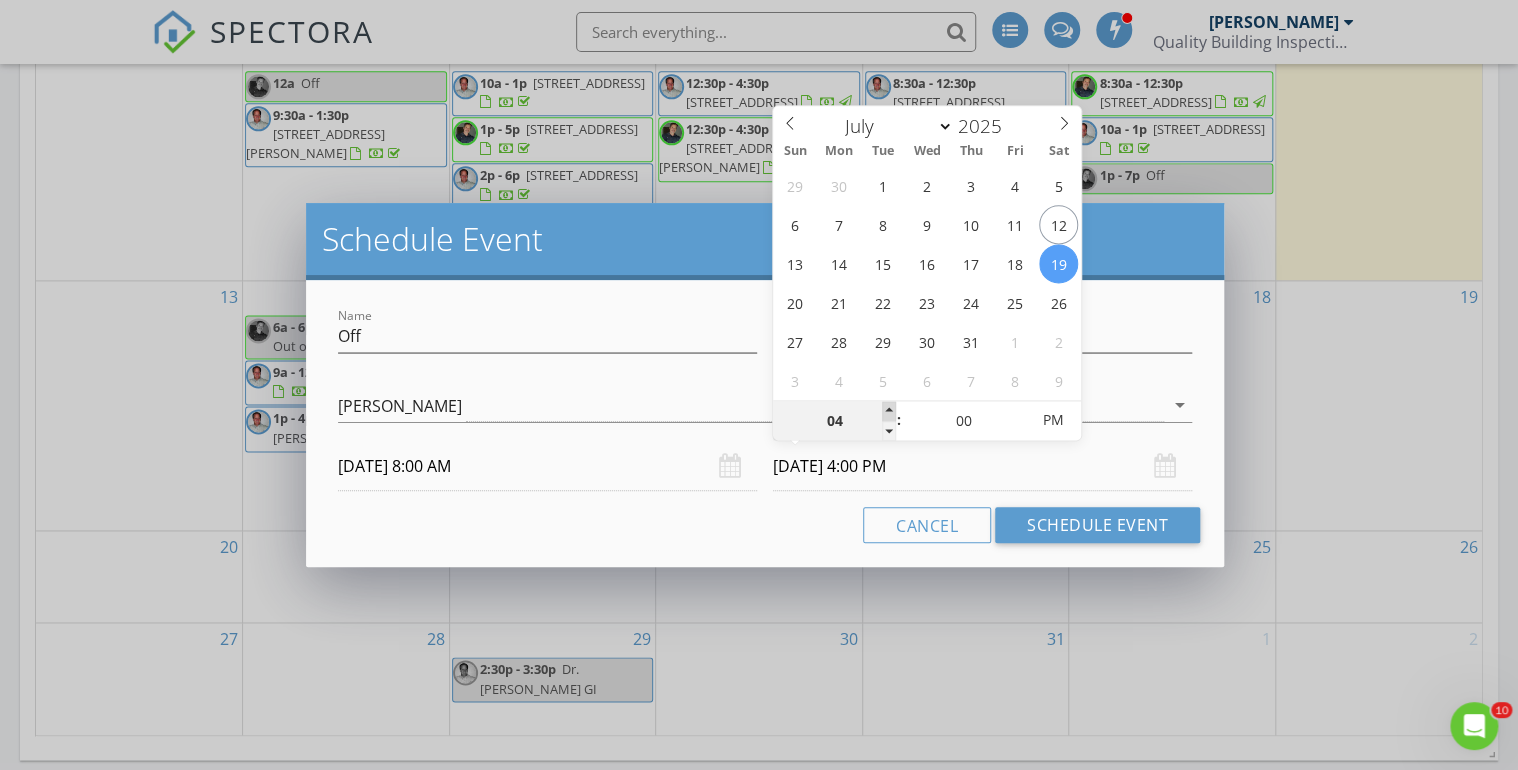 type on "05" 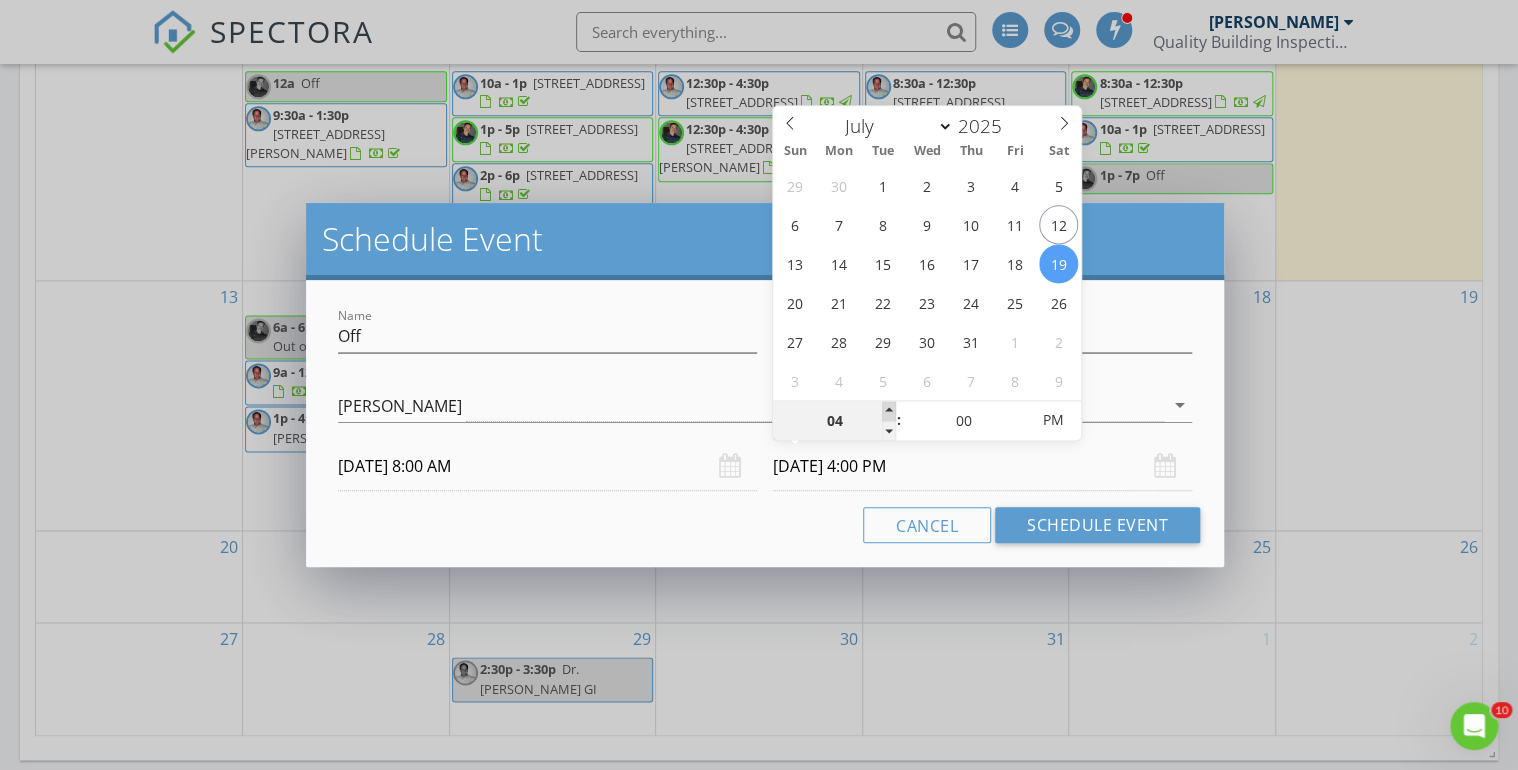 type on "07/19/2025 5:00 PM" 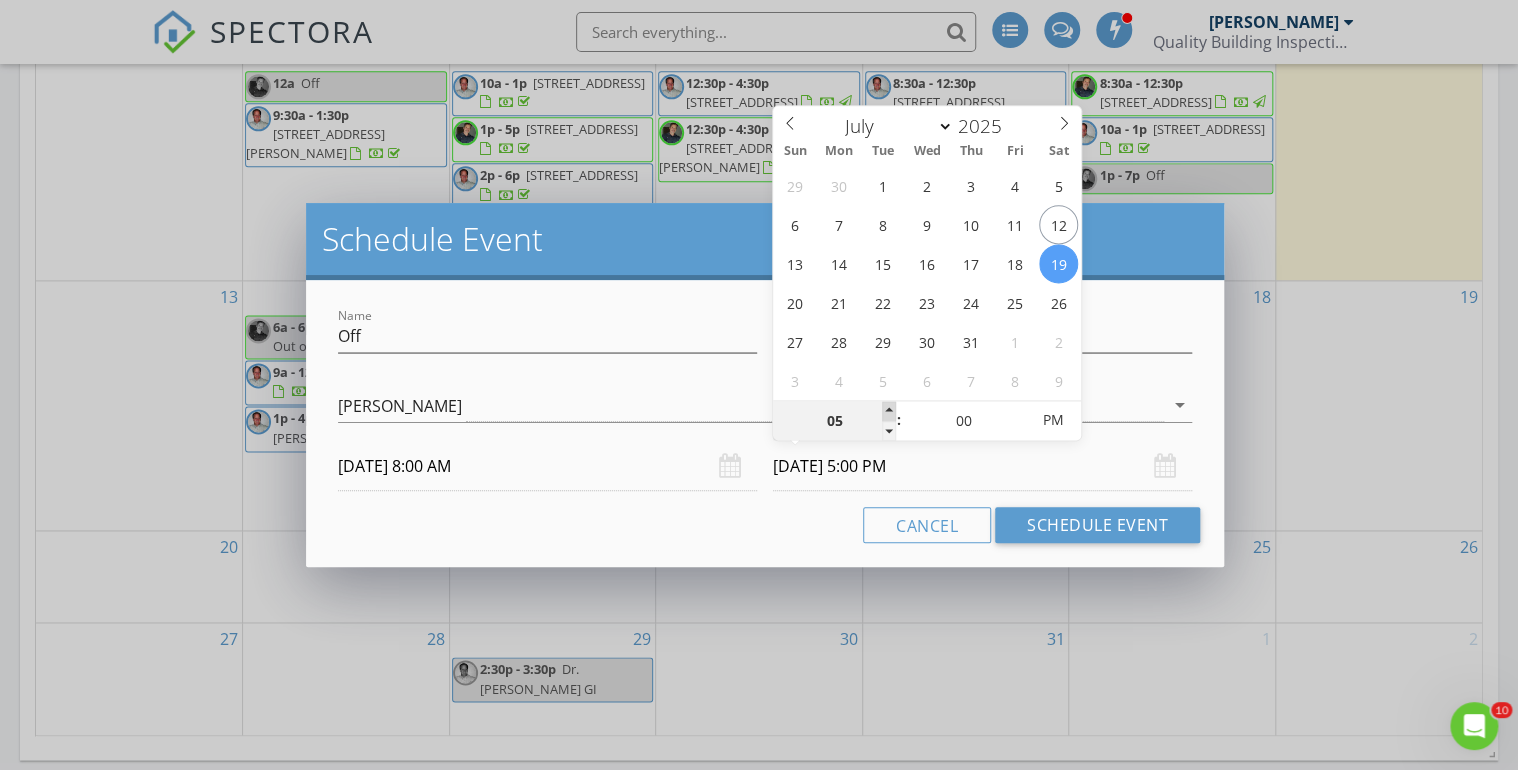click at bounding box center [889, 411] 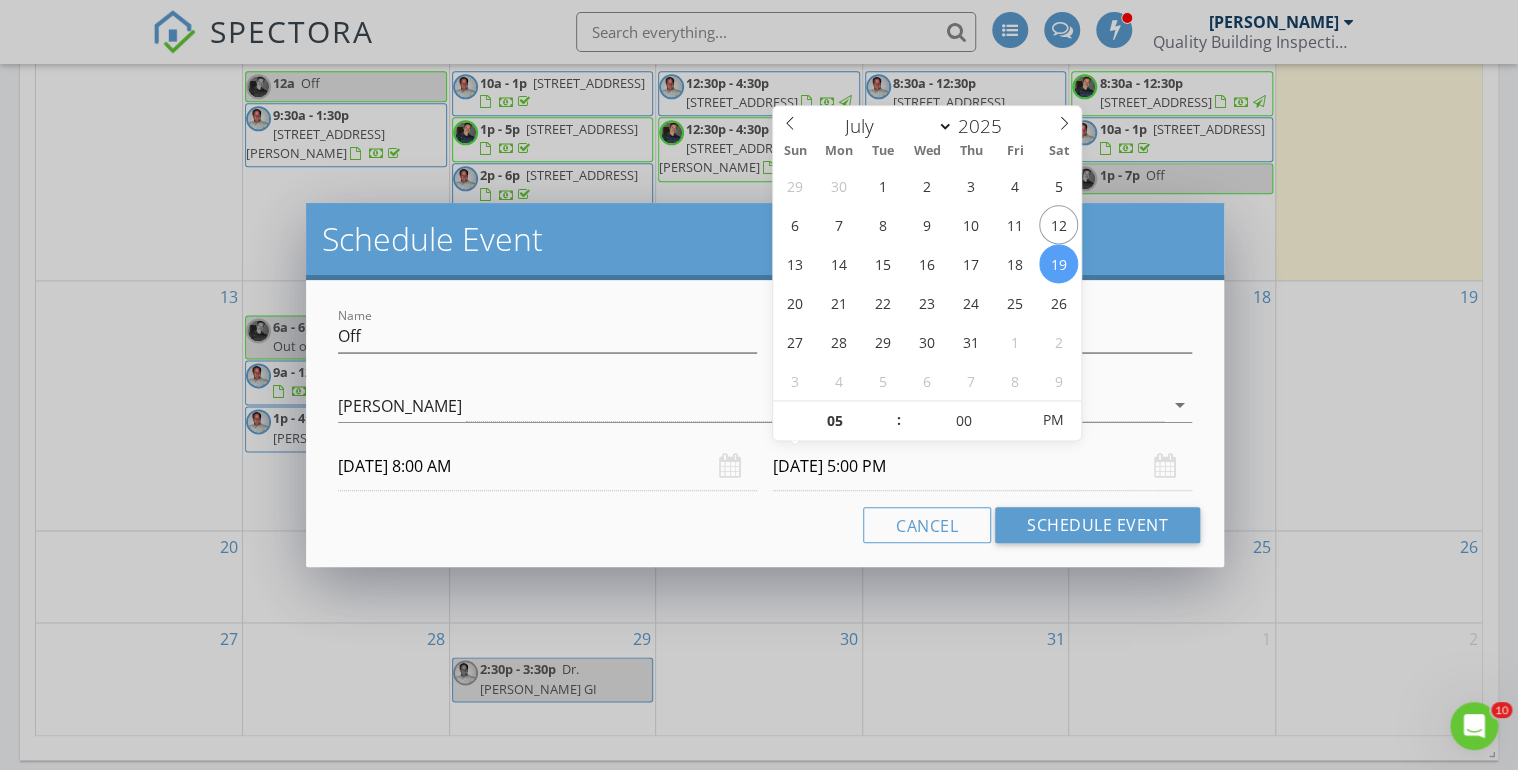 click on "07/19/2025 5:00 PM" at bounding box center [982, 466] 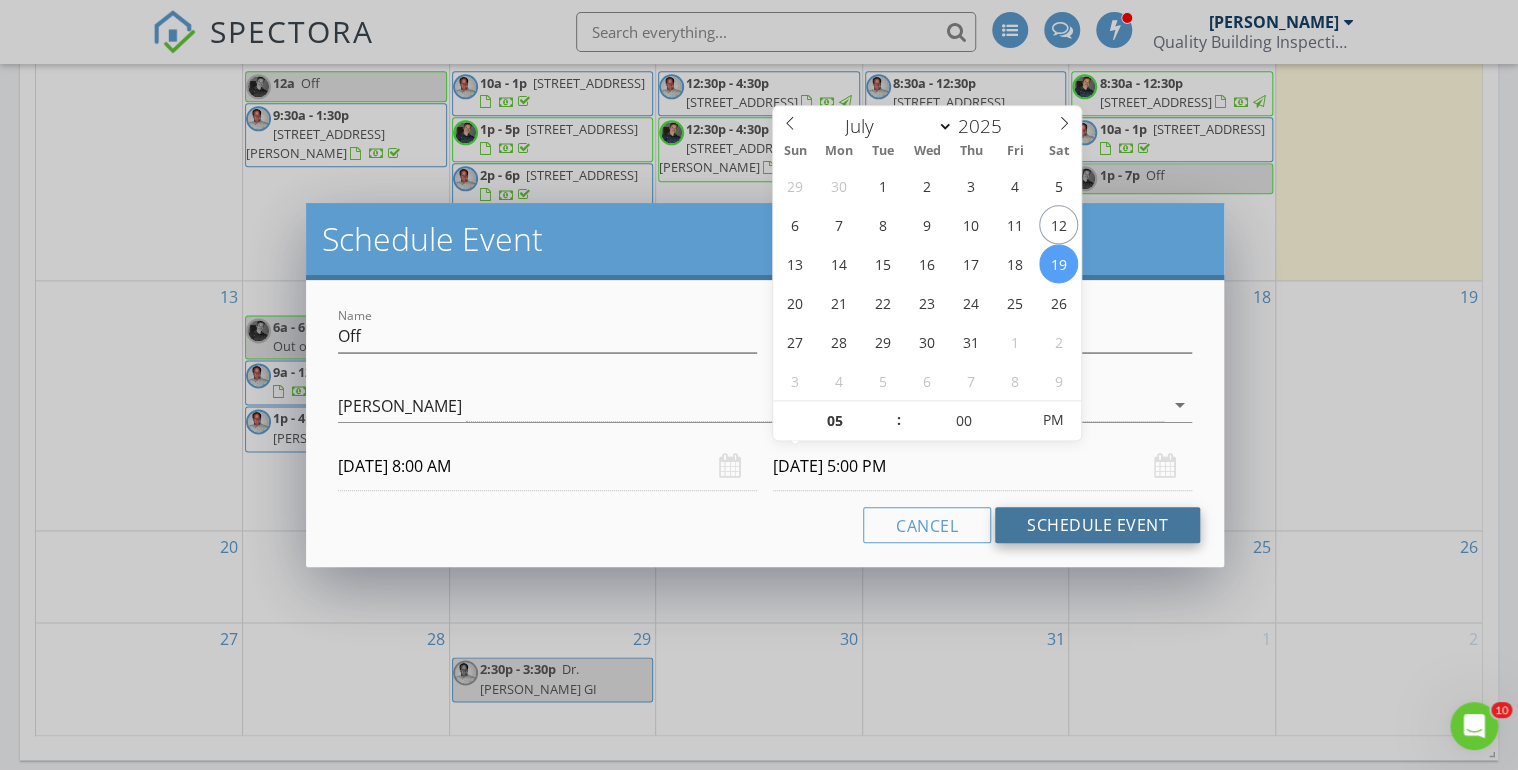 click on "Schedule Event" at bounding box center [1097, 525] 